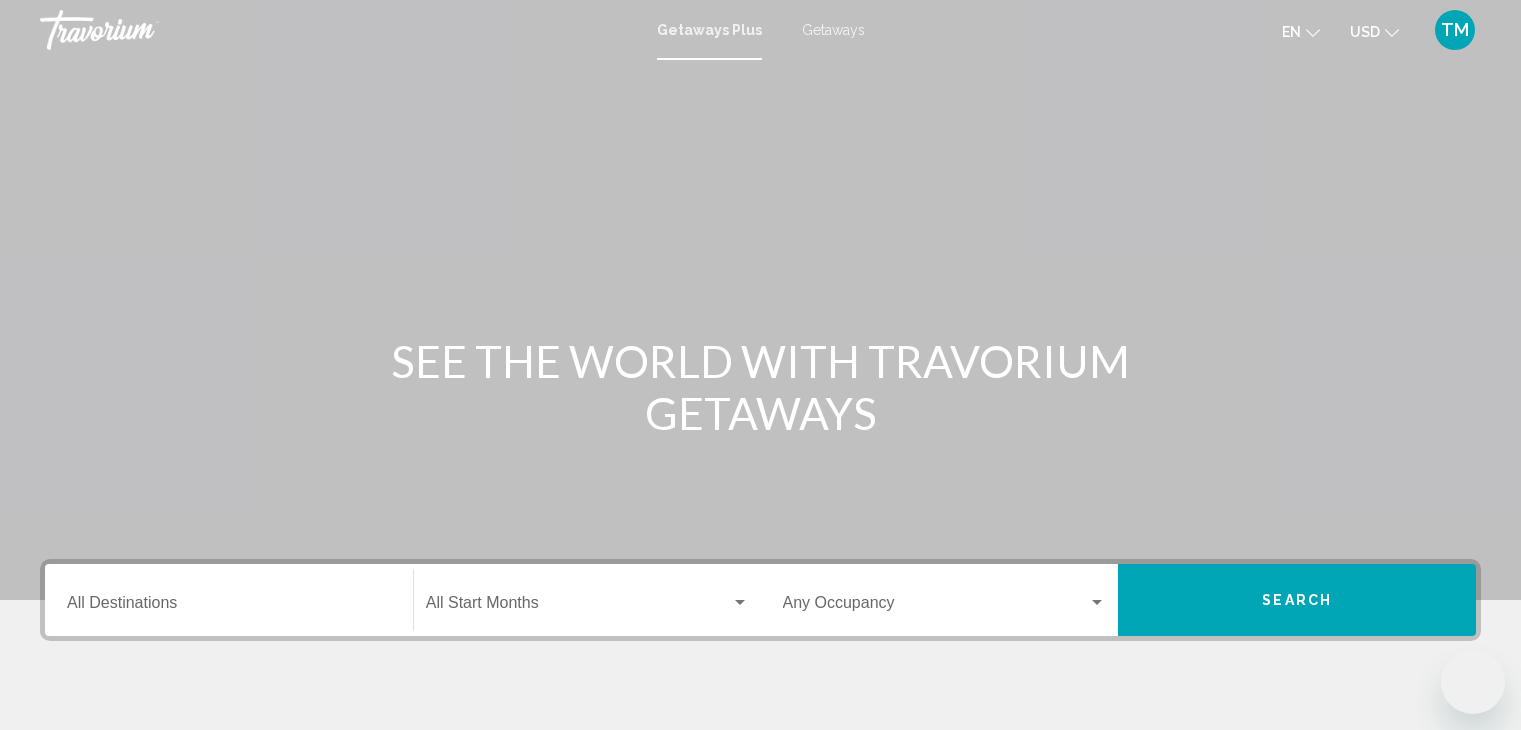 scroll, scrollTop: 67, scrollLeft: 0, axis: vertical 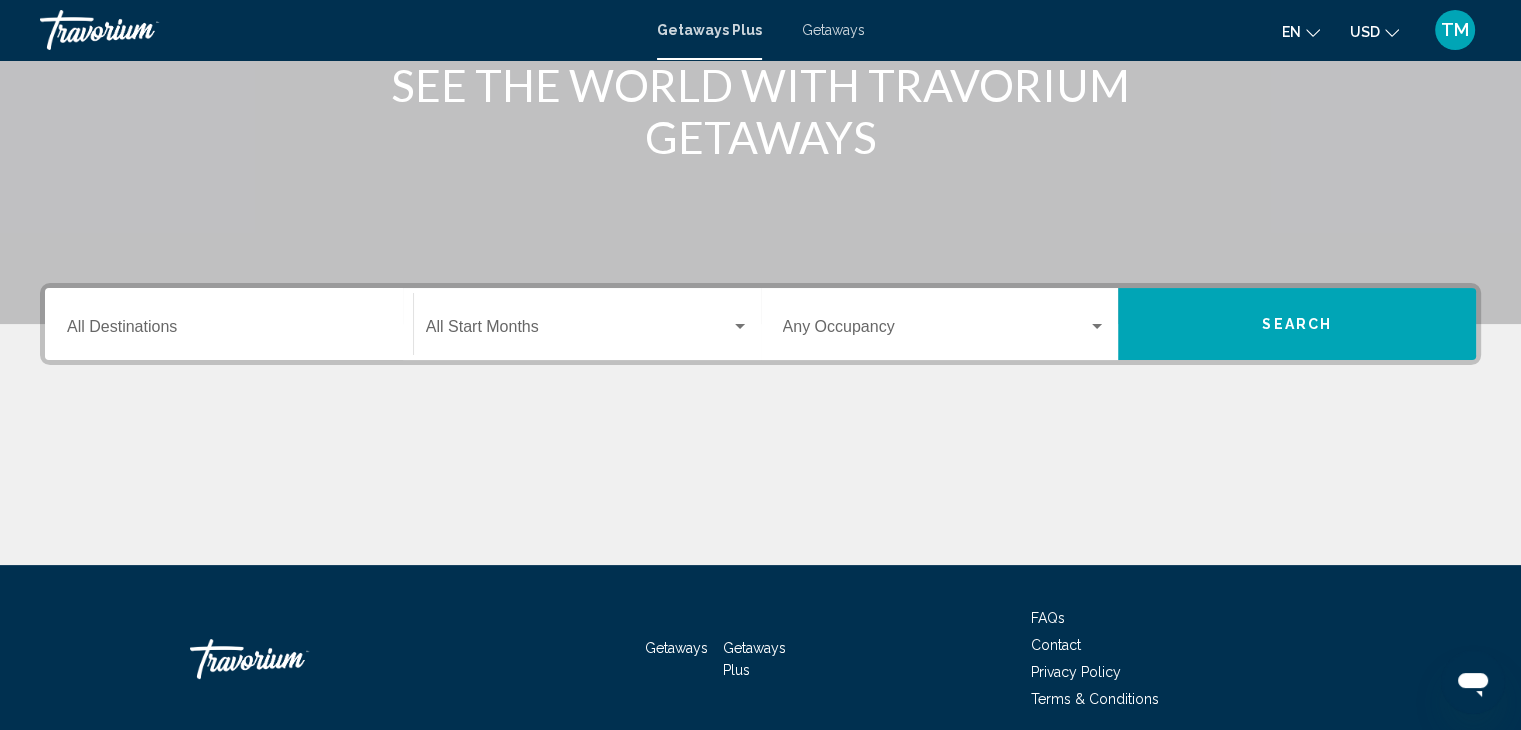 click on "Destination All Destinations" at bounding box center (229, 324) 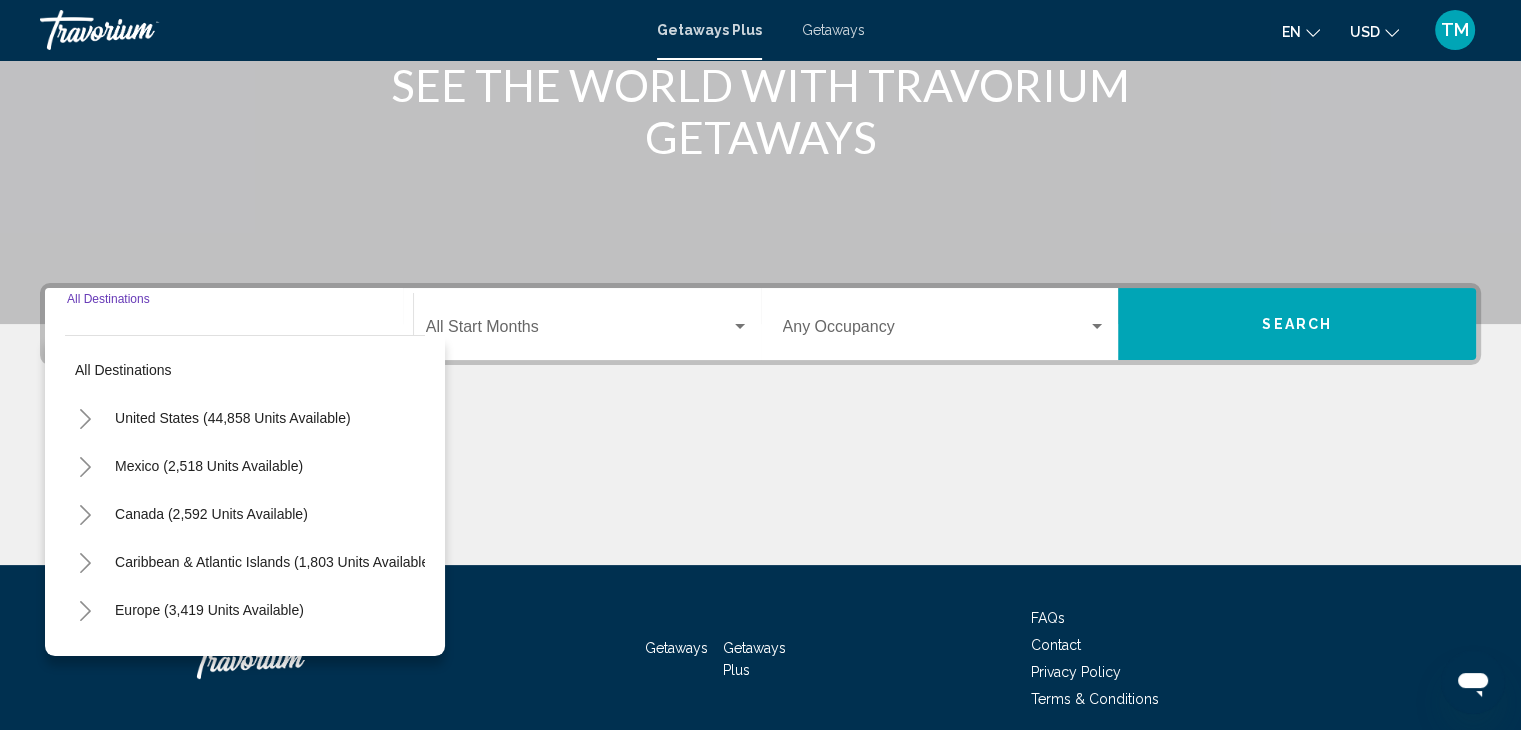 scroll, scrollTop: 356, scrollLeft: 0, axis: vertical 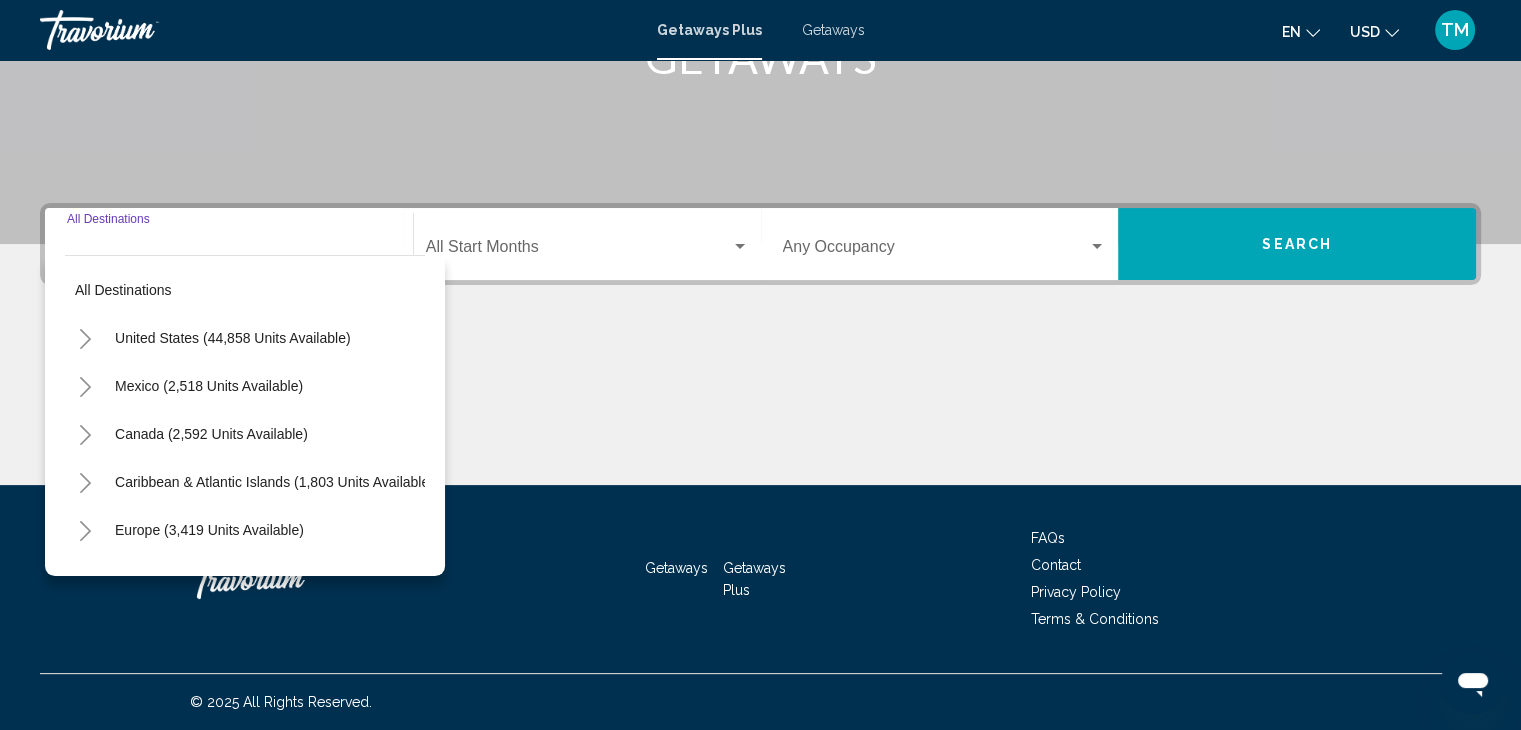 click on "Destination All Destinations" at bounding box center [229, 244] 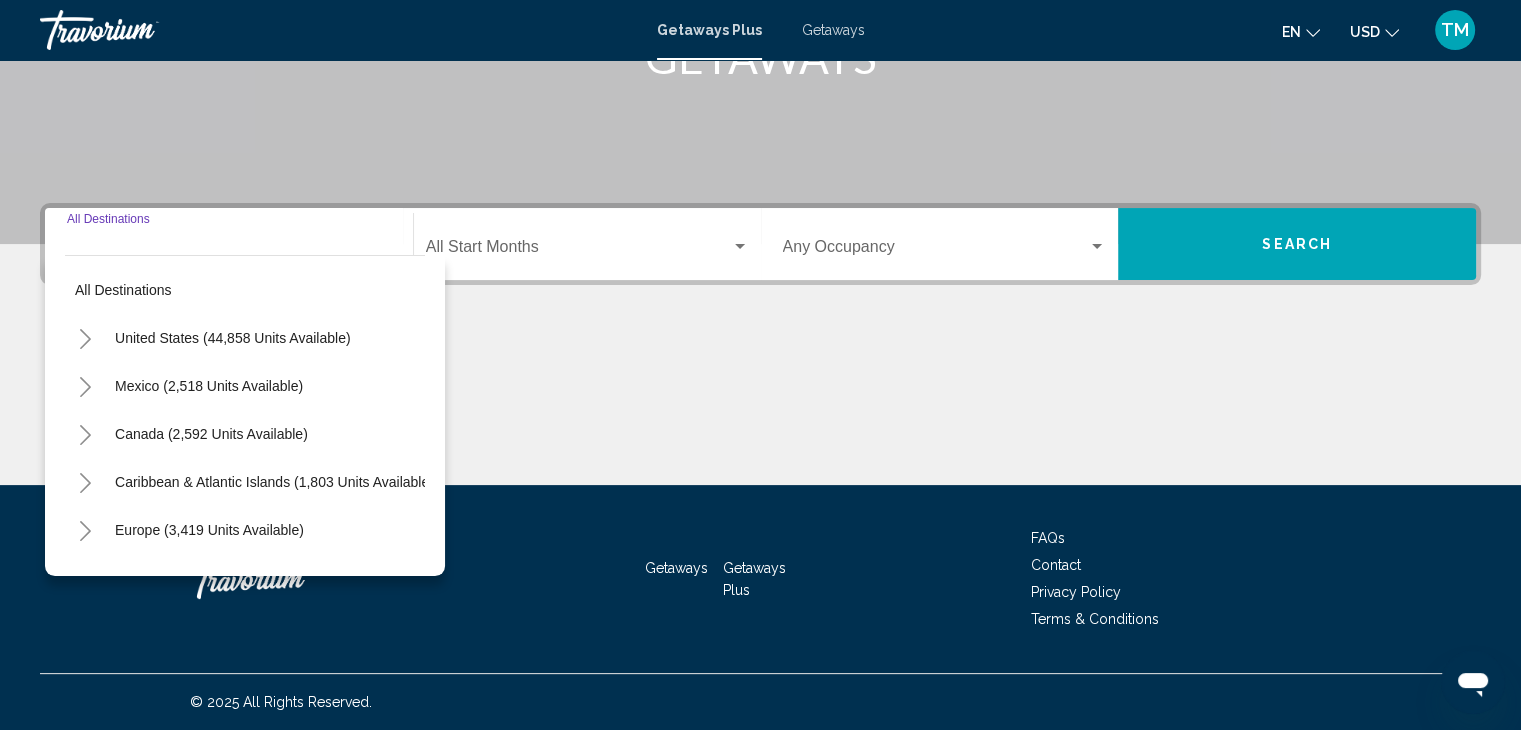 click on "Destination All Destinations" at bounding box center [229, 251] 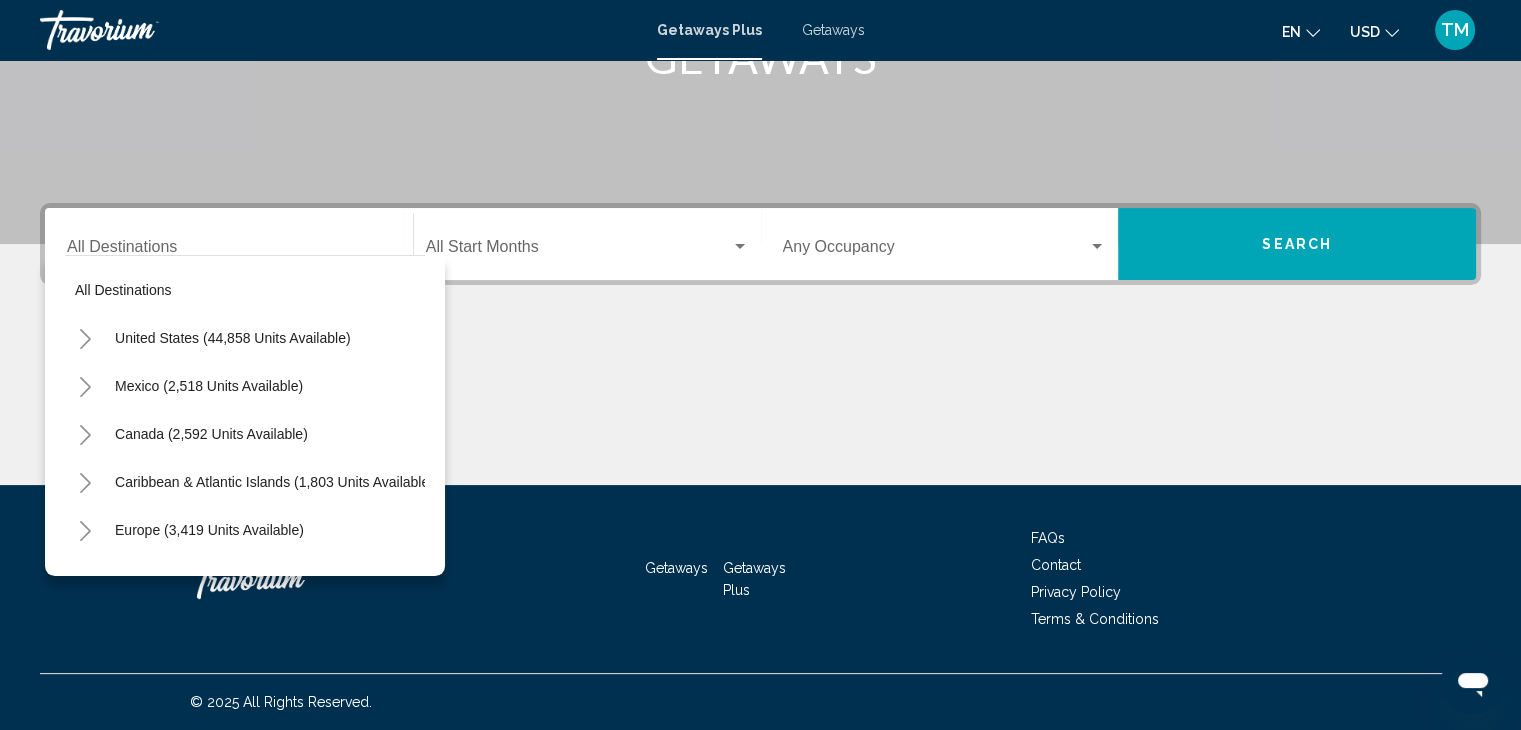 click on "Destination All Destinations" at bounding box center (229, 244) 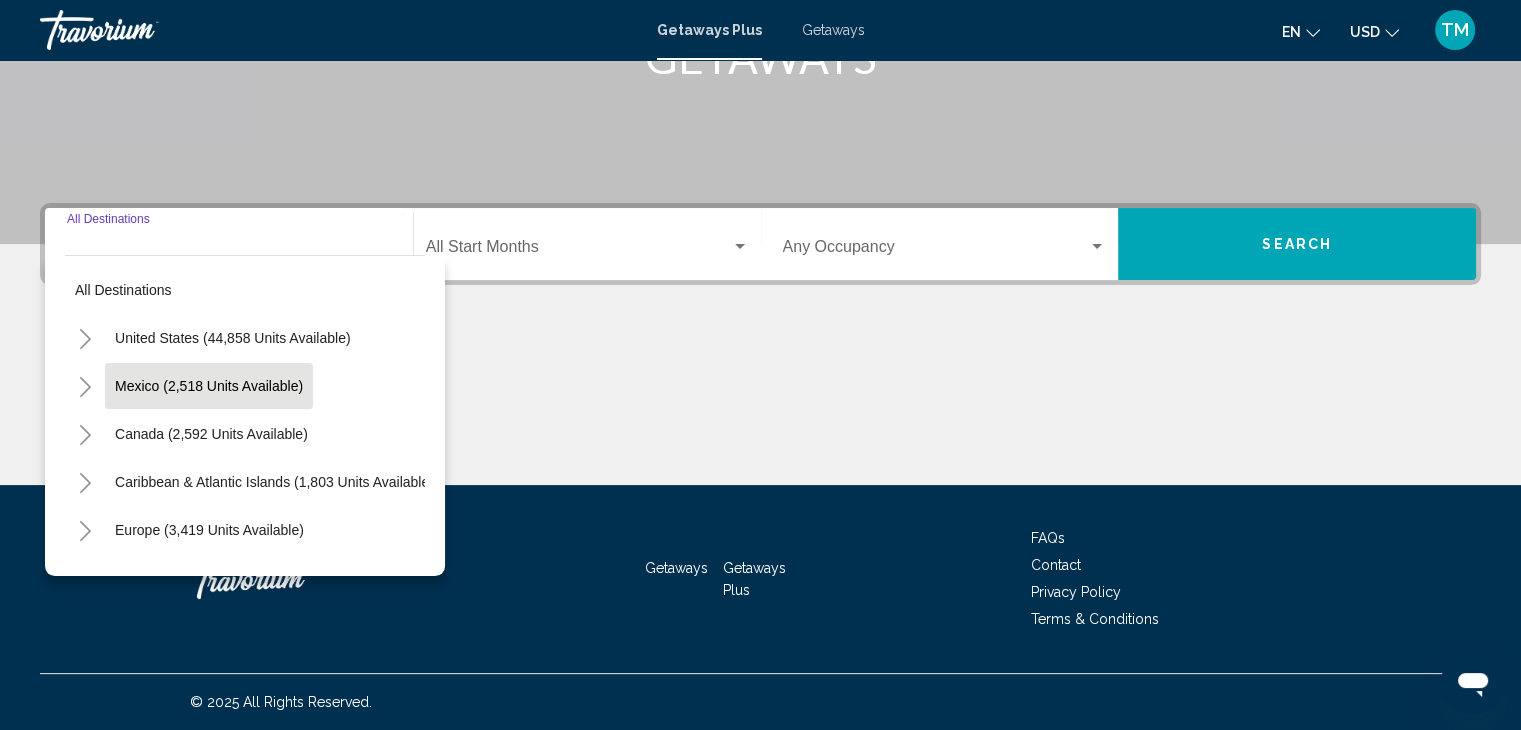 click on "Mexico (2,518 units available)" at bounding box center [211, 434] 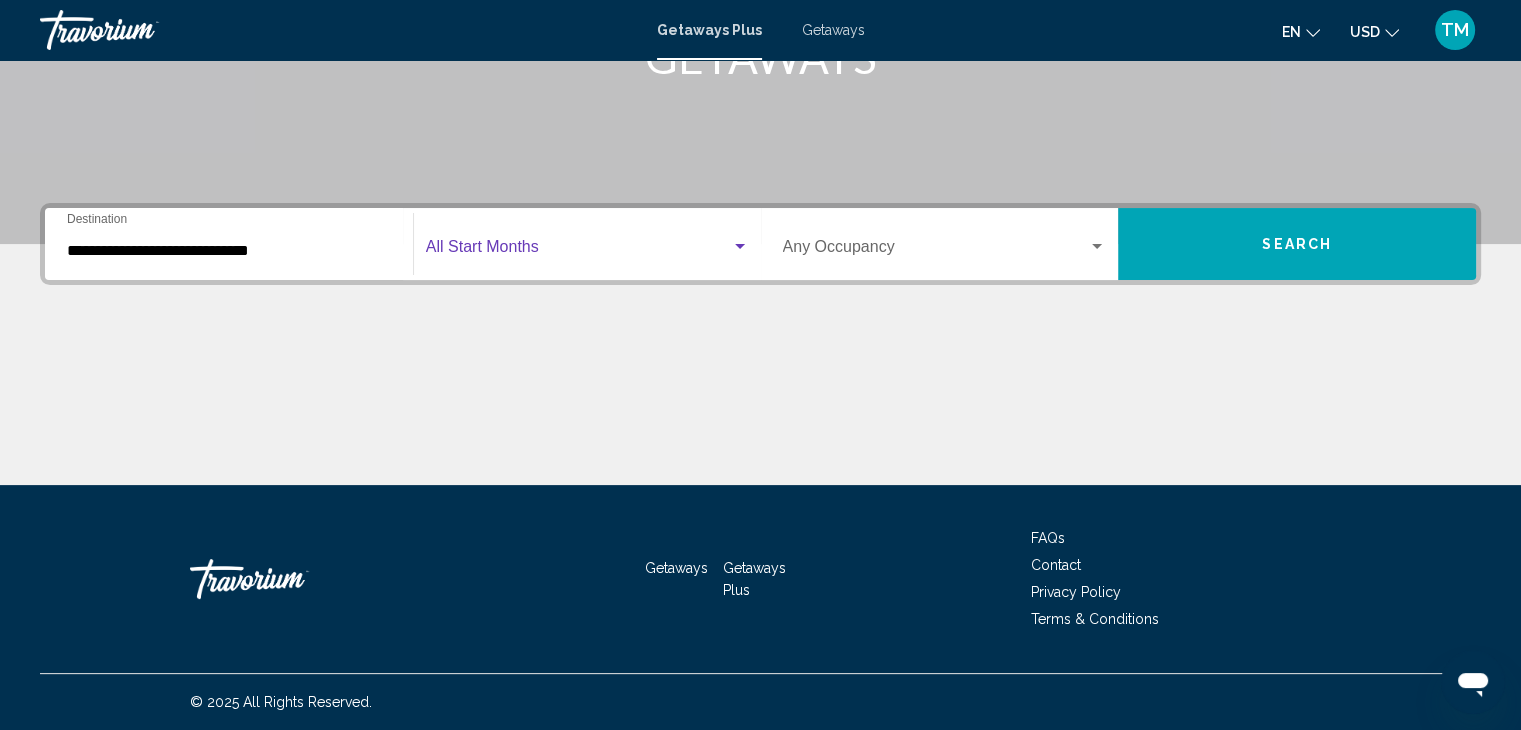 click at bounding box center [578, 251] 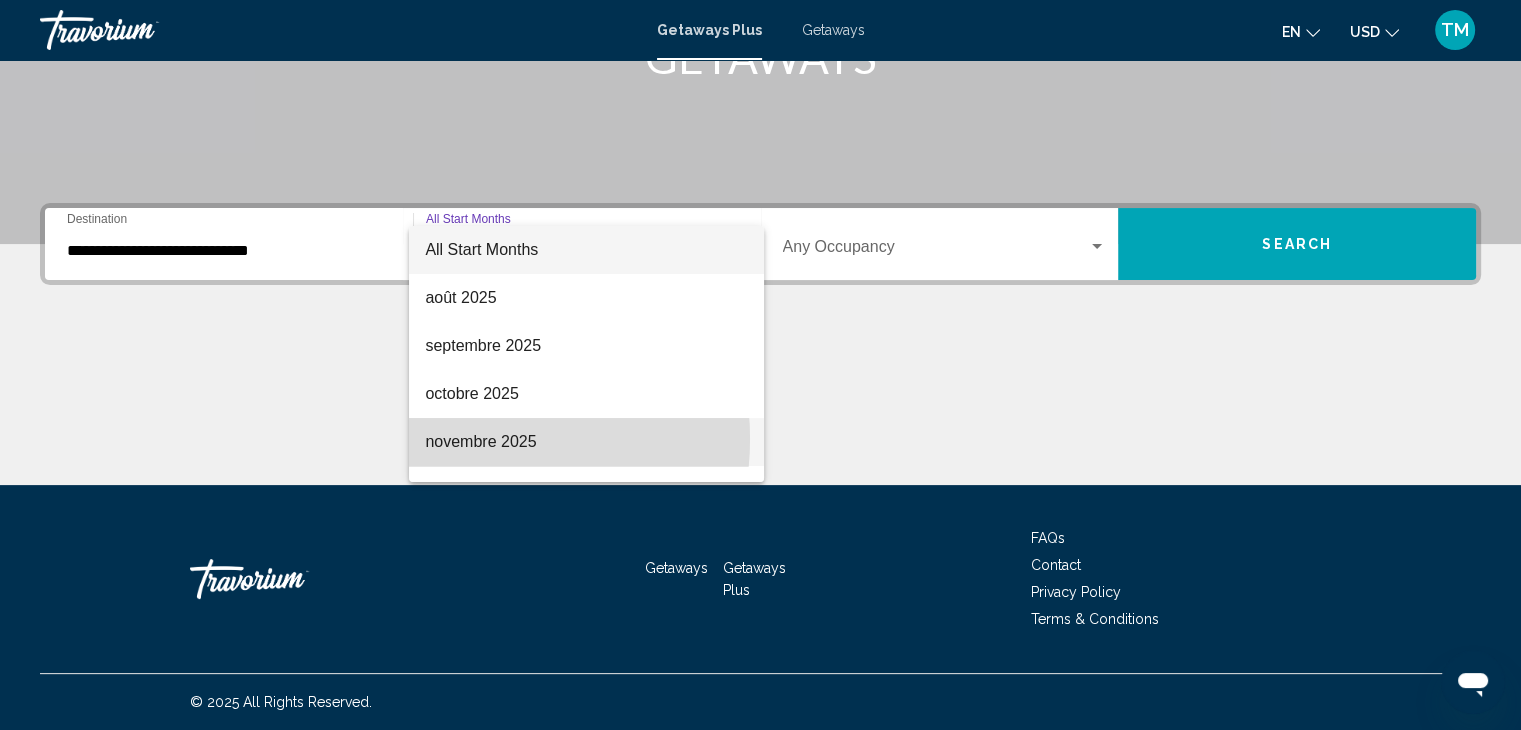 click on "novembre 2025" at bounding box center [586, 442] 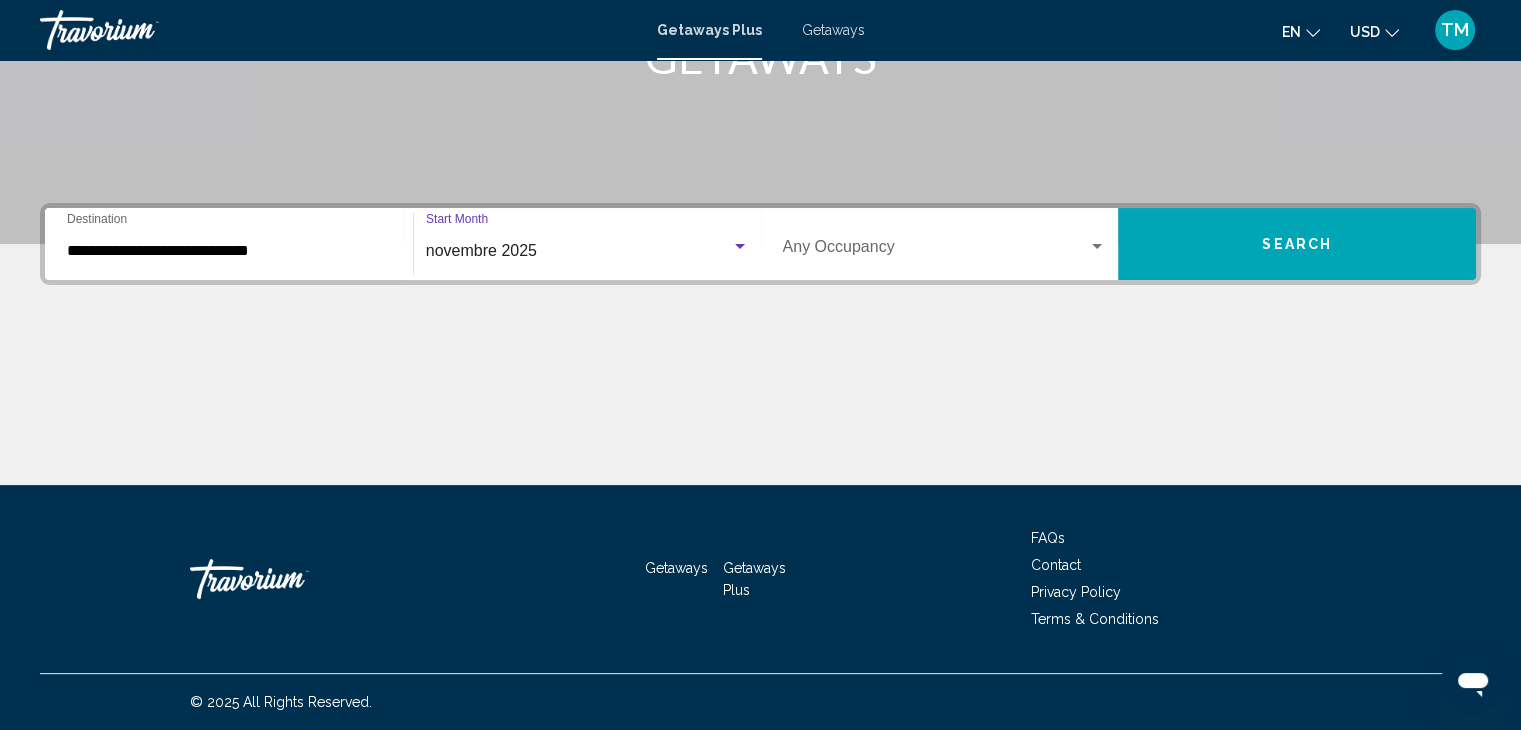 click on "Occupancy Any Occupancy" at bounding box center [945, 244] 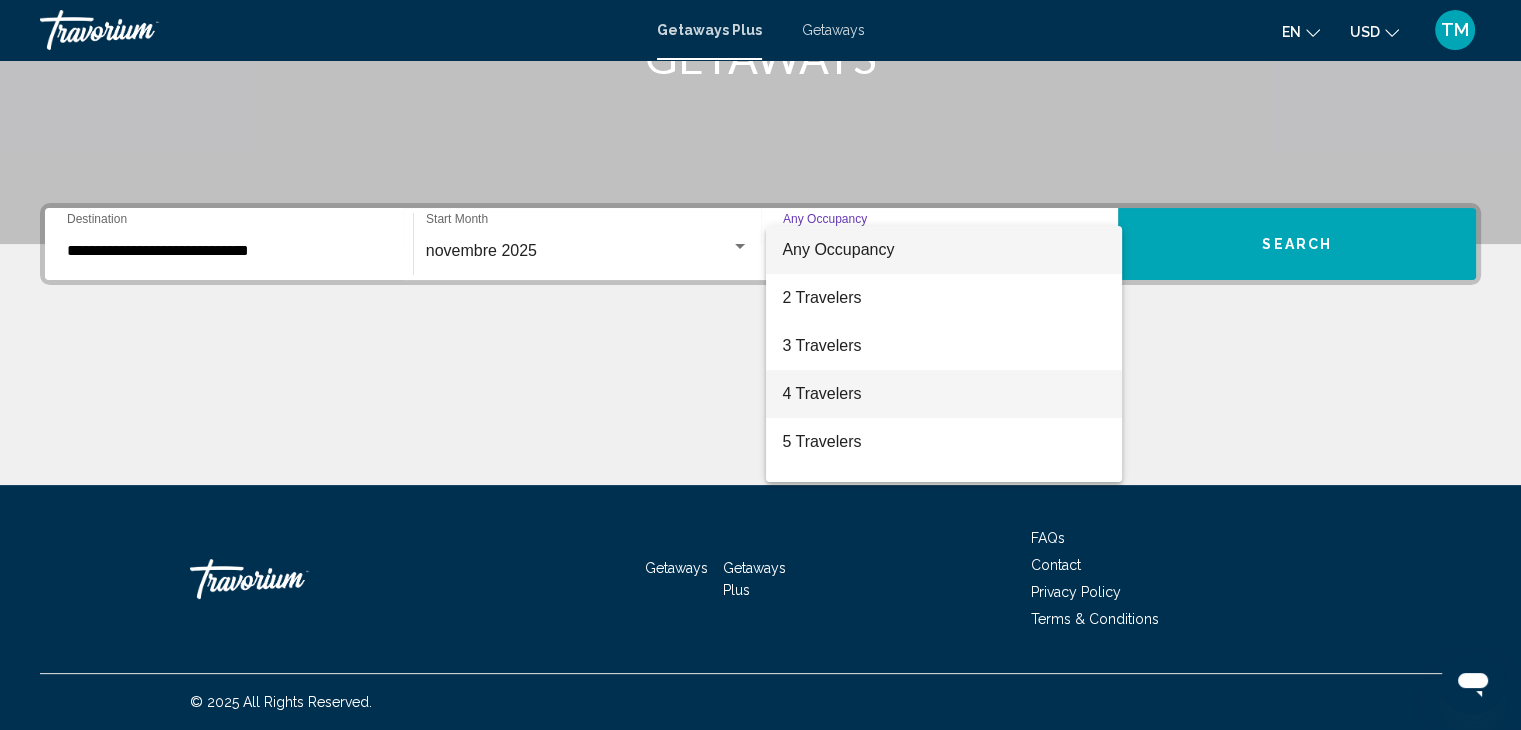 click on "4 Travelers" at bounding box center [944, 394] 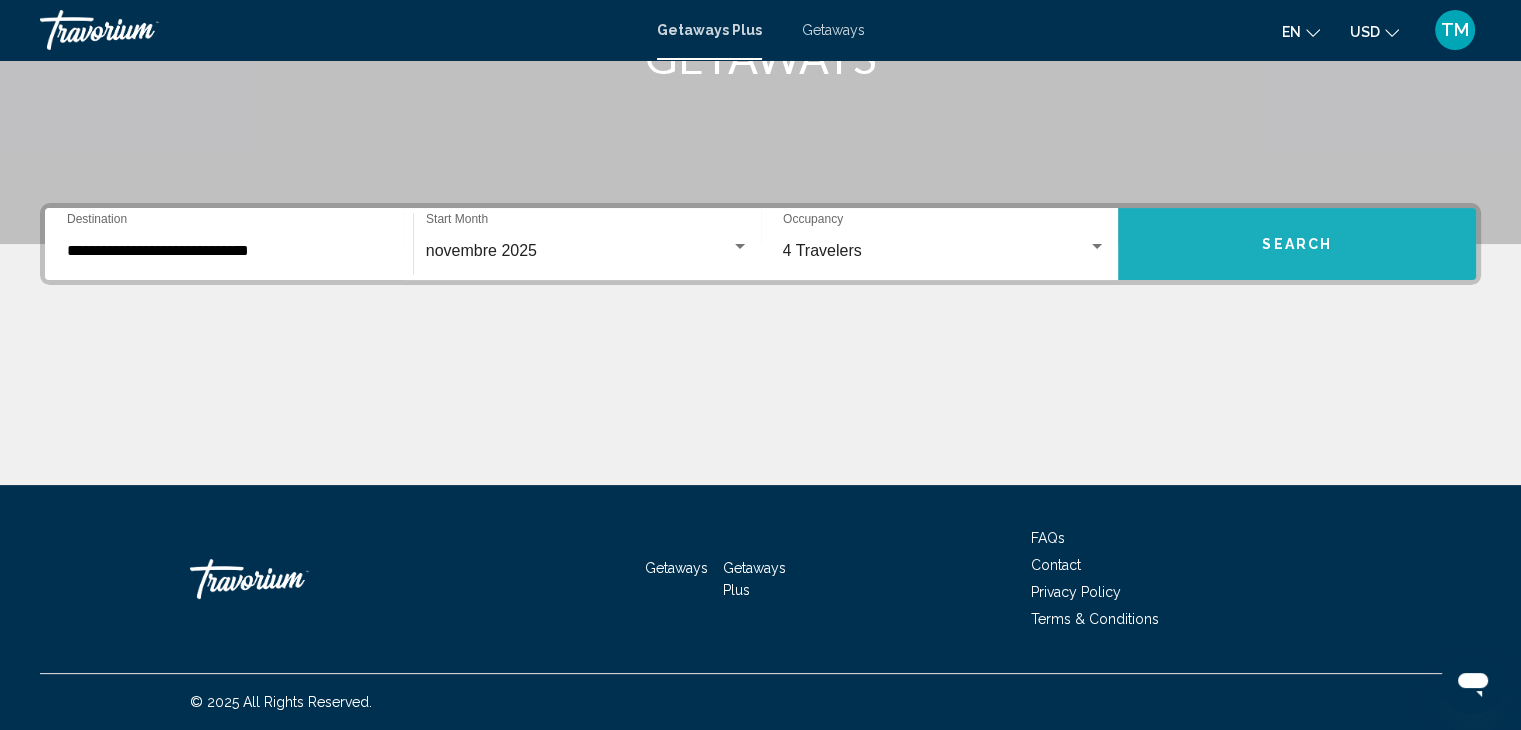 click on "Search" at bounding box center [1297, 245] 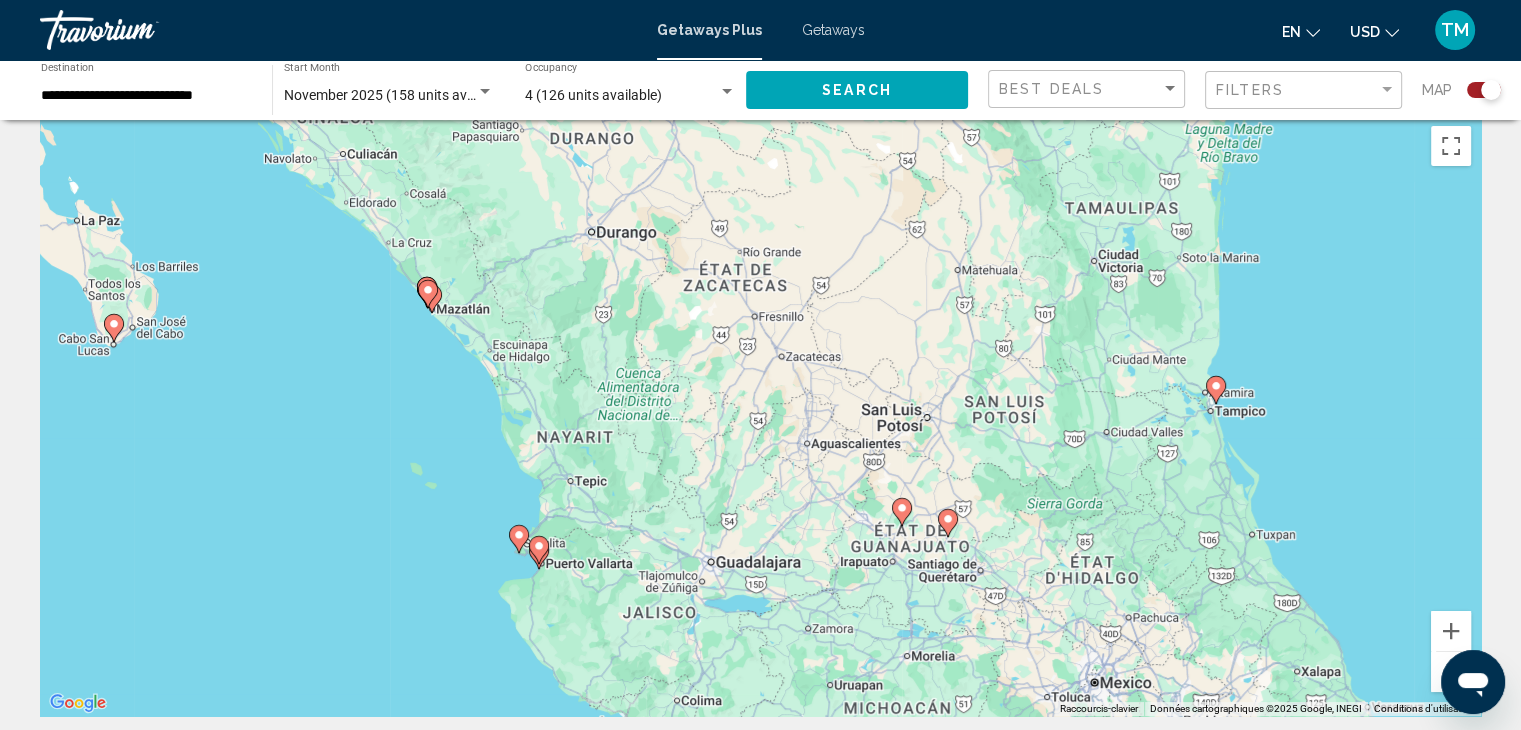 scroll, scrollTop: 32, scrollLeft: 0, axis: vertical 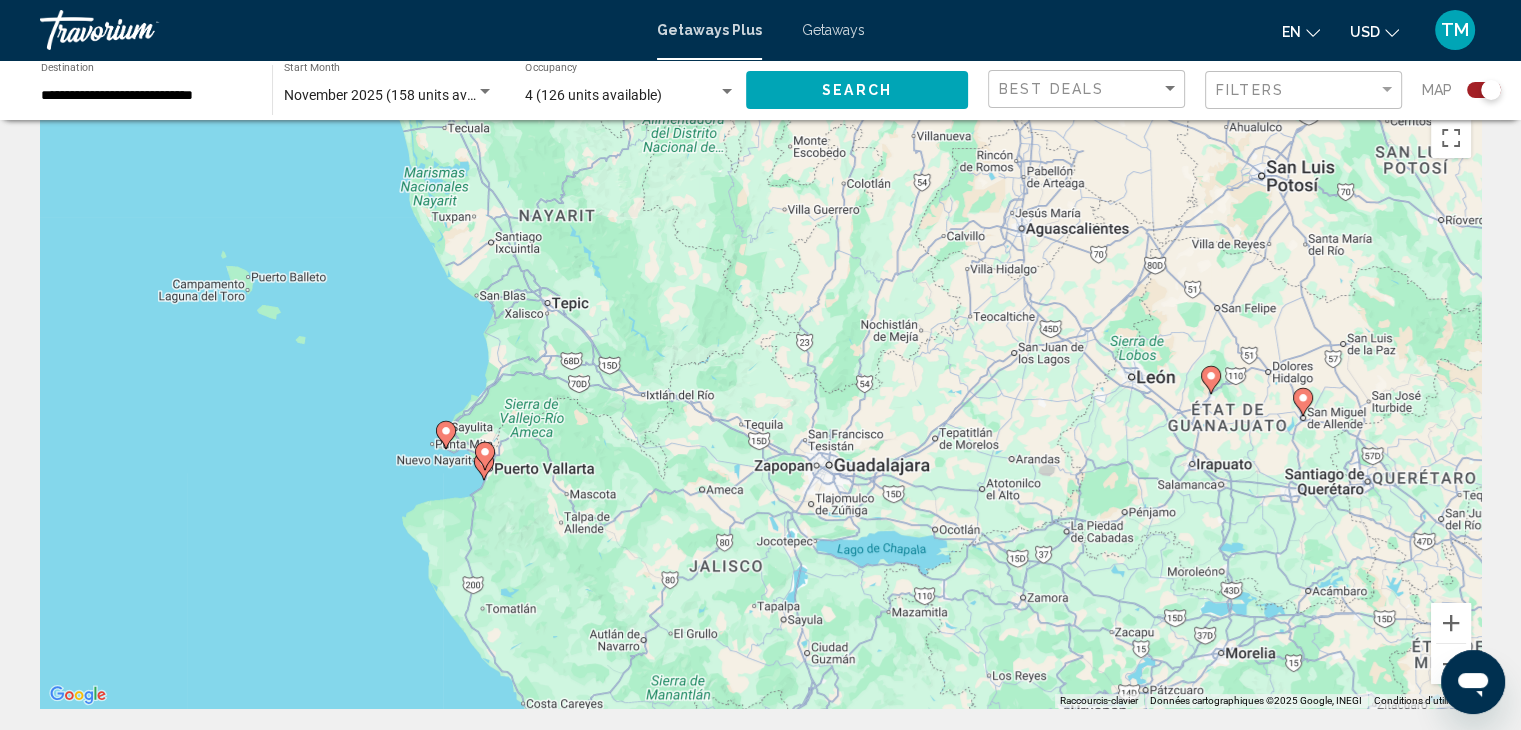 click 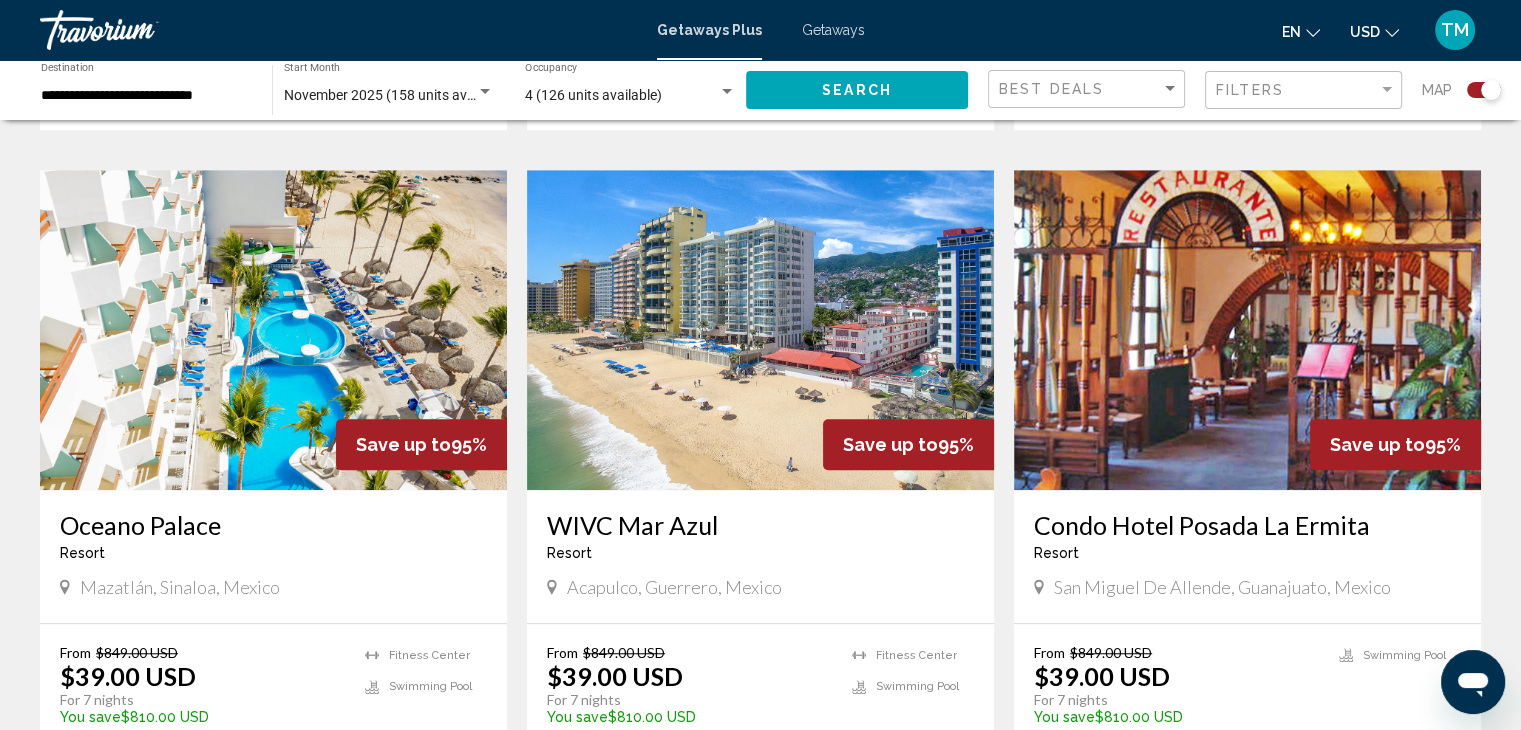 scroll, scrollTop: 1370, scrollLeft: 0, axis: vertical 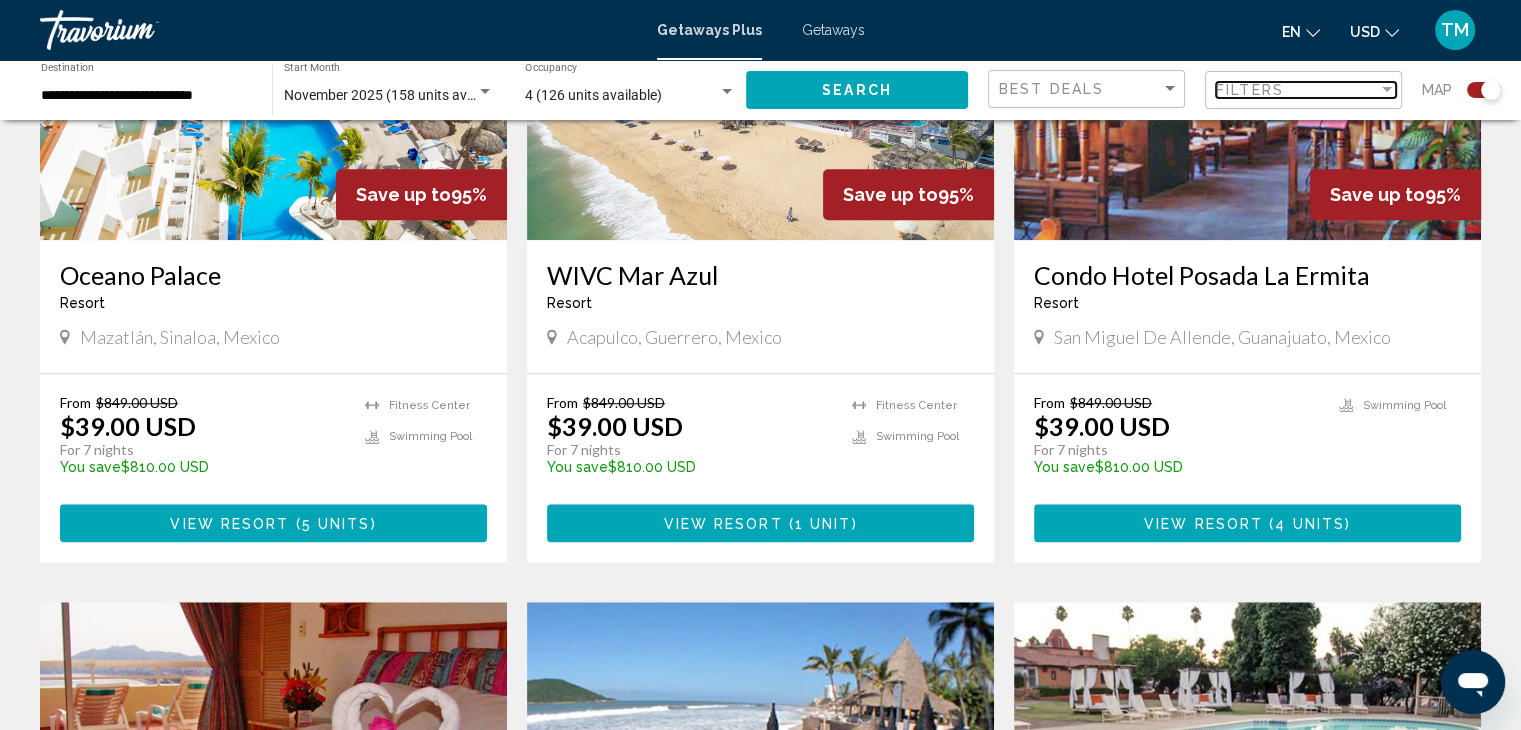click on "Filters" at bounding box center (1297, 90) 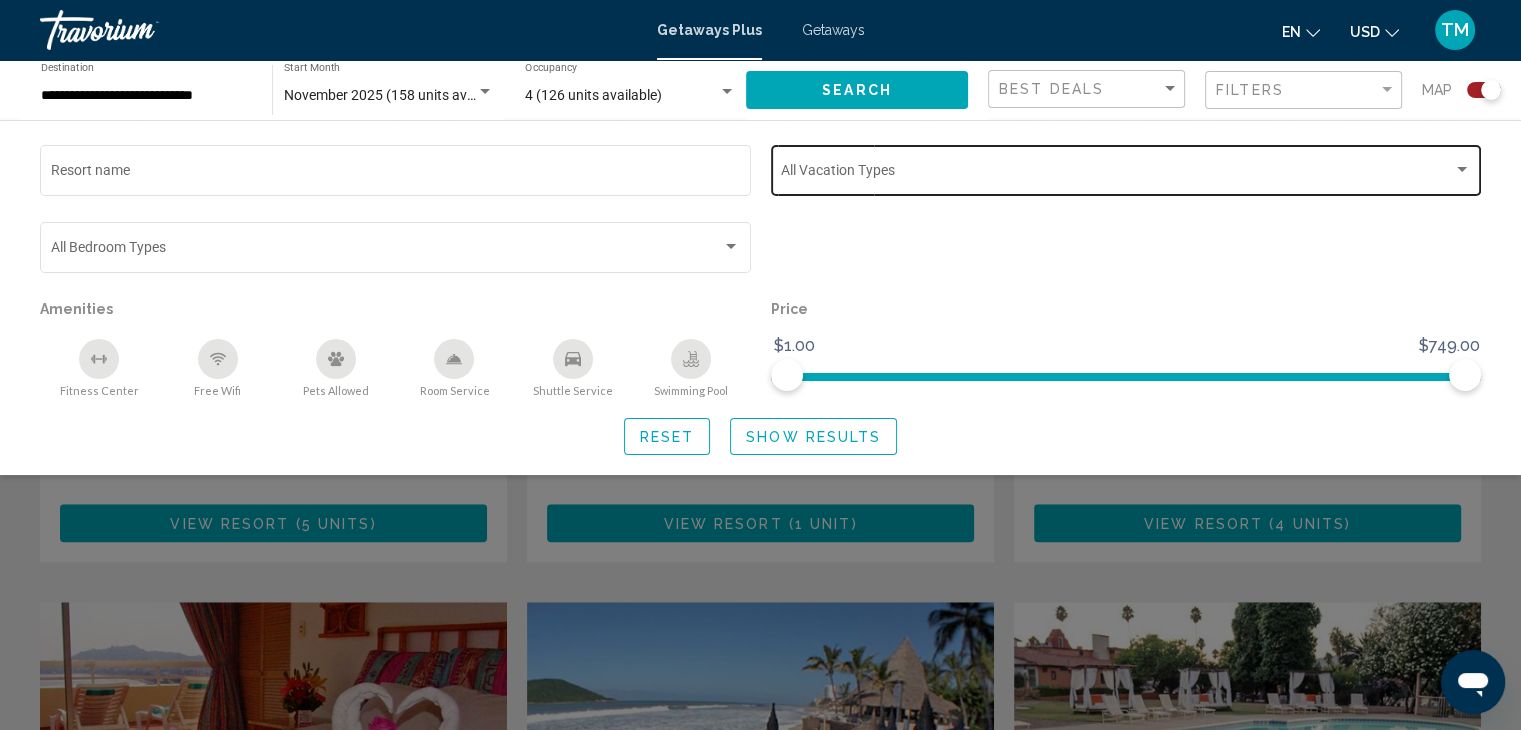 click on "Vacation Types All Vacation Types" 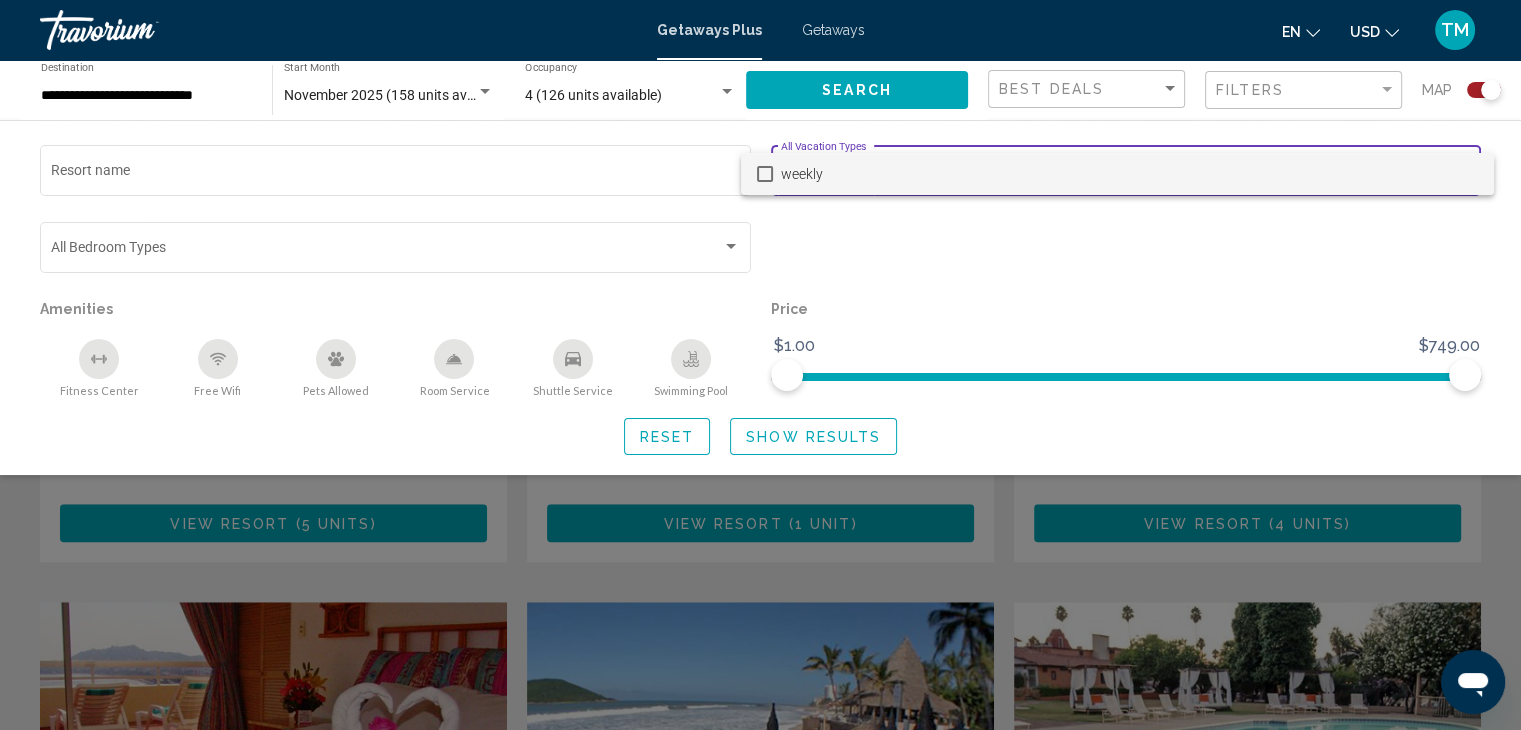 click on "weekly" at bounding box center [1129, 174] 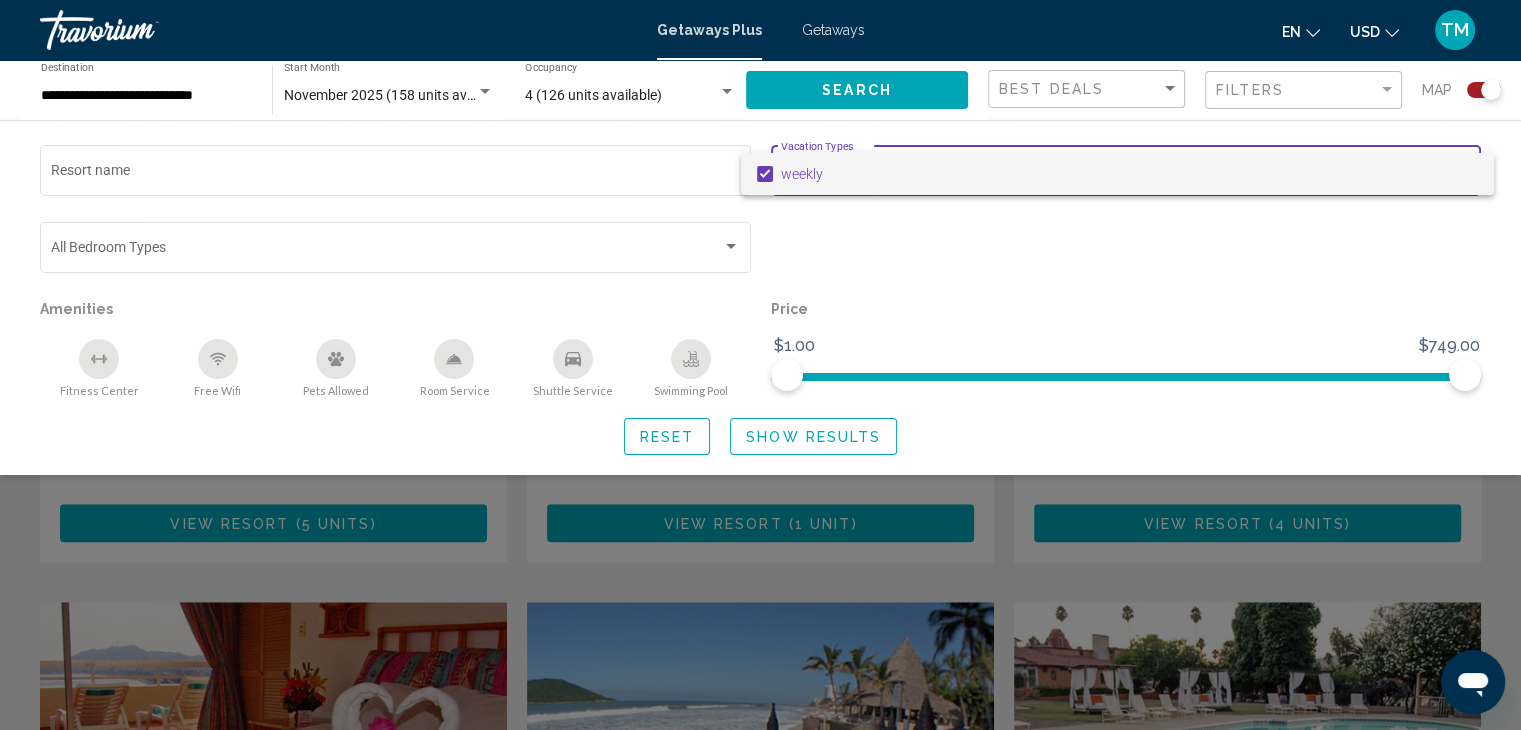 click on "weekly" at bounding box center [1129, 174] 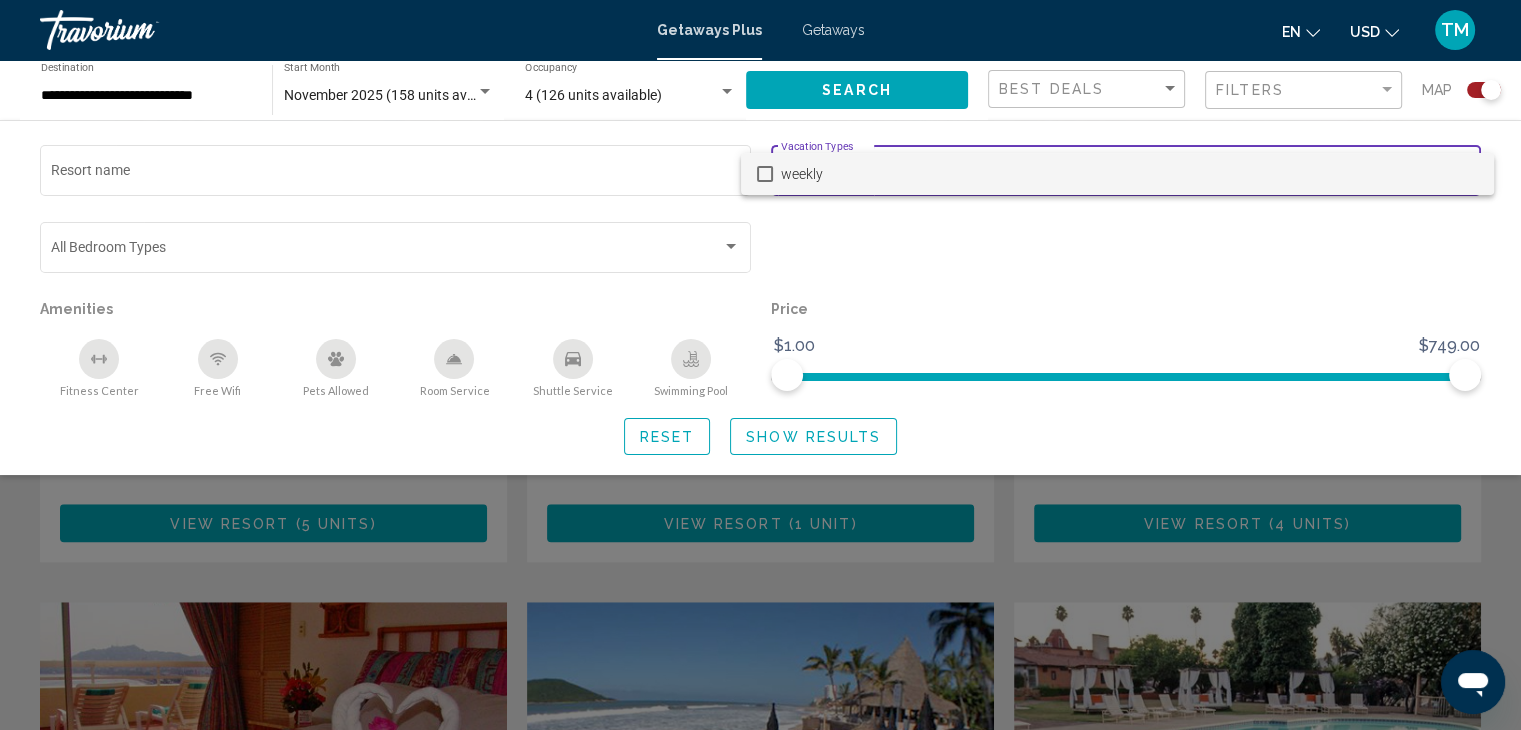 click at bounding box center [760, 365] 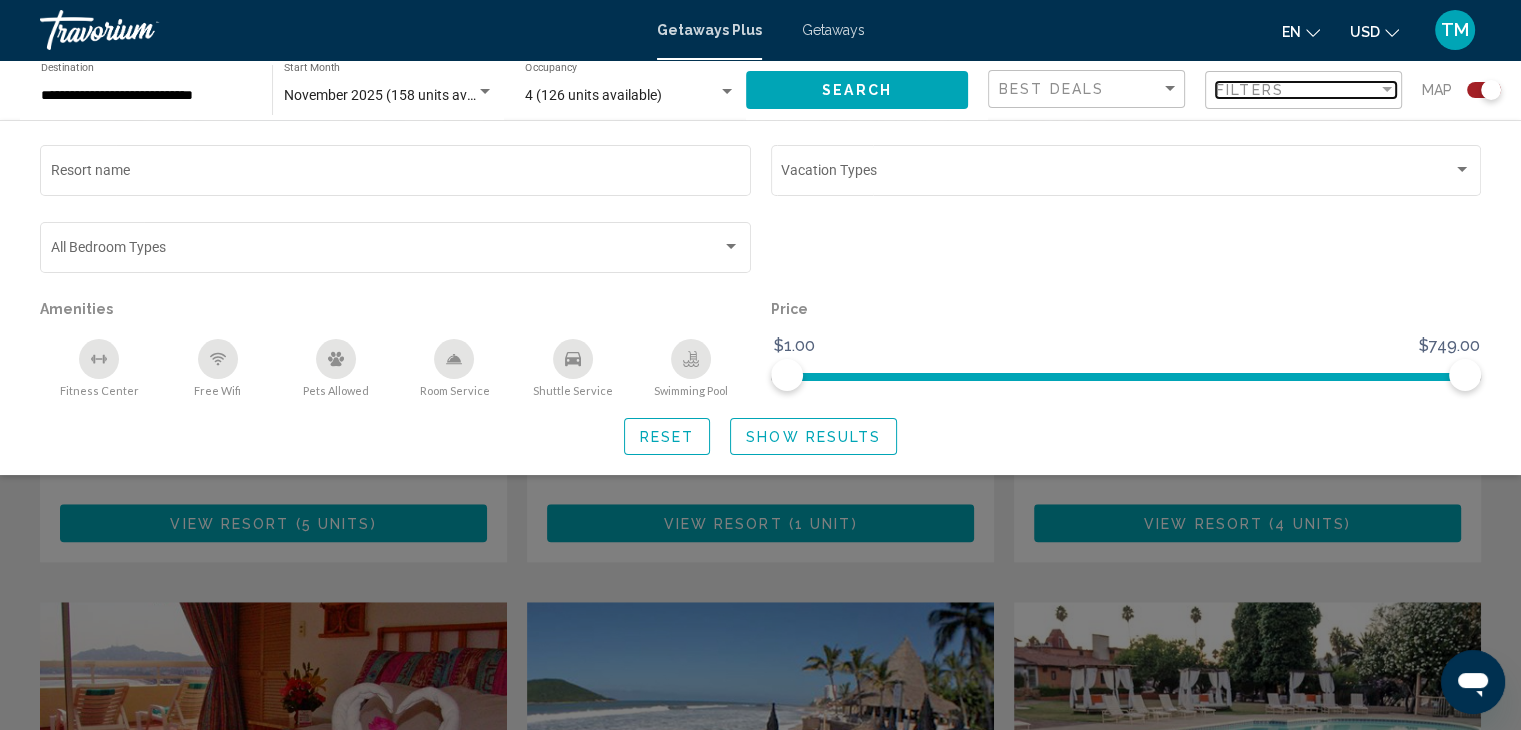 click on "Filters" at bounding box center [1250, 90] 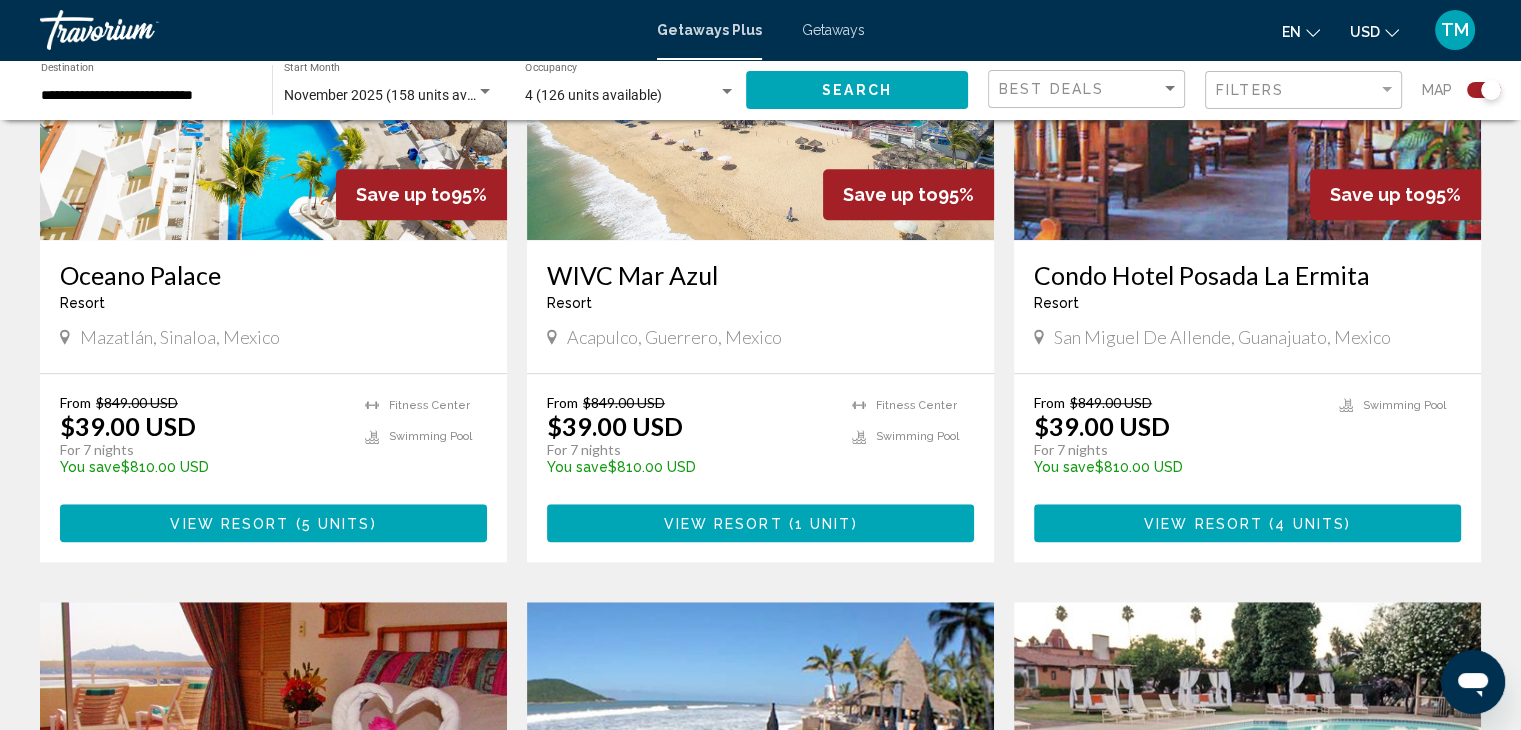 click on "Best Deals" 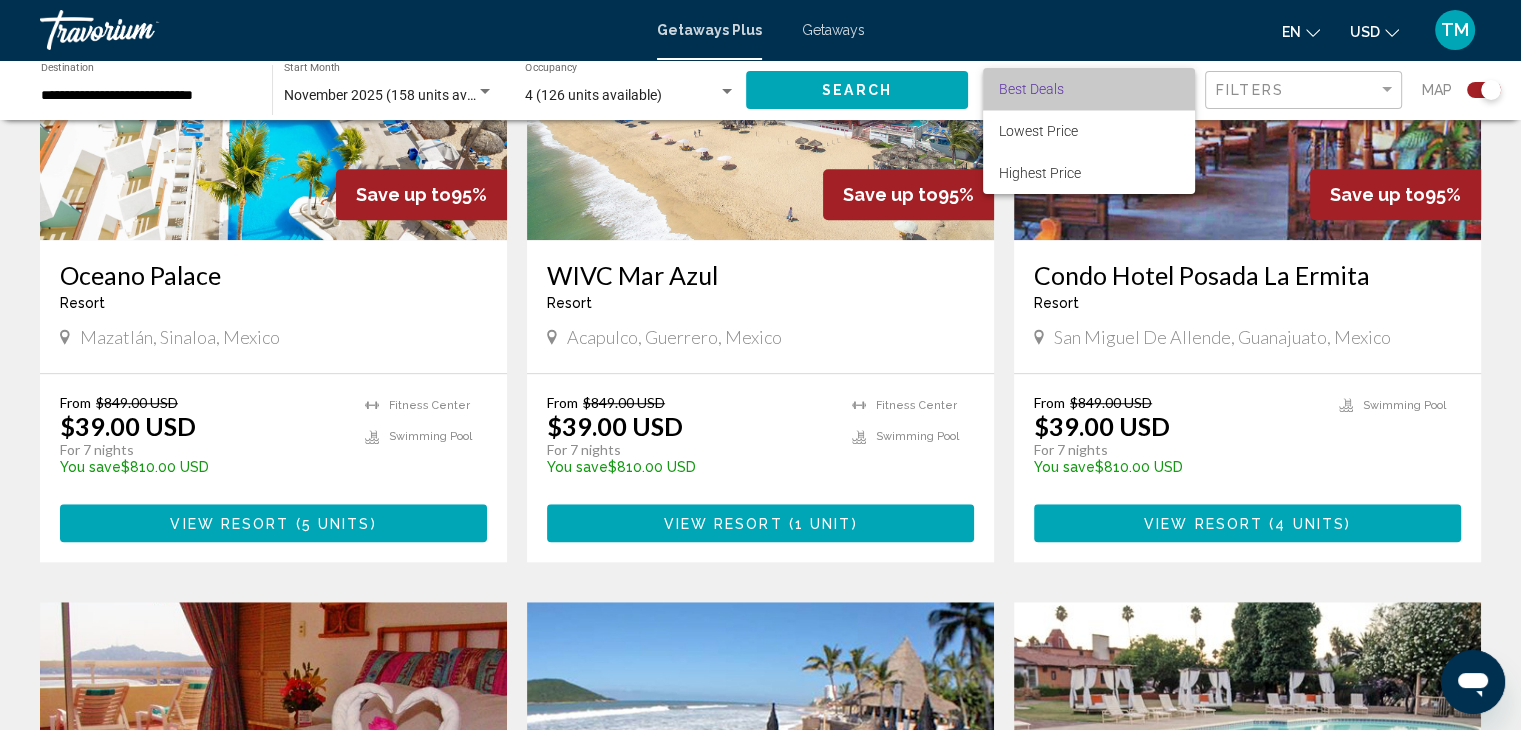 click on "Best Deals" at bounding box center [1089, 89] 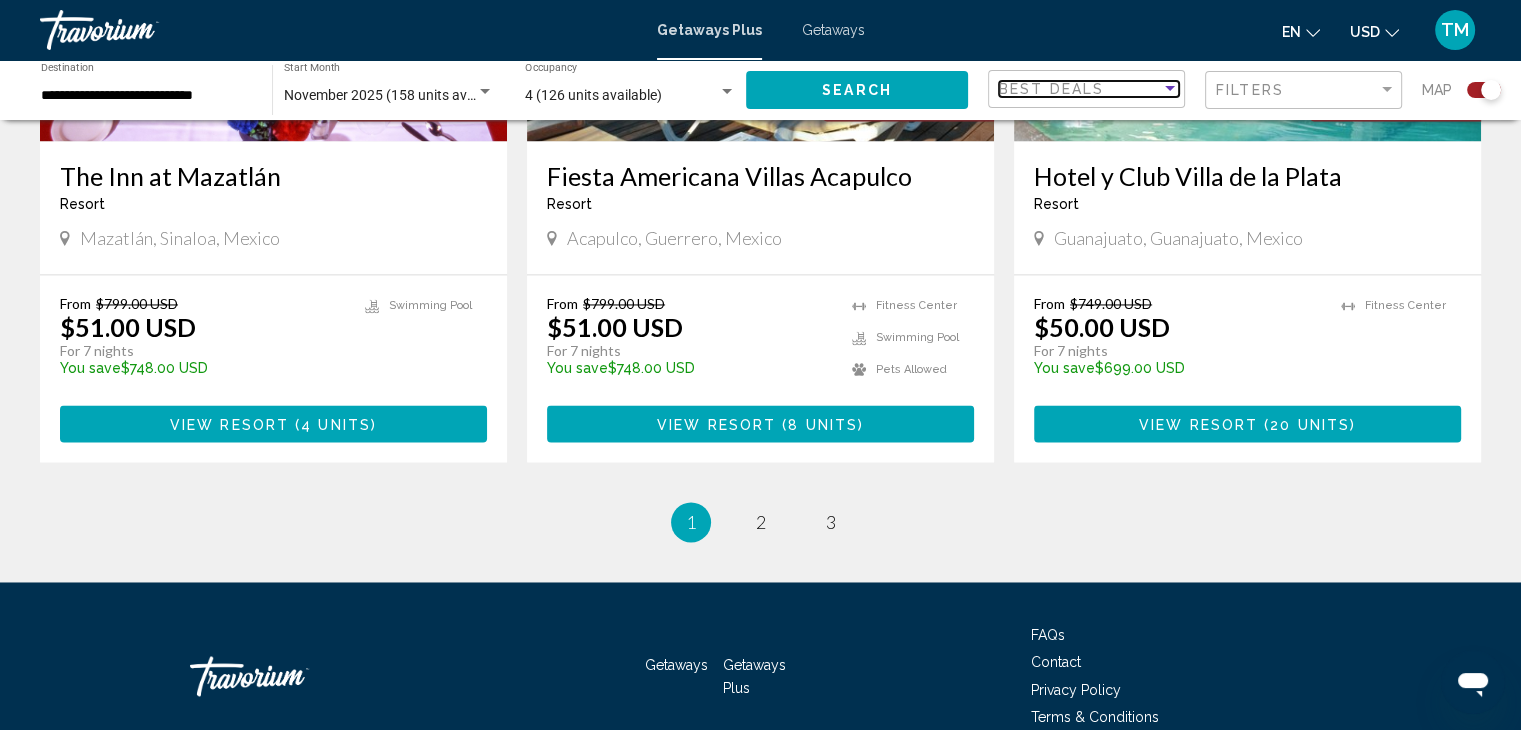 scroll, scrollTop: 3207, scrollLeft: 0, axis: vertical 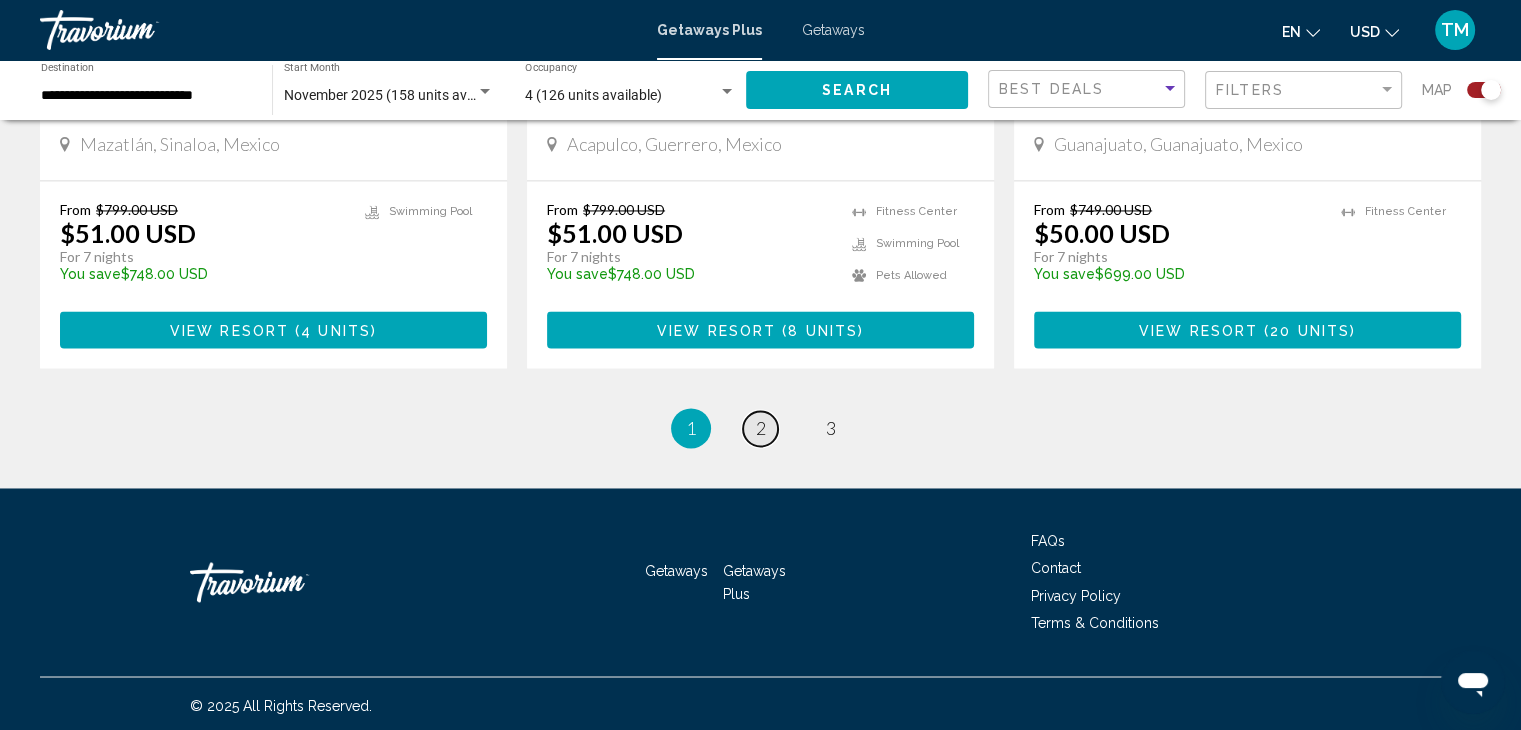click on "2" at bounding box center [761, 428] 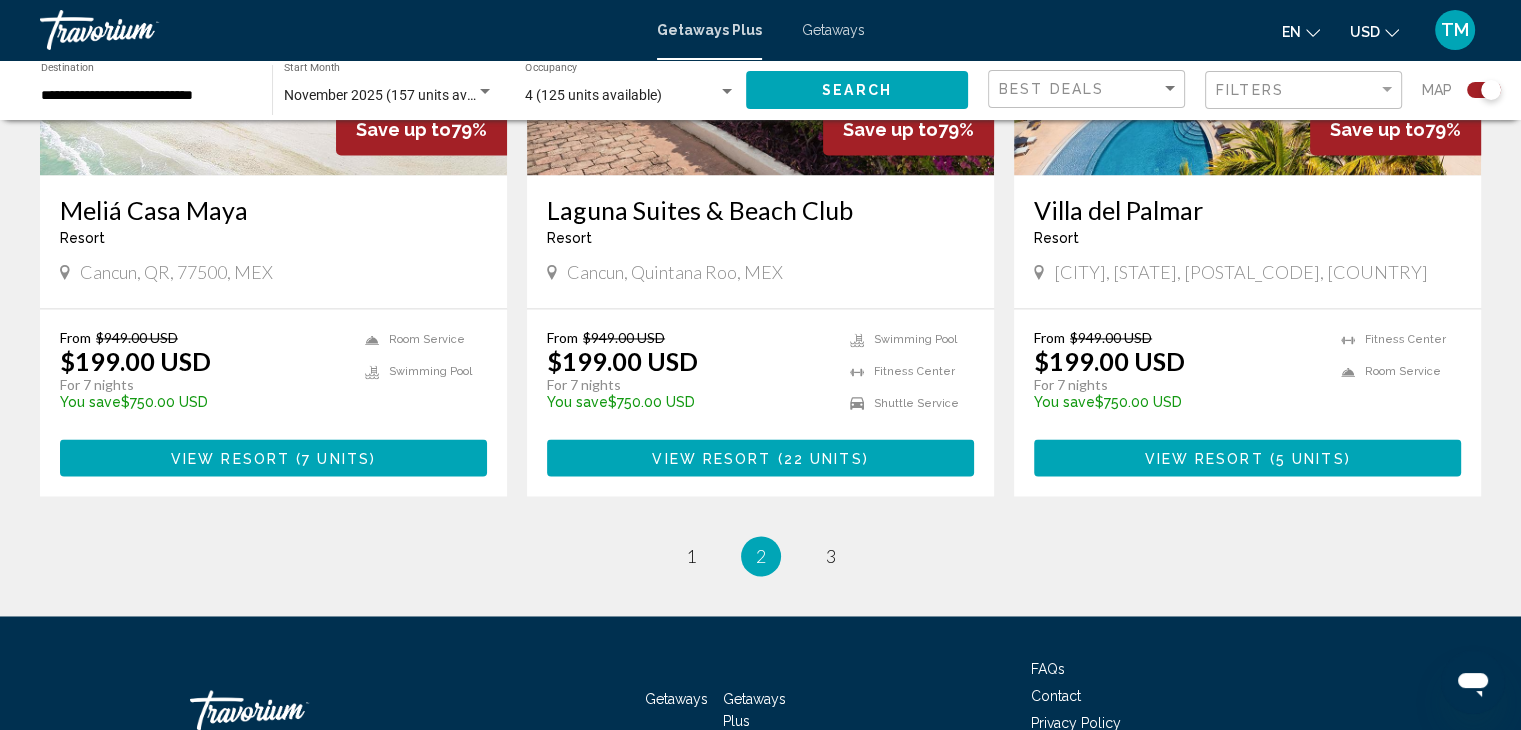 scroll, scrollTop: 3052, scrollLeft: 0, axis: vertical 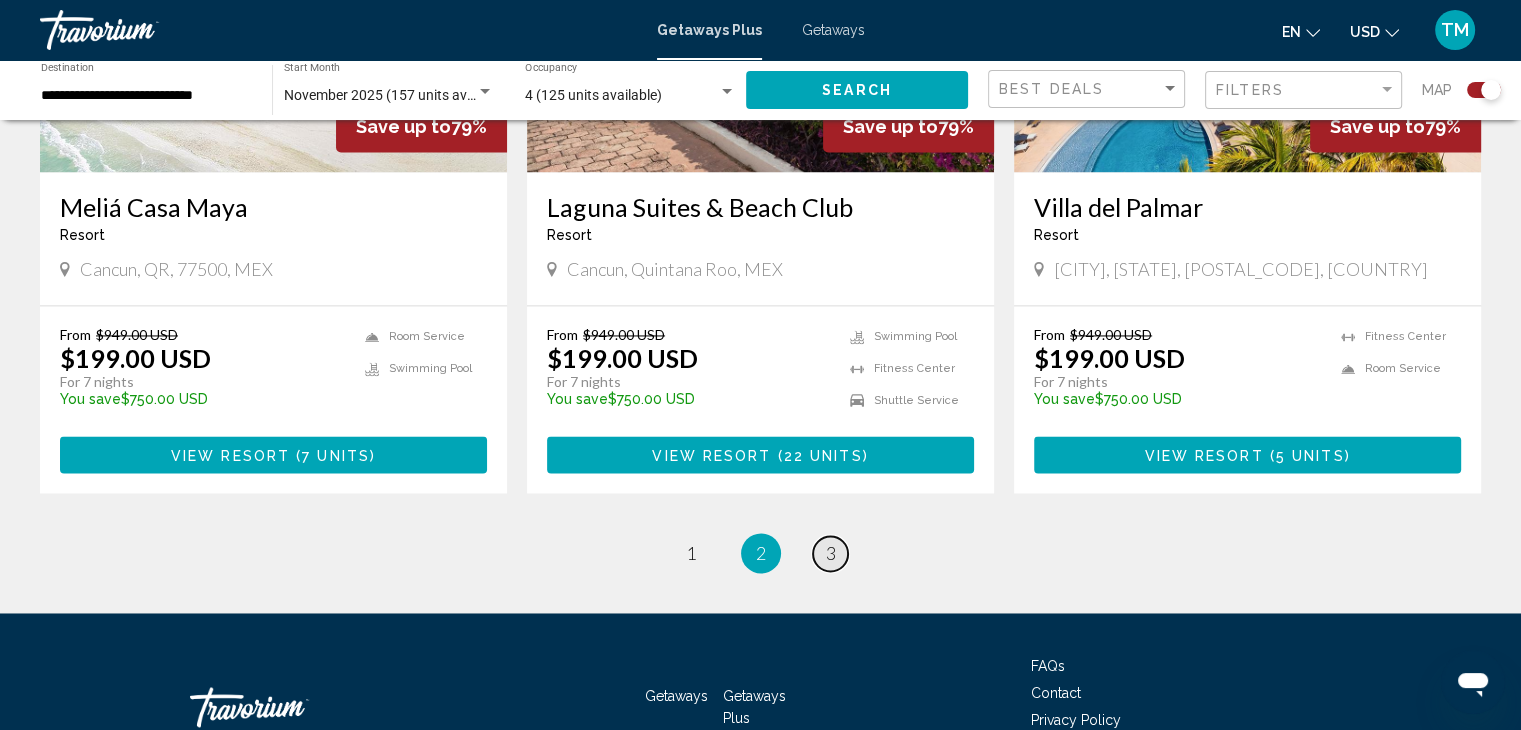 click on "3" at bounding box center [831, 553] 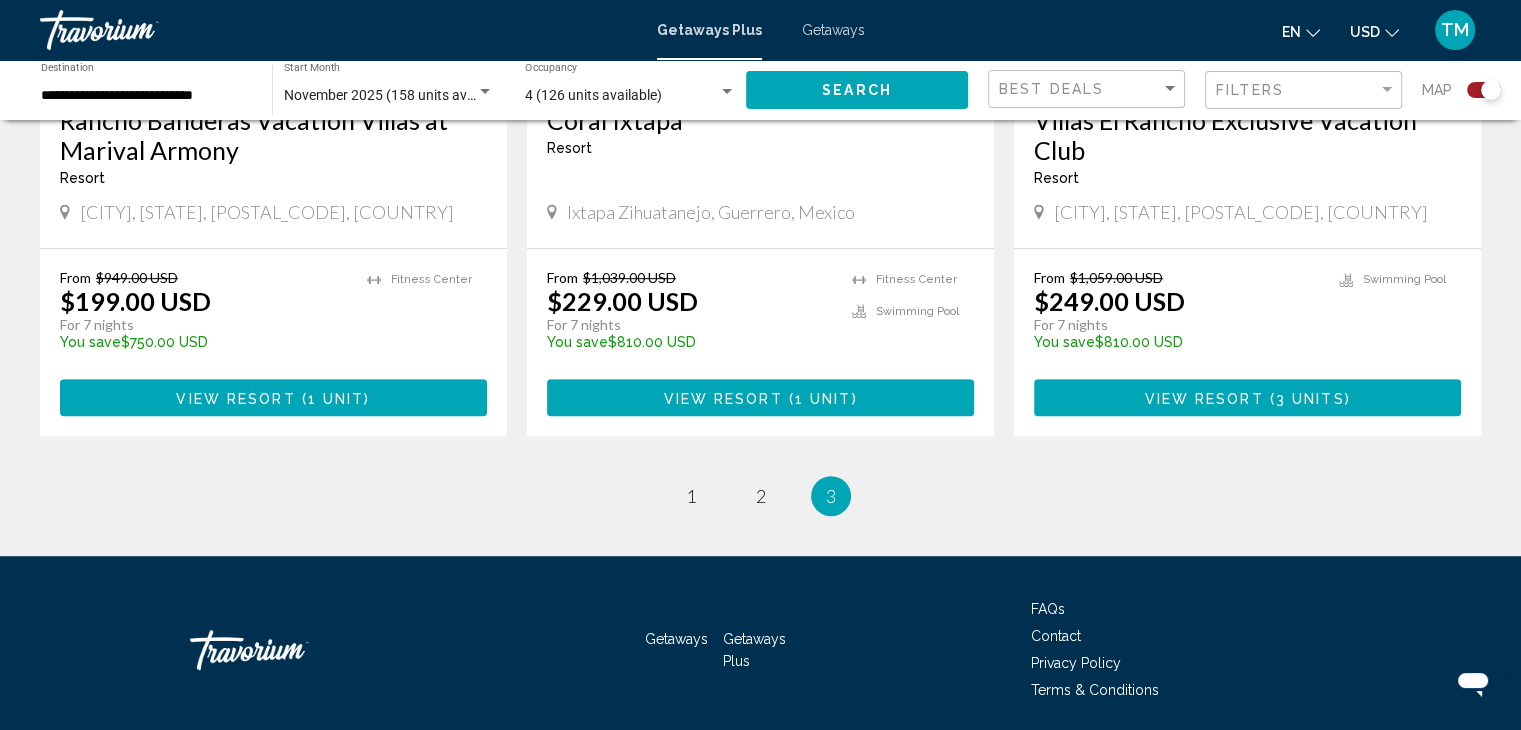scroll, scrollTop: 1017, scrollLeft: 0, axis: vertical 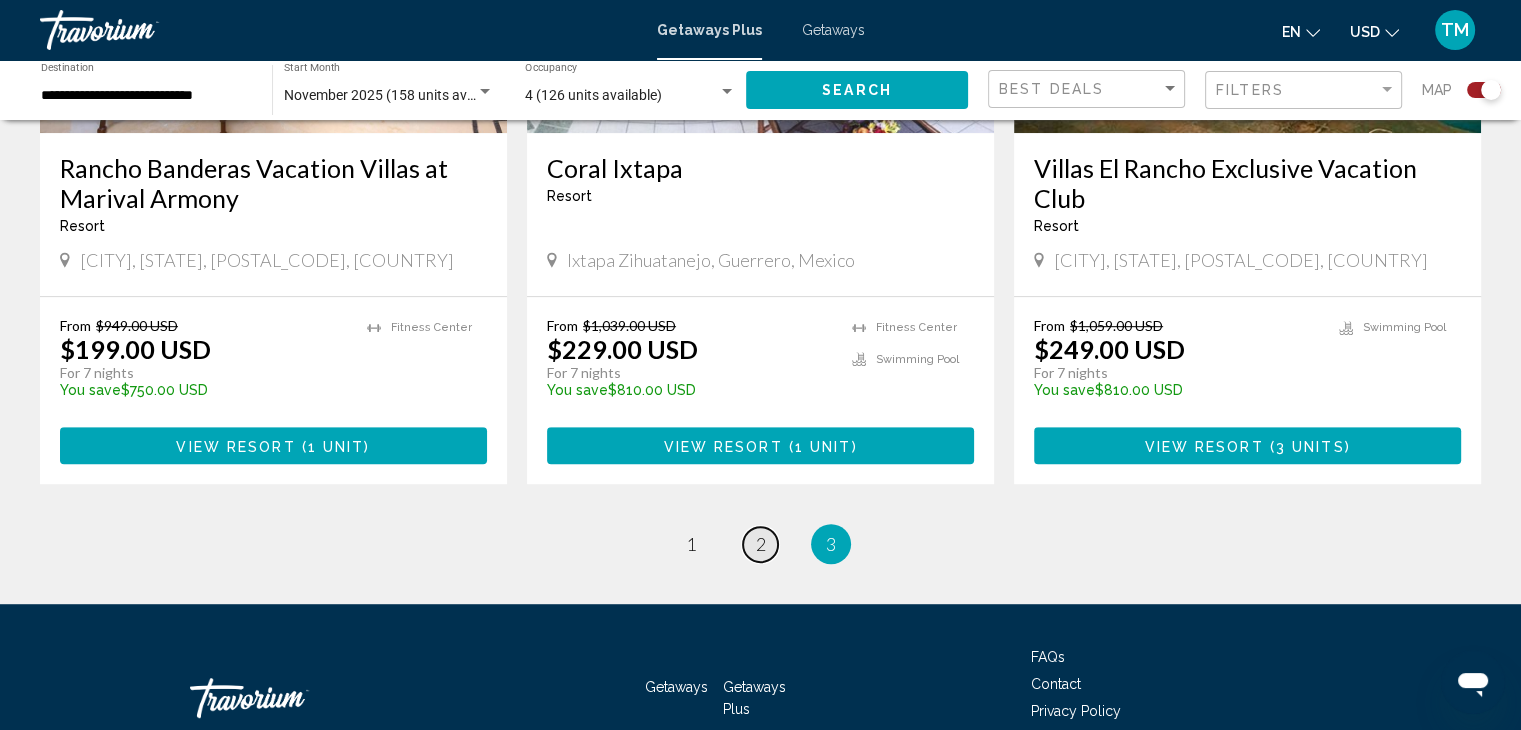 click on "2" at bounding box center (761, 544) 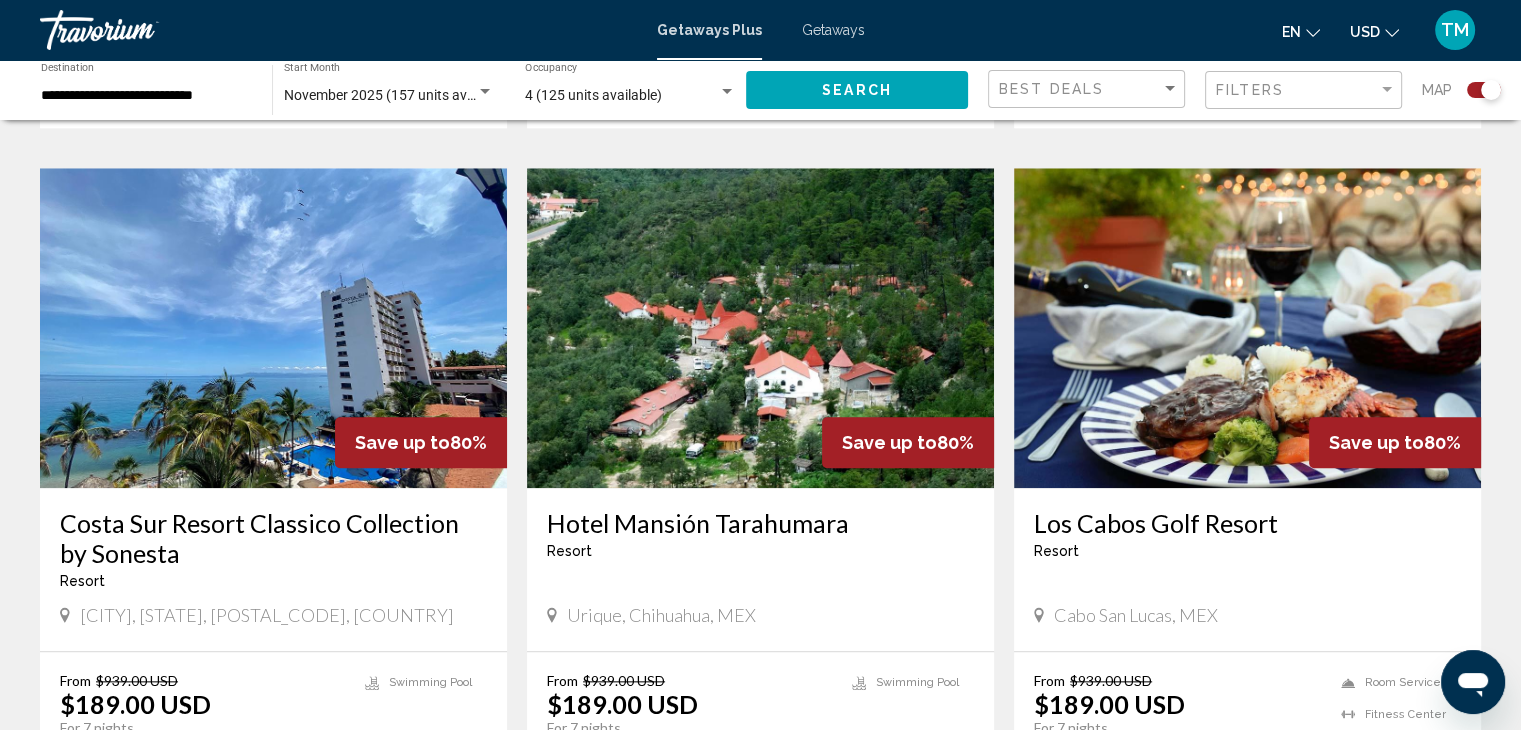 scroll, scrollTop: 2026, scrollLeft: 0, axis: vertical 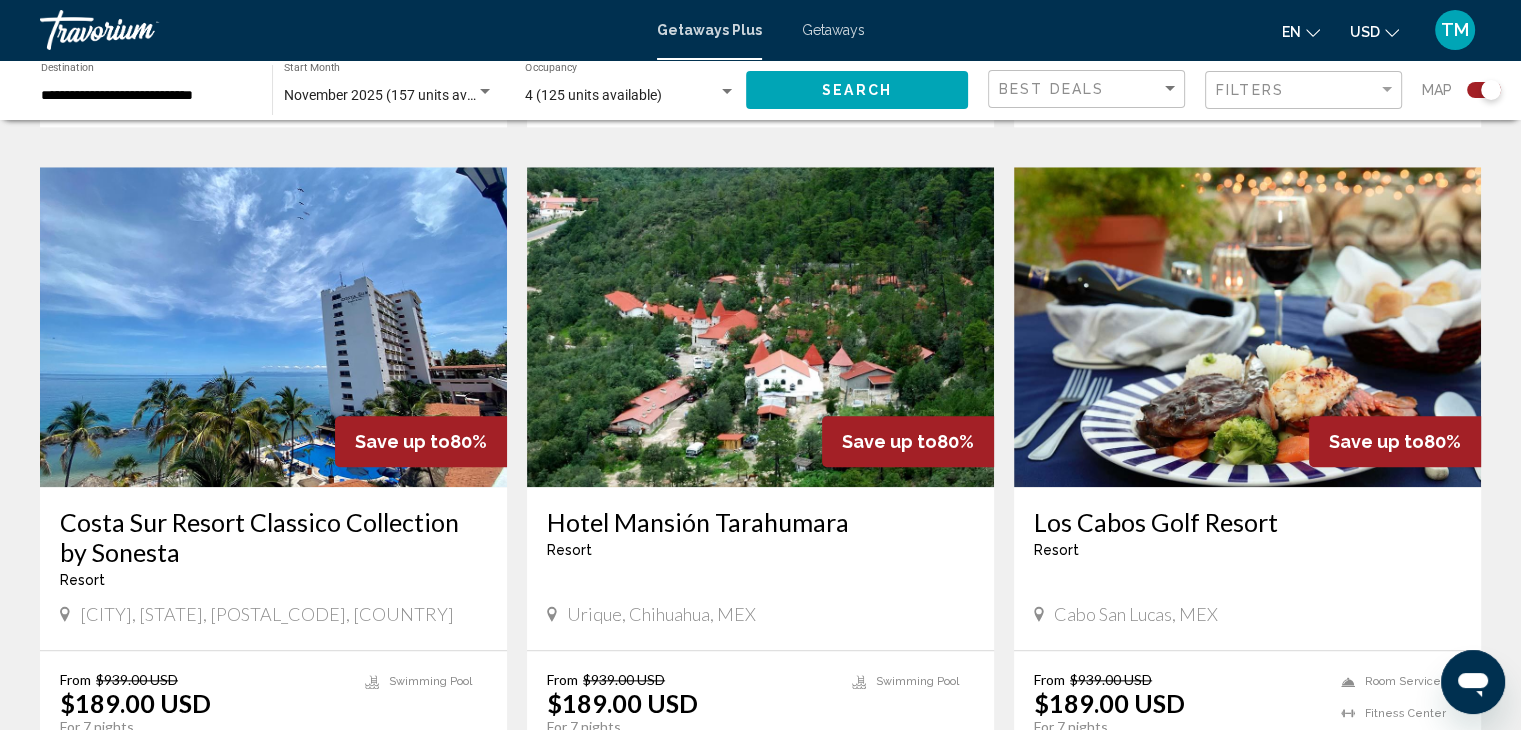 click on "Save up to  80%" at bounding box center [421, 441] 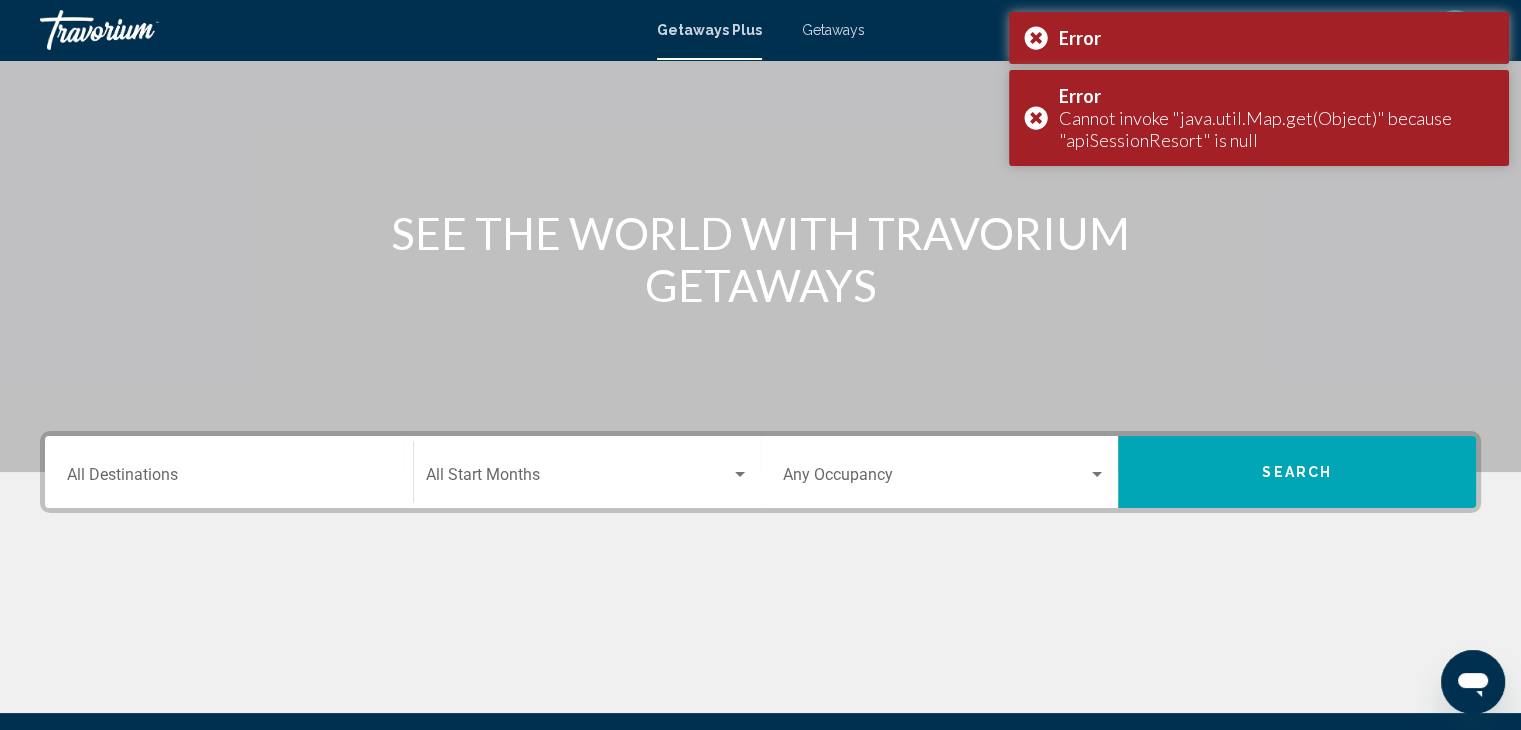 scroll, scrollTop: 124, scrollLeft: 0, axis: vertical 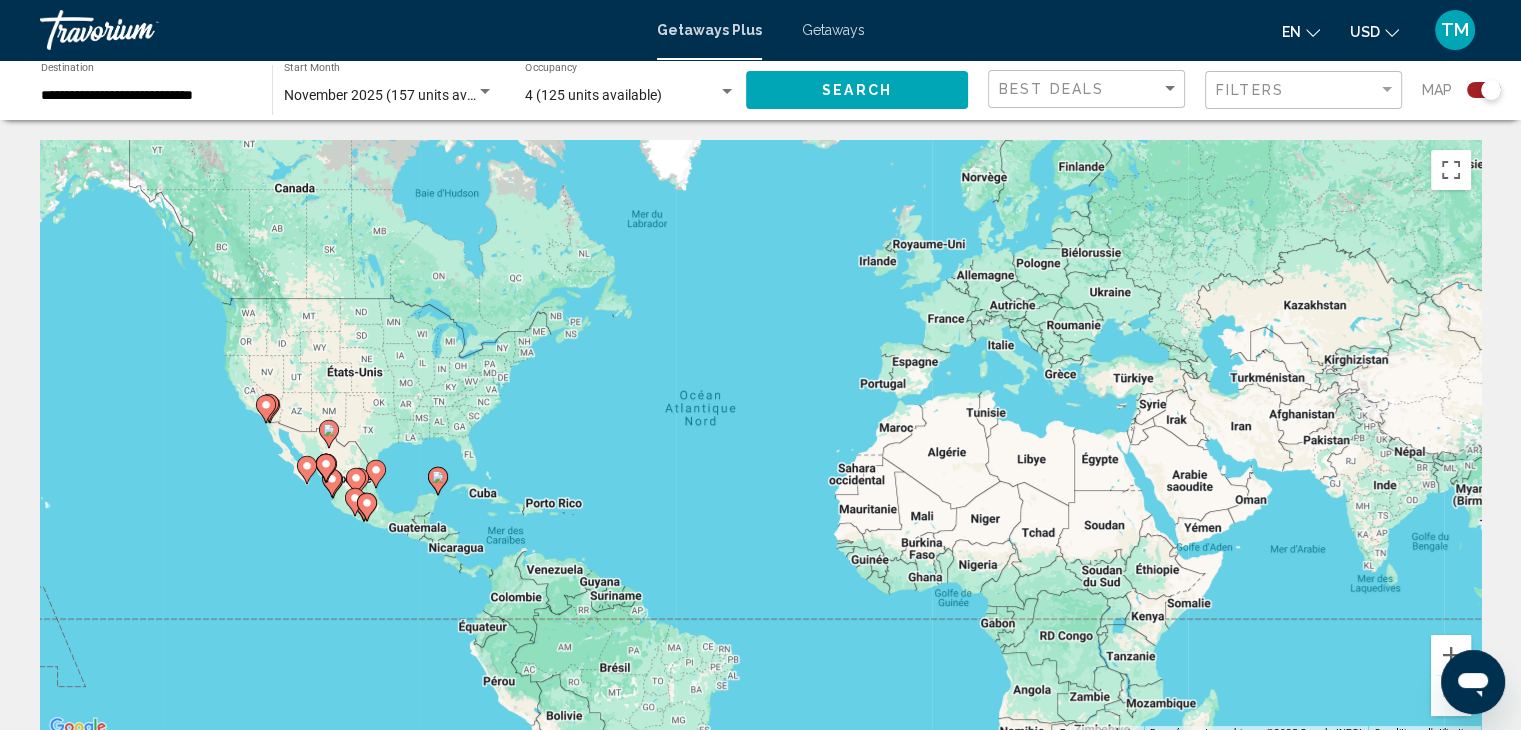 click on "November 2025 (157 units available) Start Month All Start Months" 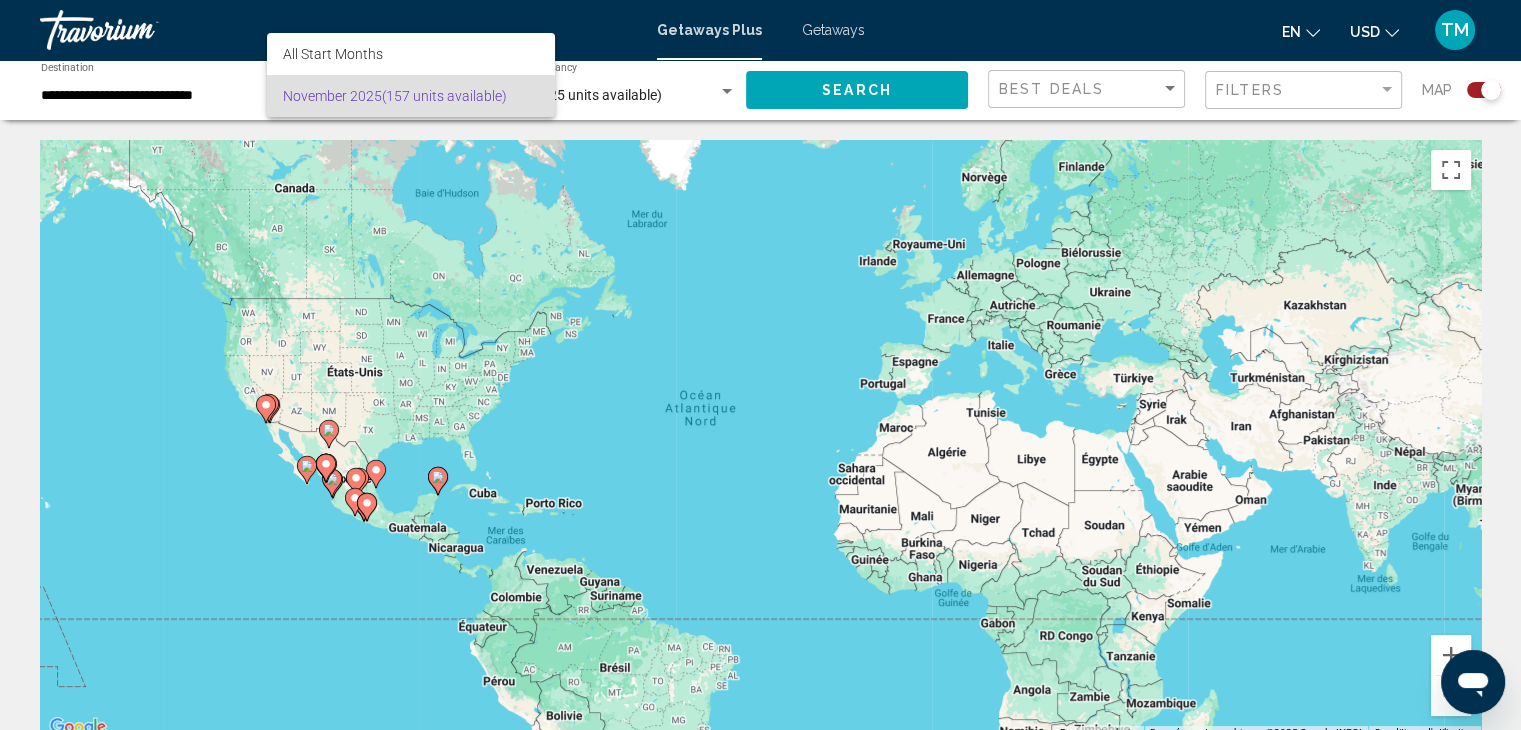 click on "November 2025  (157 units available)" at bounding box center [411, 96] 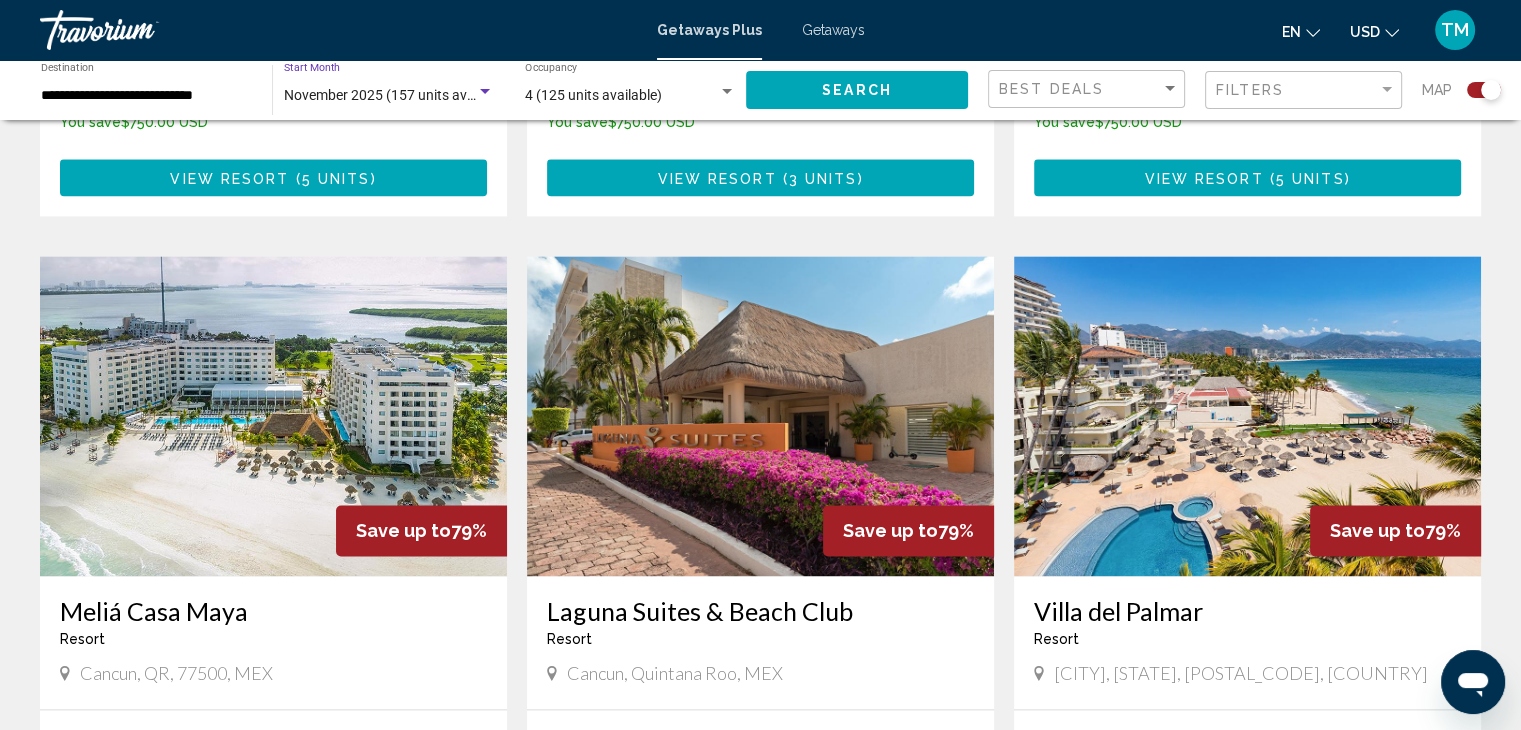 scroll, scrollTop: 2651, scrollLeft: 0, axis: vertical 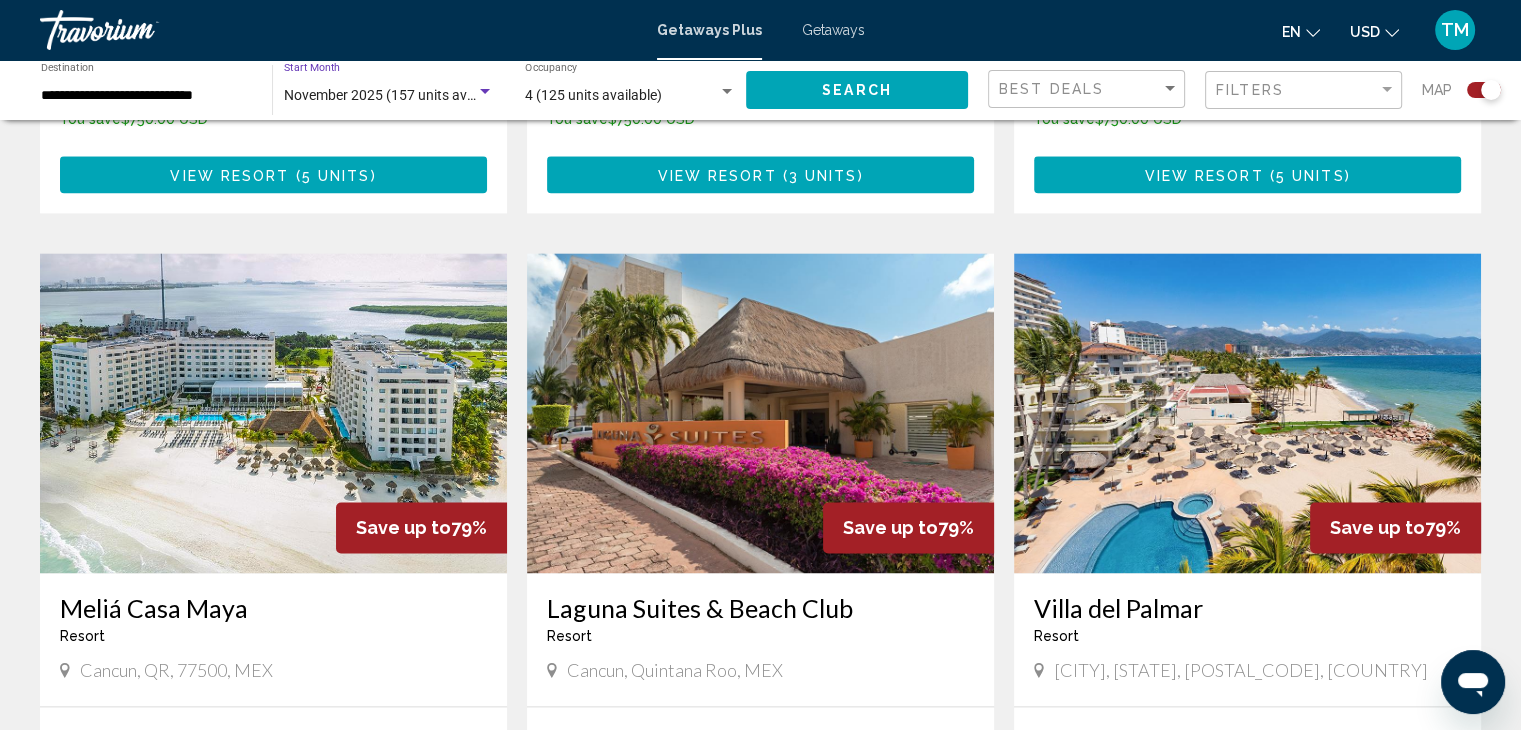 click at bounding box center [1247, 413] 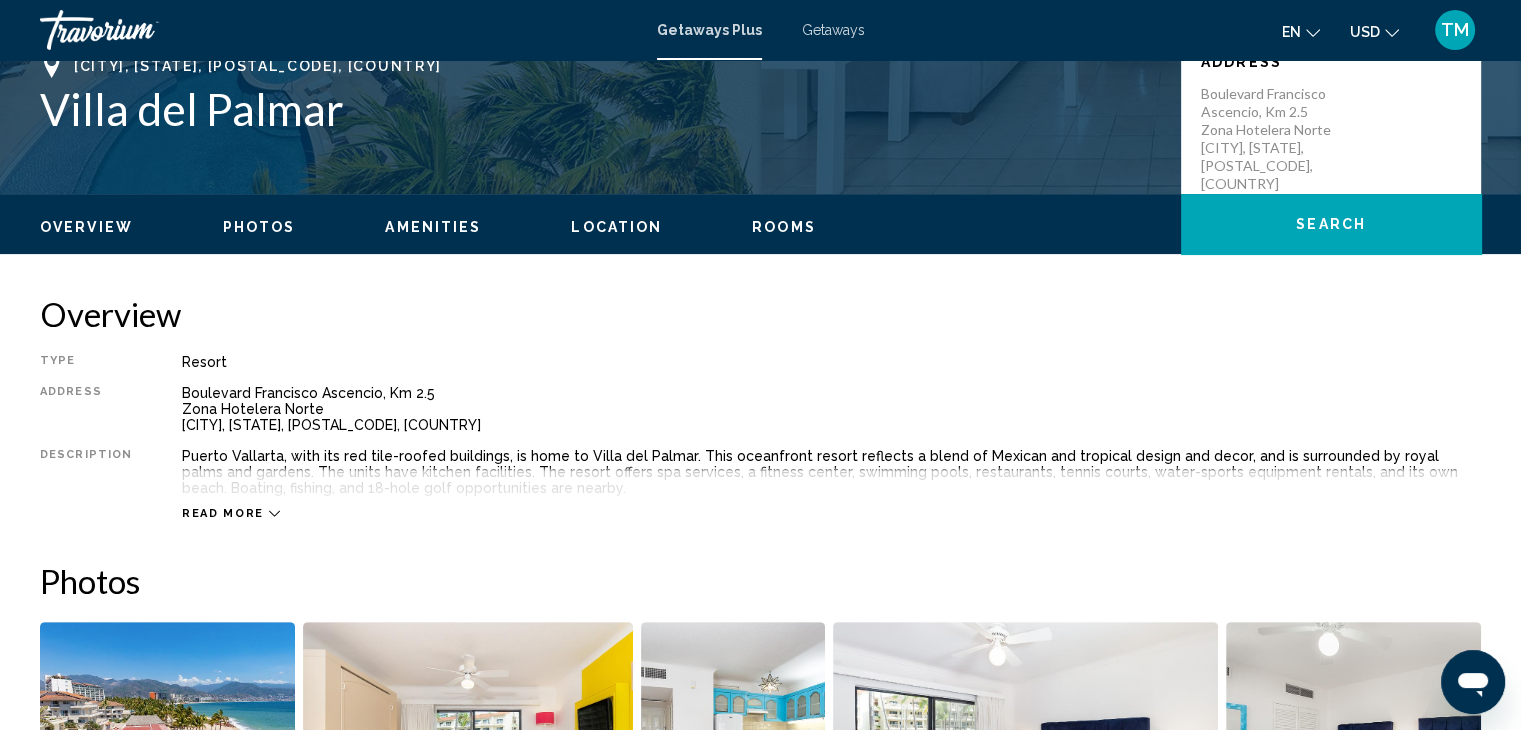 scroll, scrollTop: 473, scrollLeft: 0, axis: vertical 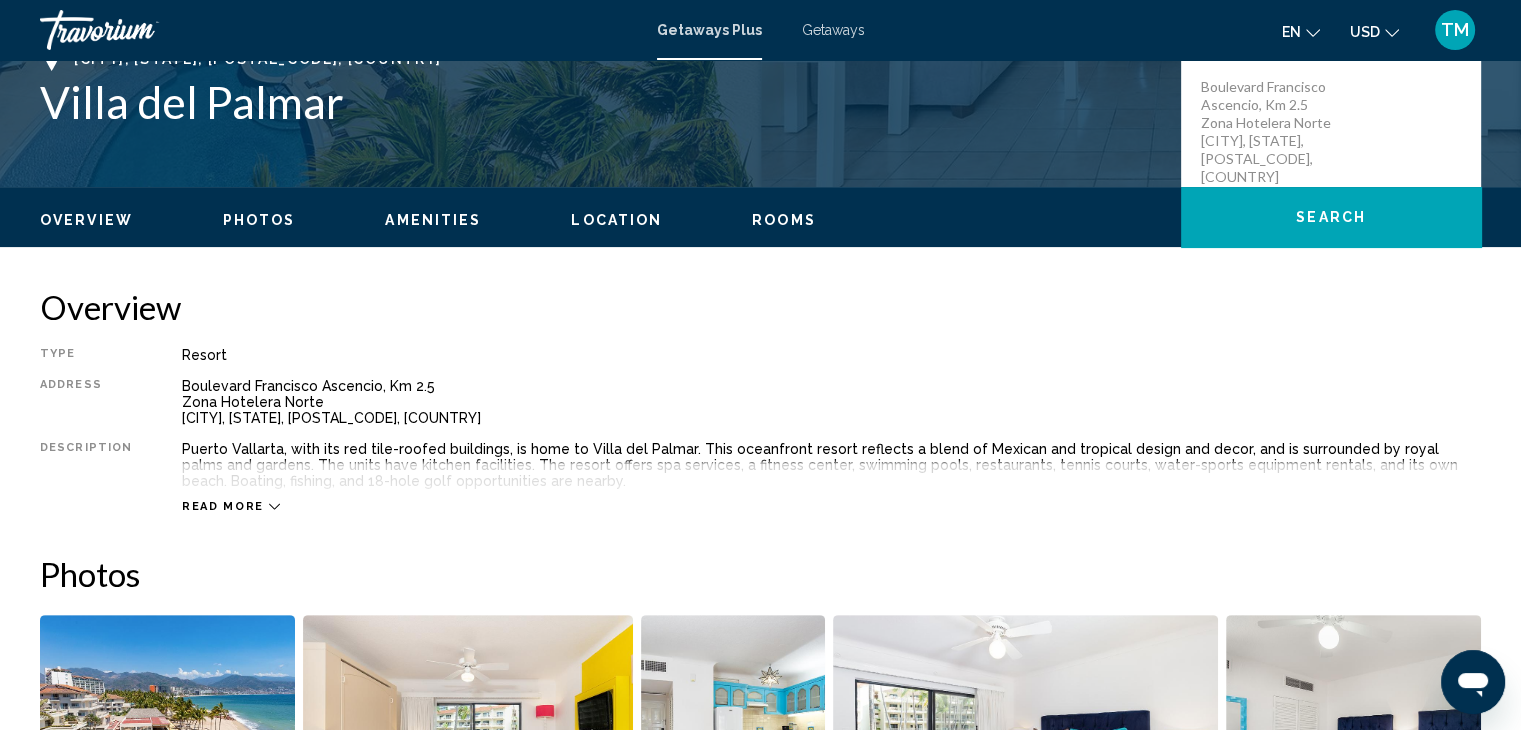 click on "Read more" at bounding box center [223, 506] 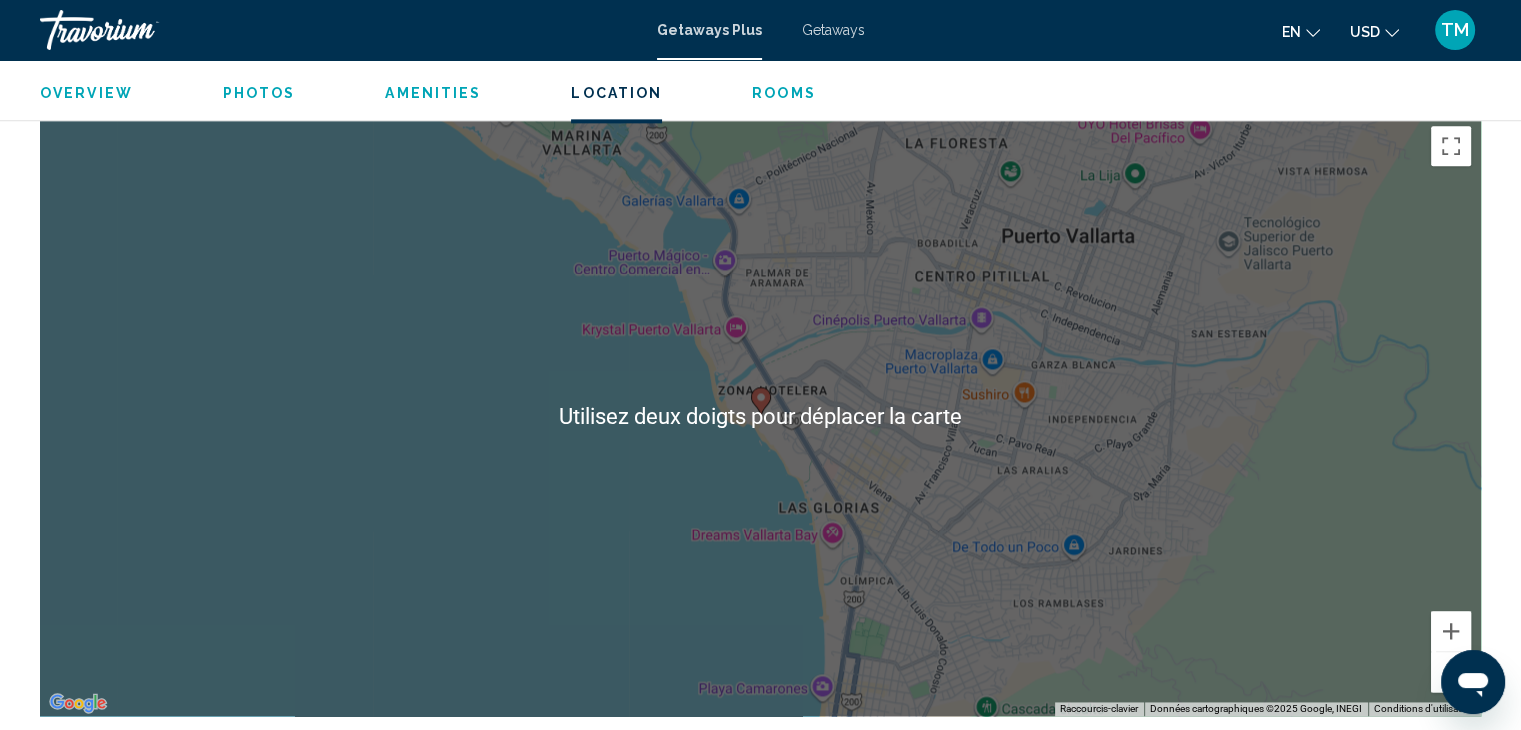 scroll, scrollTop: 2616, scrollLeft: 0, axis: vertical 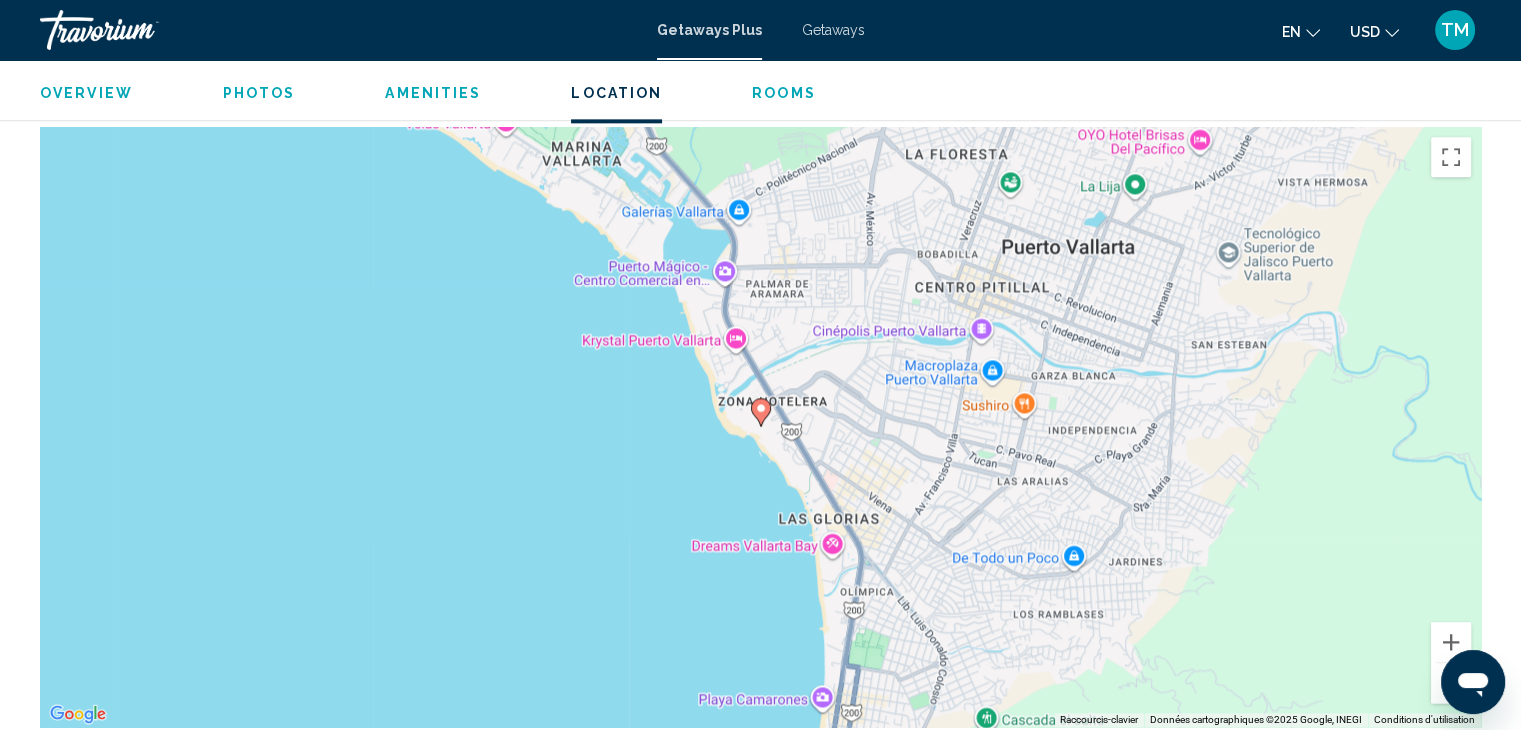 click on "Pour activer le glissement du marqueur avec le clavier, appuyez sur Alt+Entrée. Déplacez ensuite le marqueur à l'aide des touches fléchées. Pour terminer le glissement, appuyez sur la touche Entrée. Pour annuler, appuyez sur Échap." at bounding box center (760, 427) 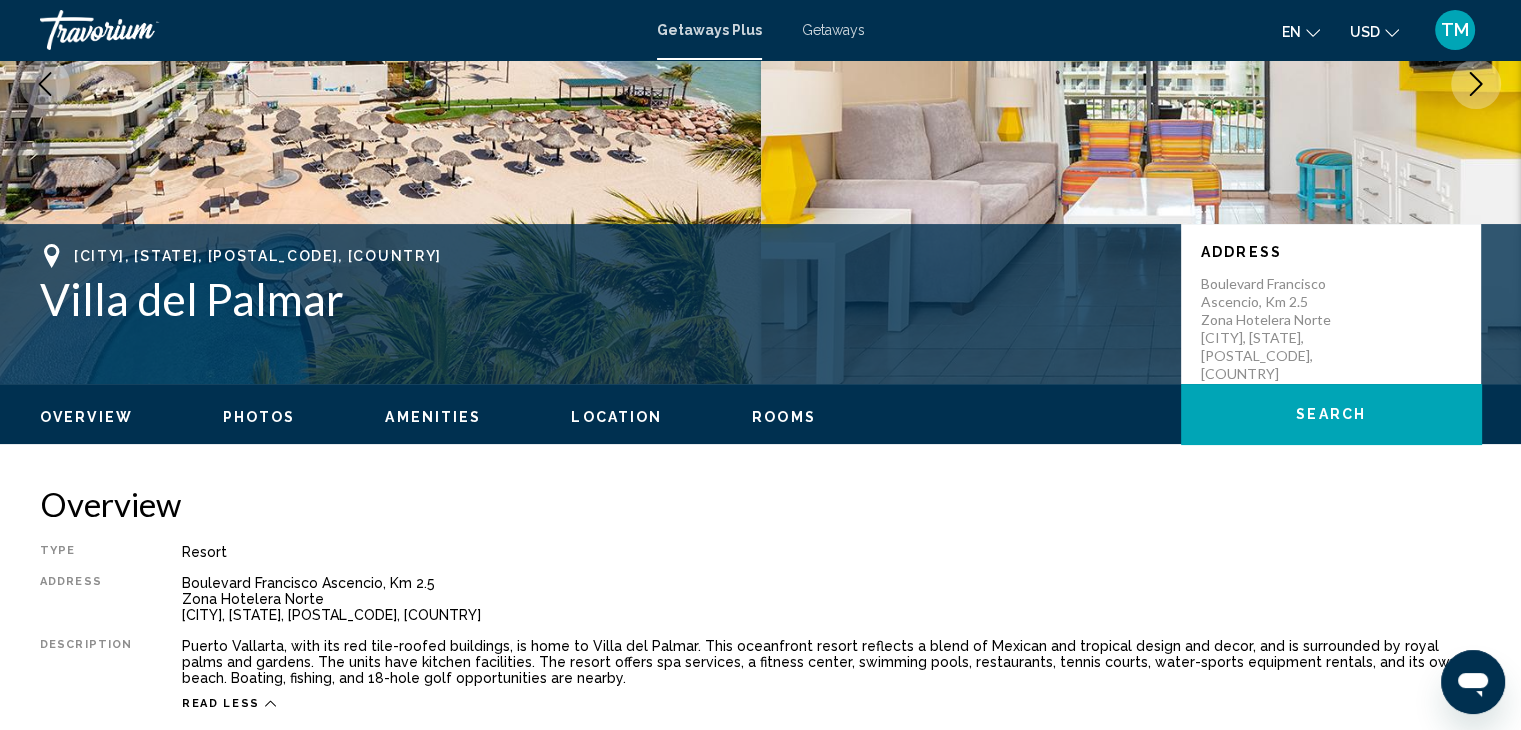 scroll, scrollTop: 304, scrollLeft: 0, axis: vertical 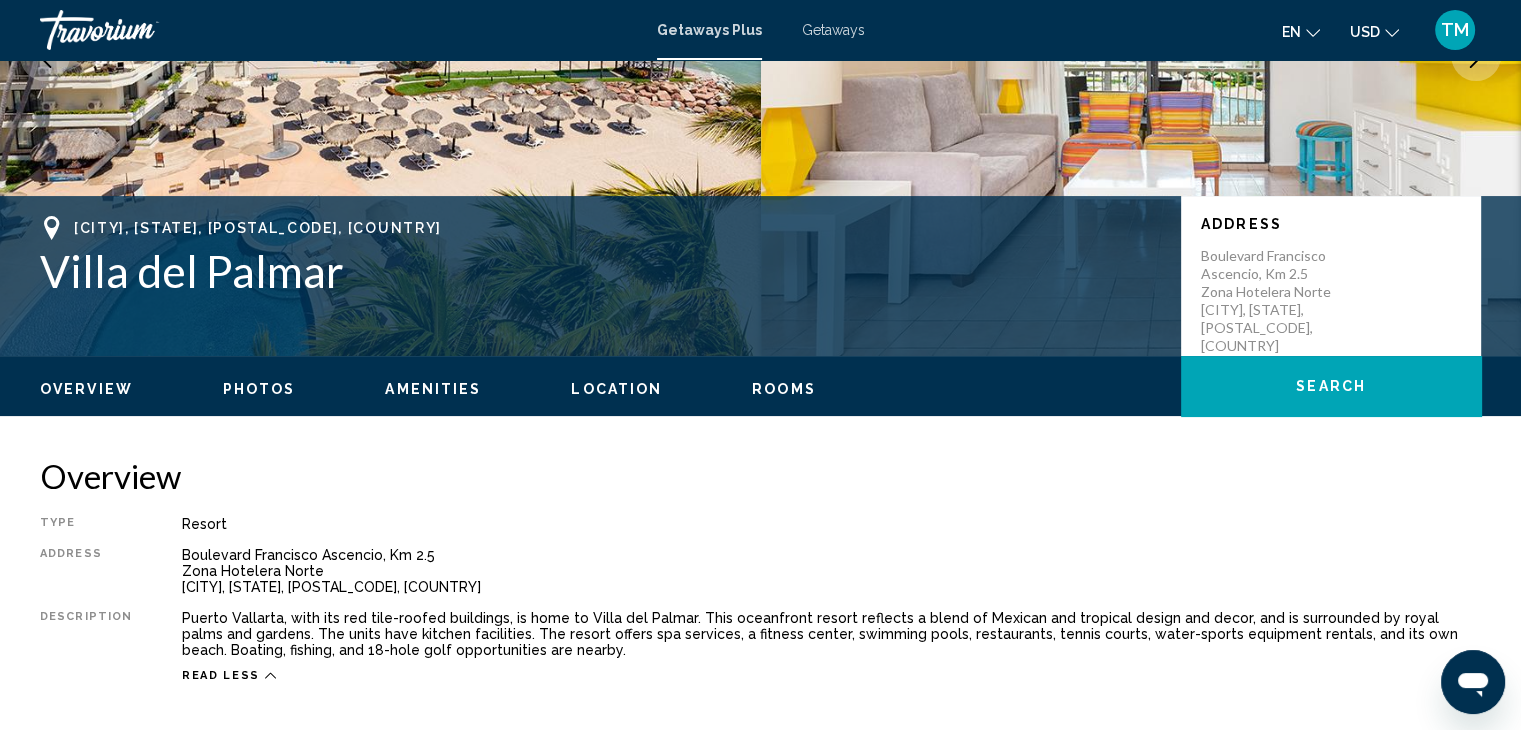 click on "Photos" at bounding box center [259, 389] 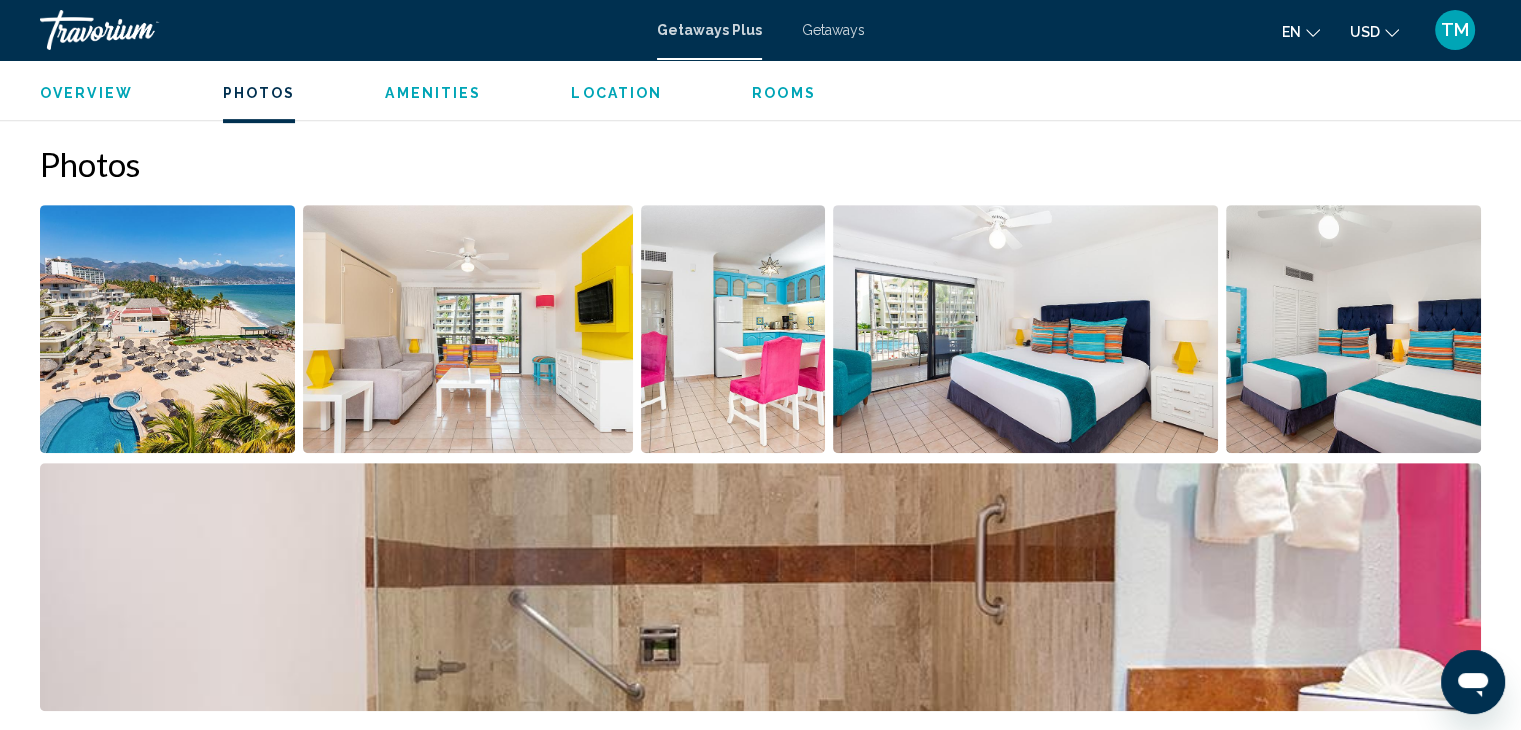 scroll, scrollTop: 882, scrollLeft: 0, axis: vertical 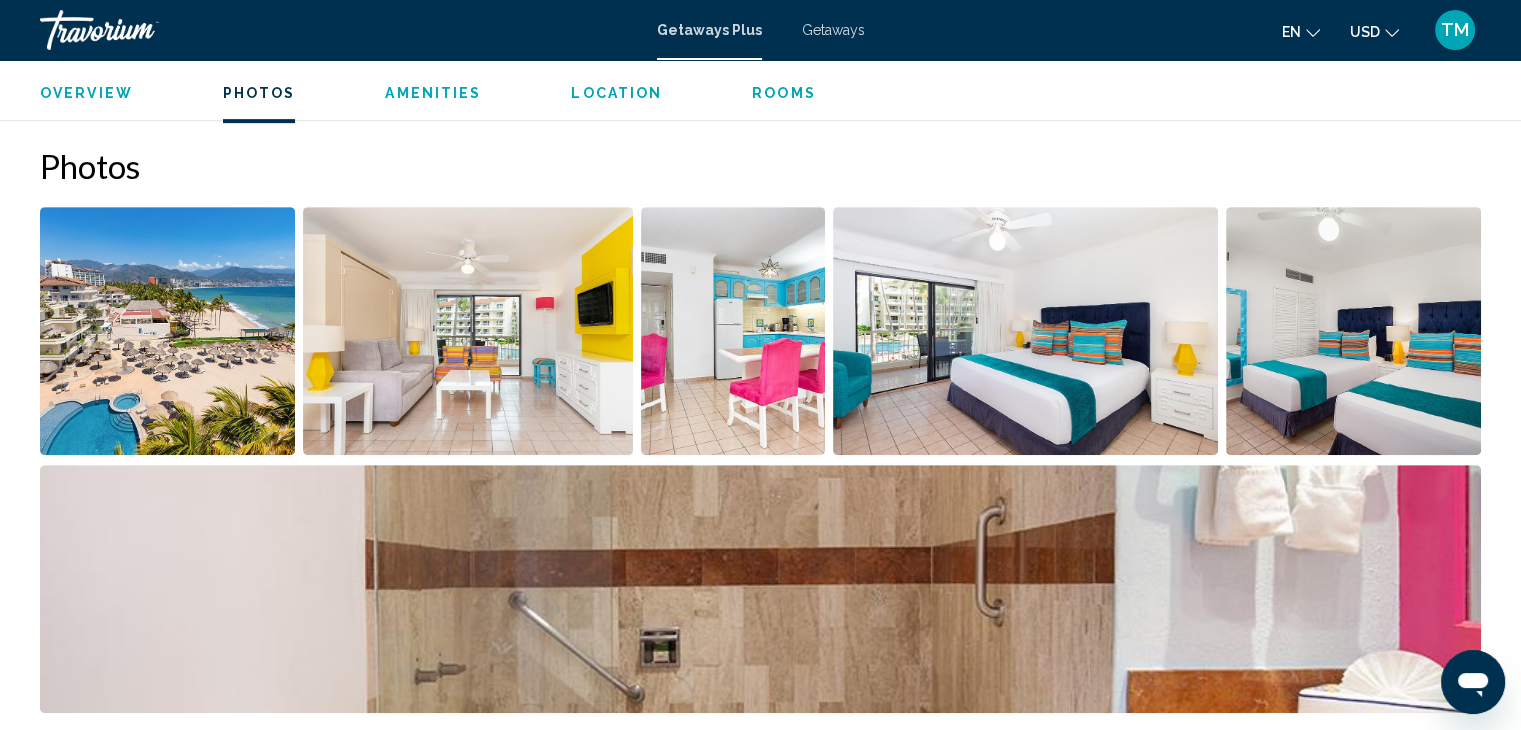 click at bounding box center [167, 331] 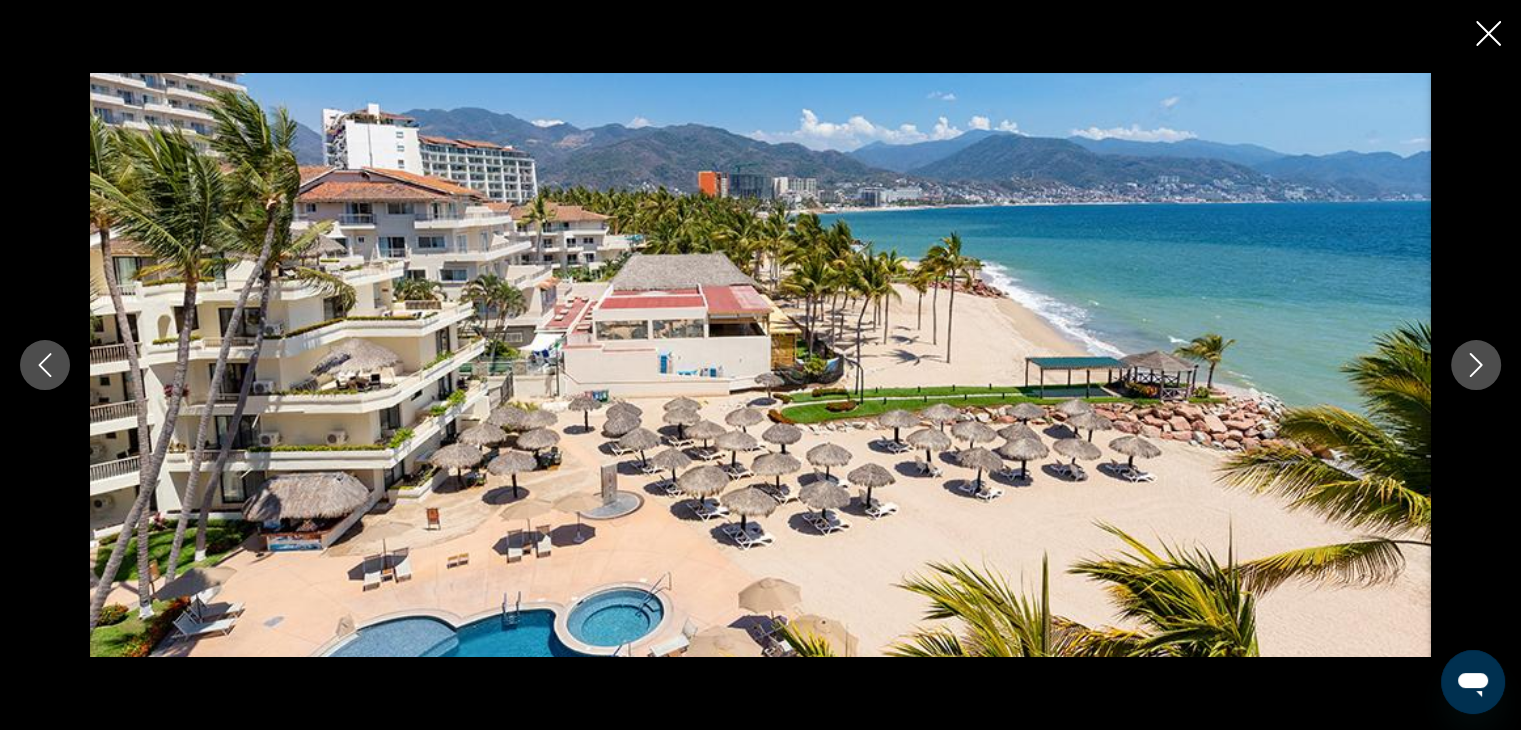 click 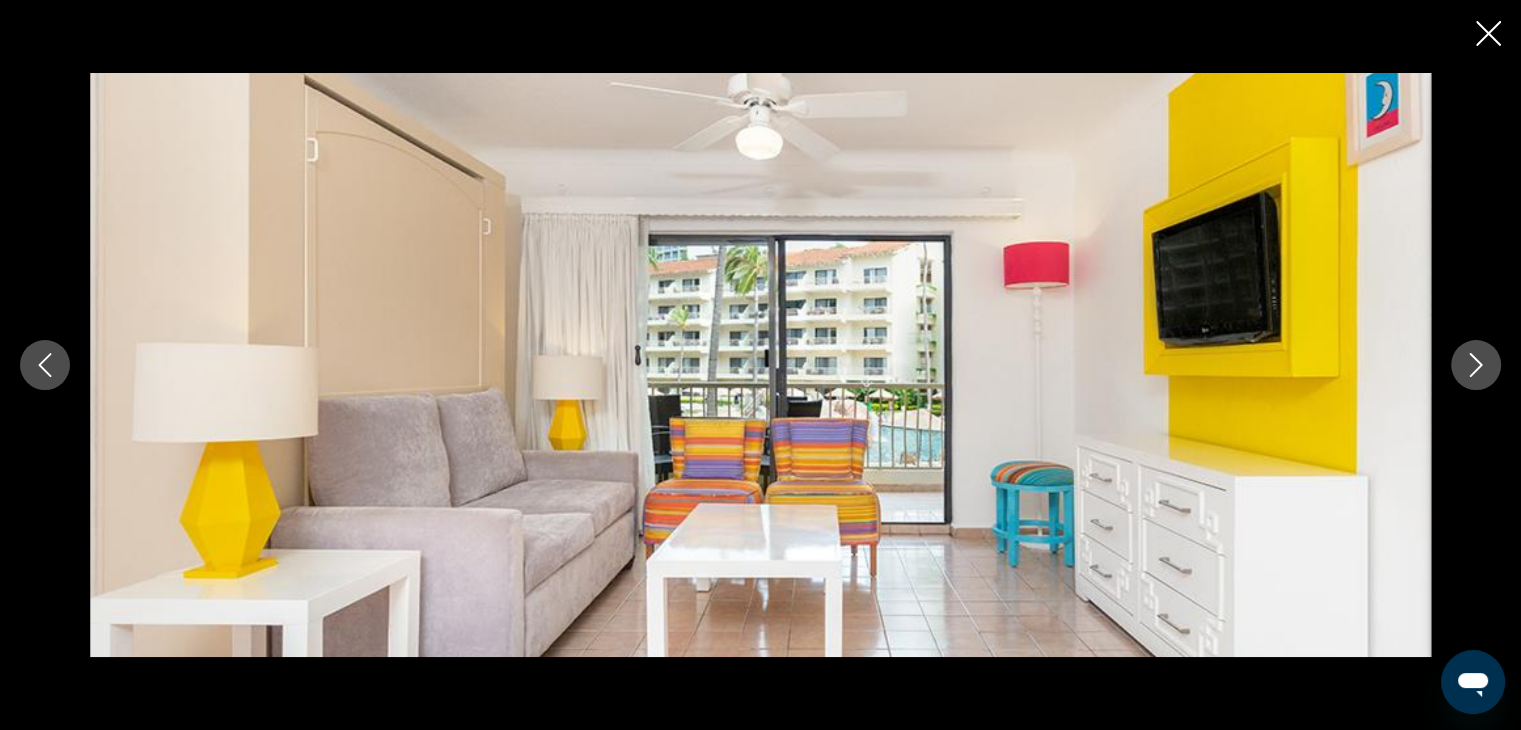 click 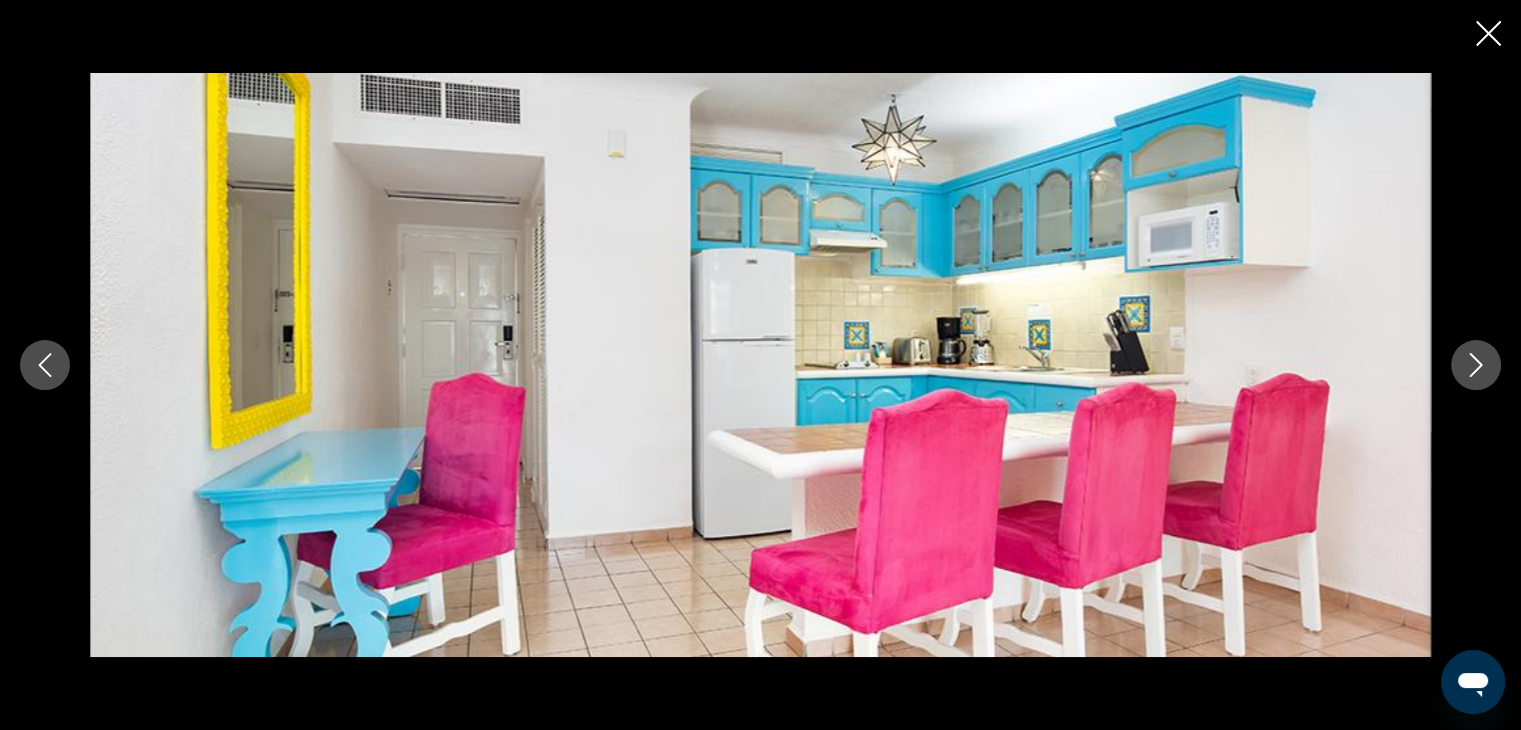 click 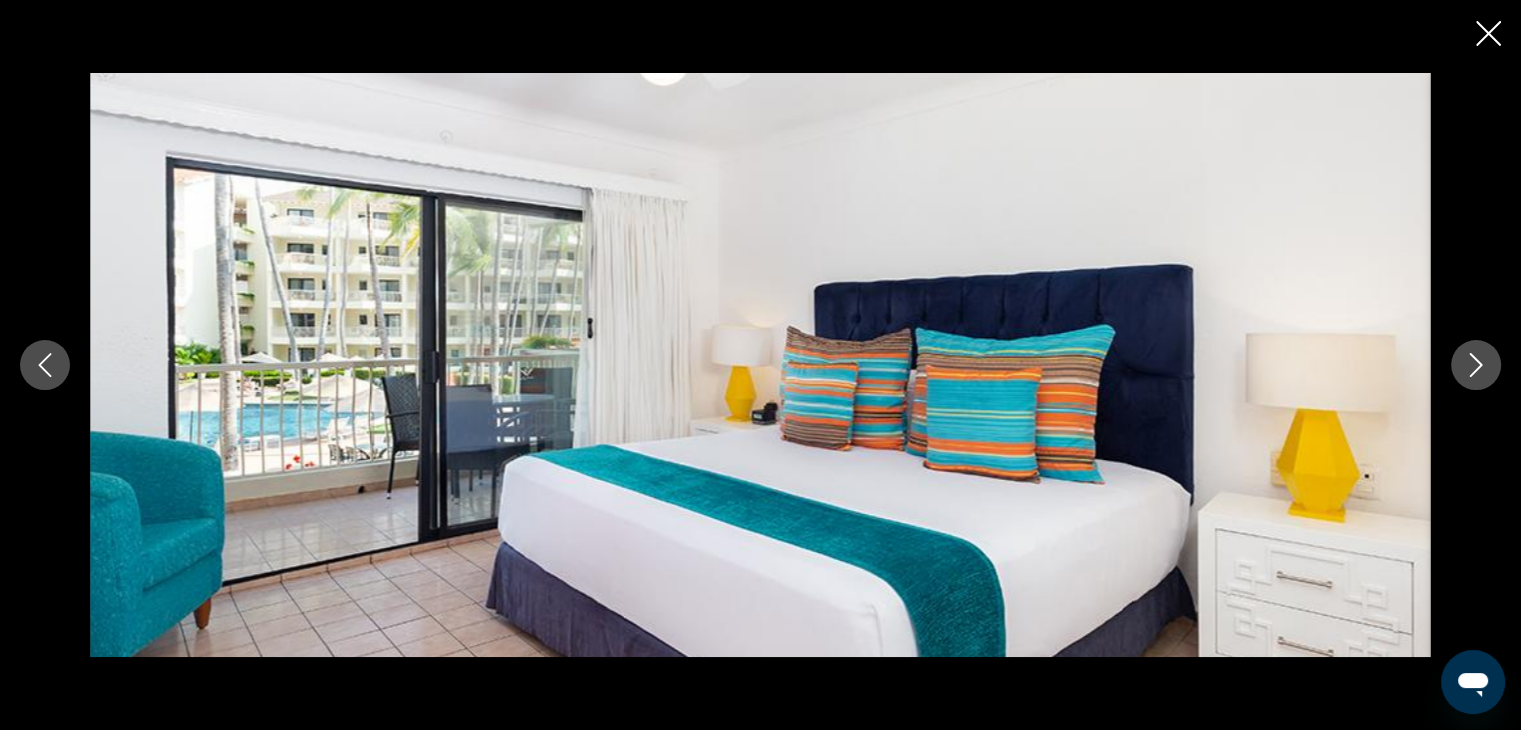 click 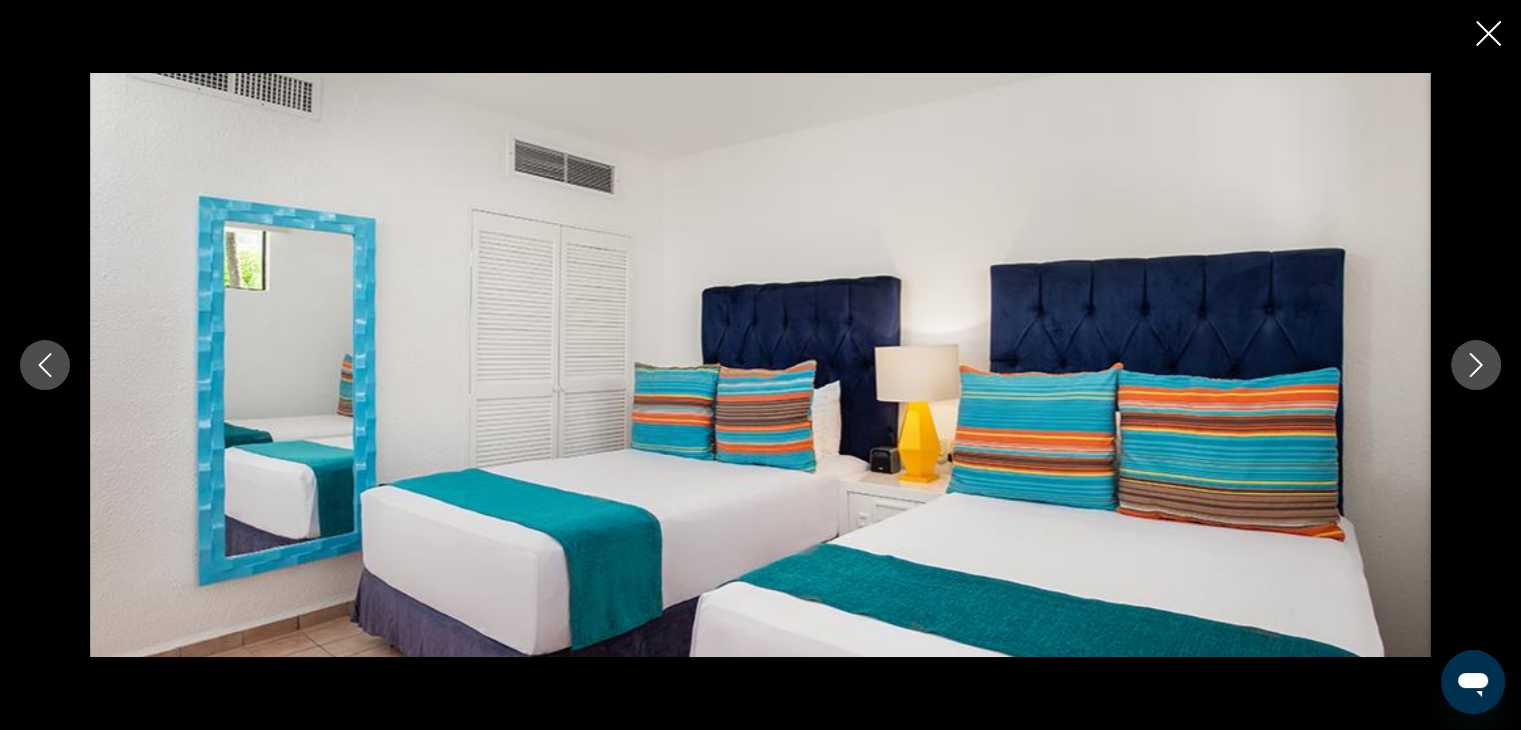 click 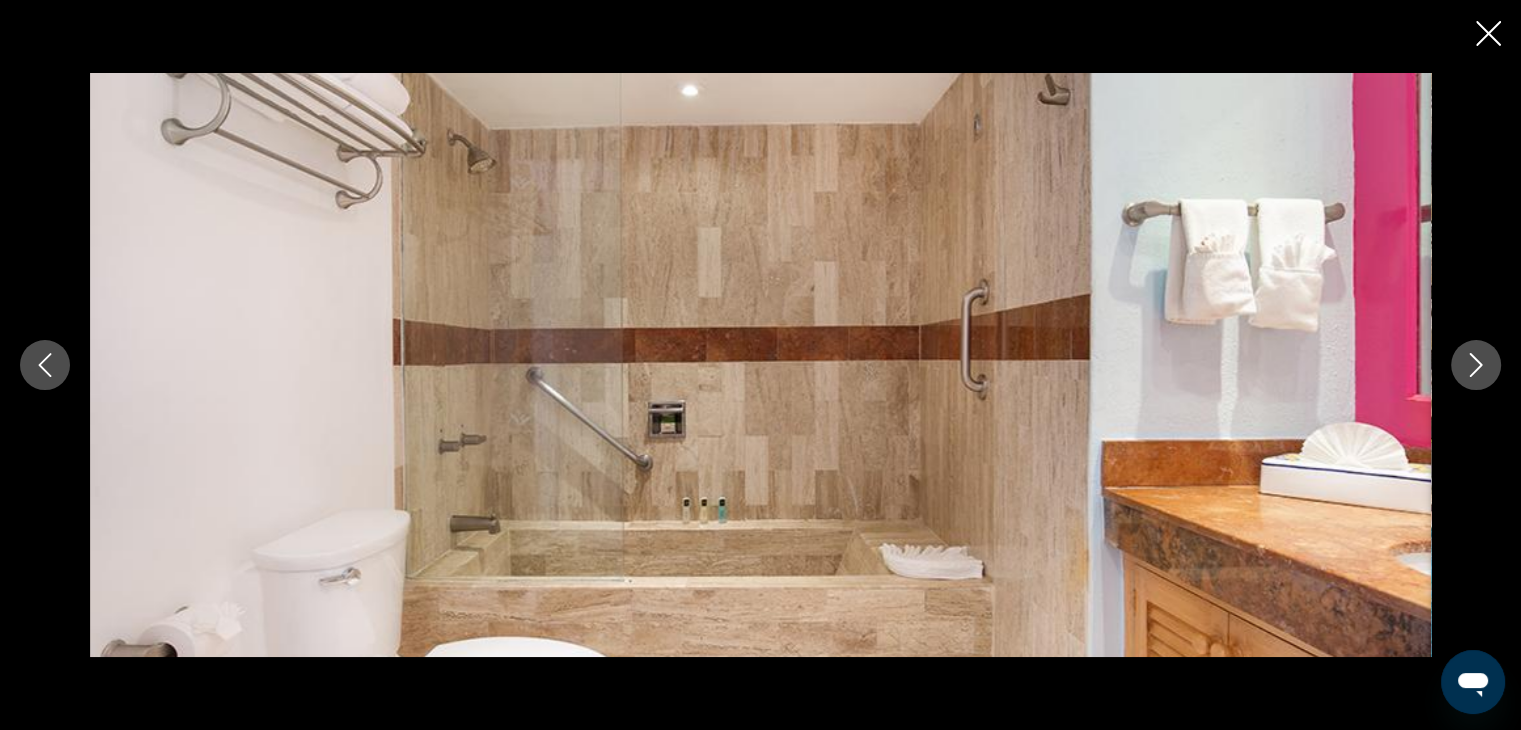 click 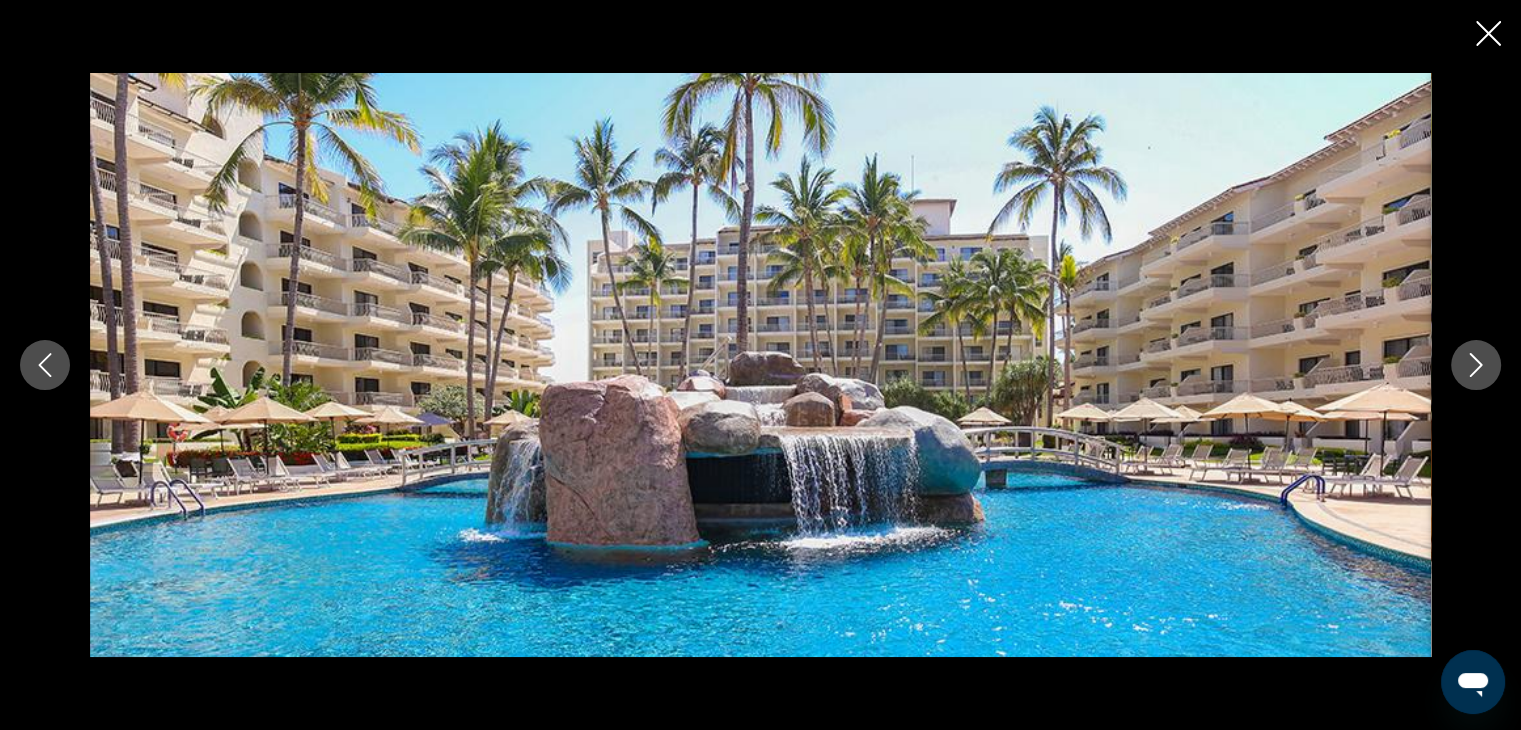 click 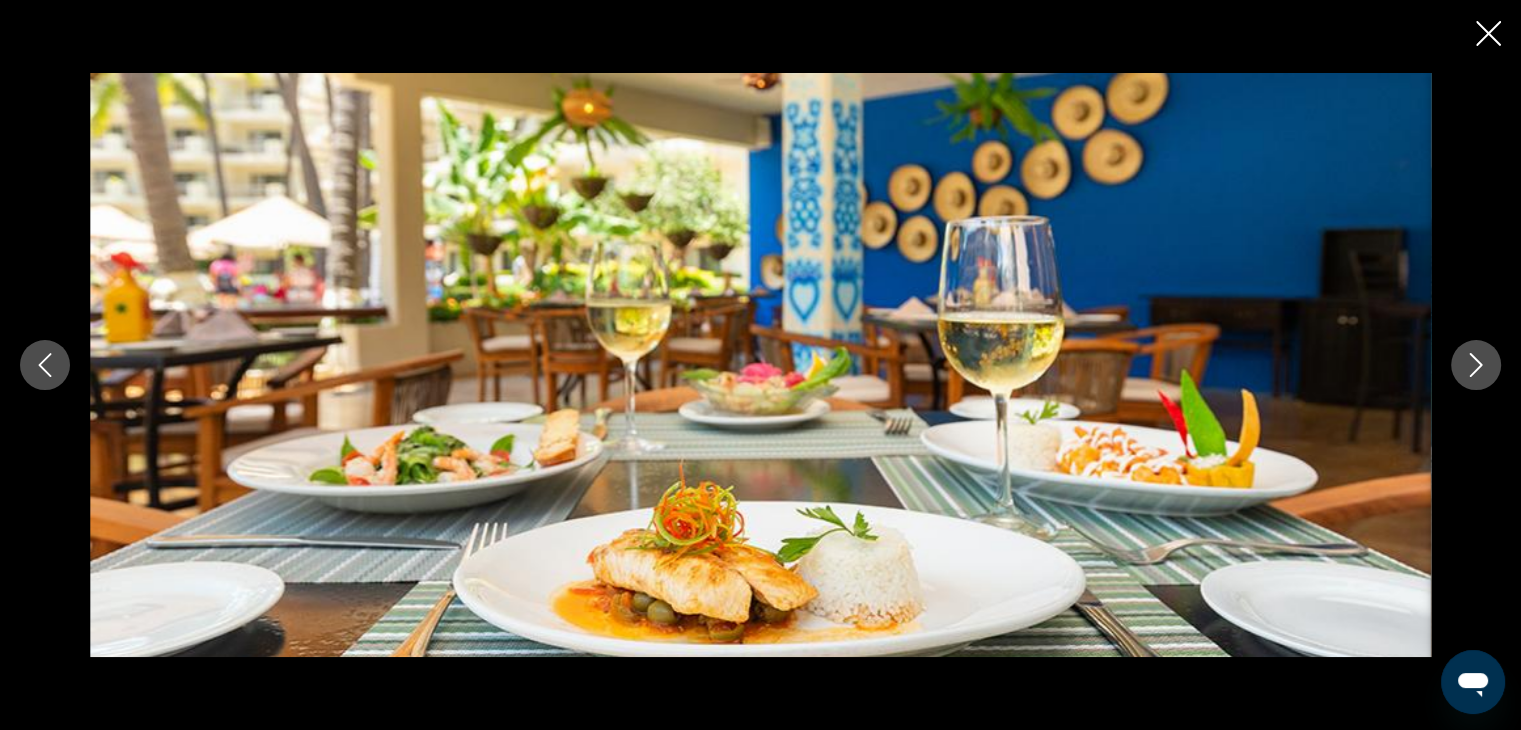 click 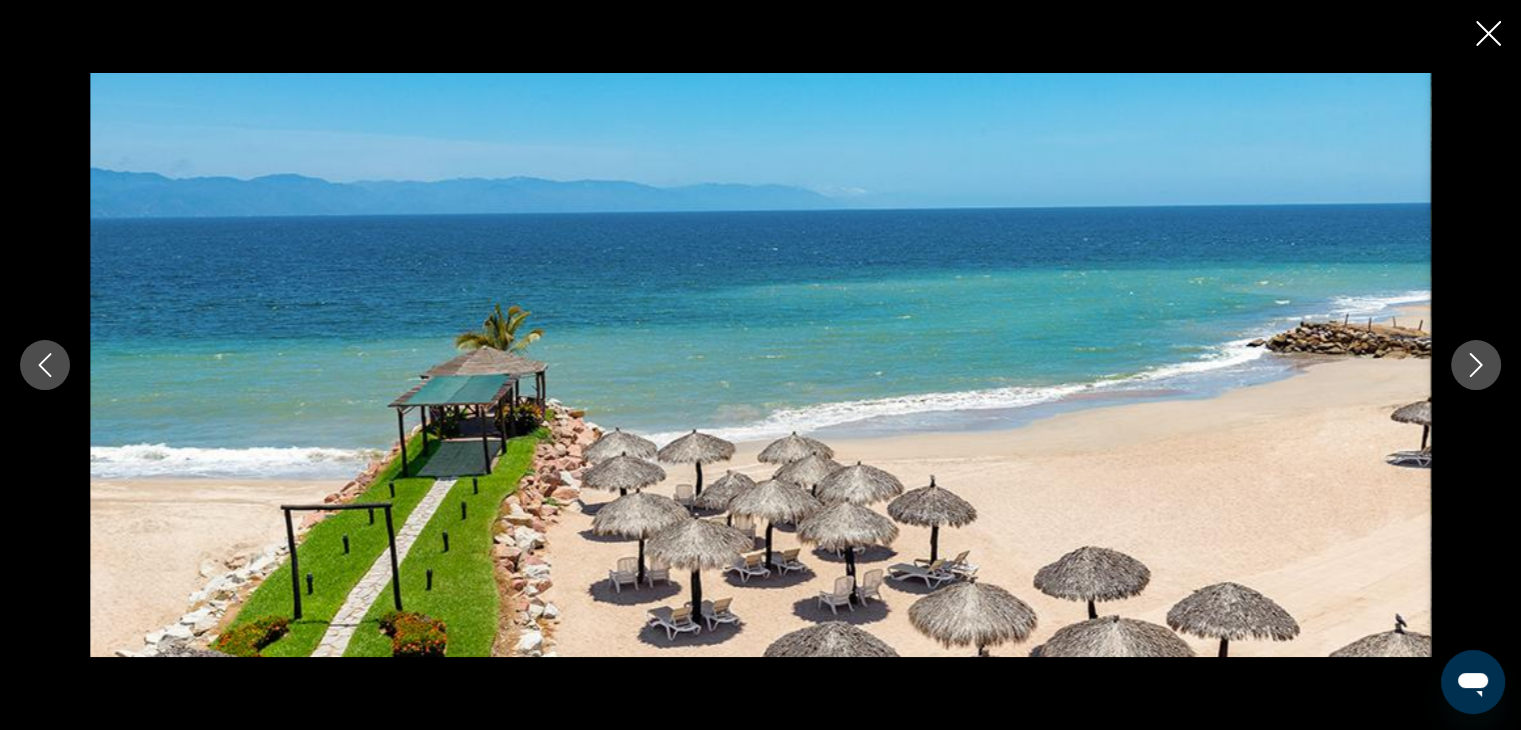 click 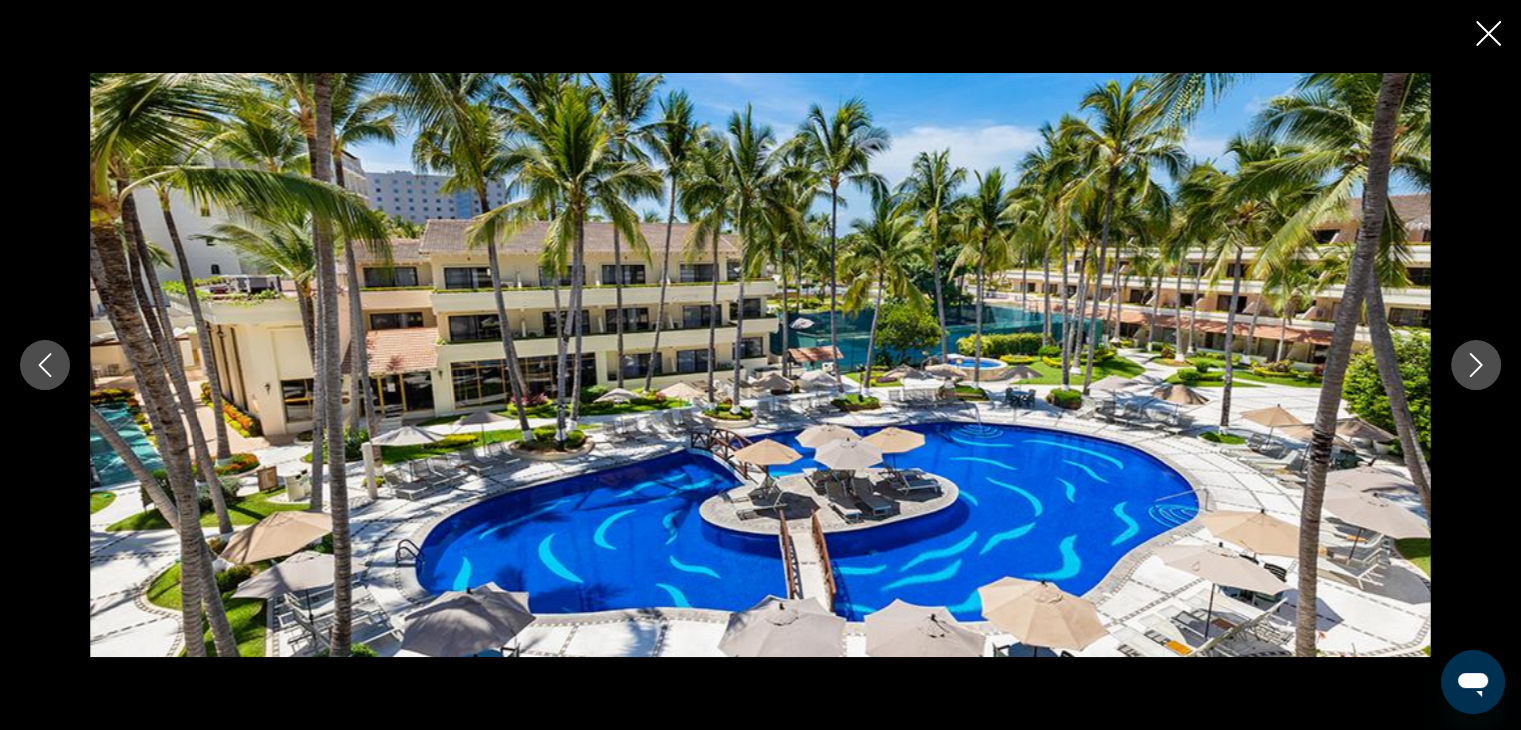 click 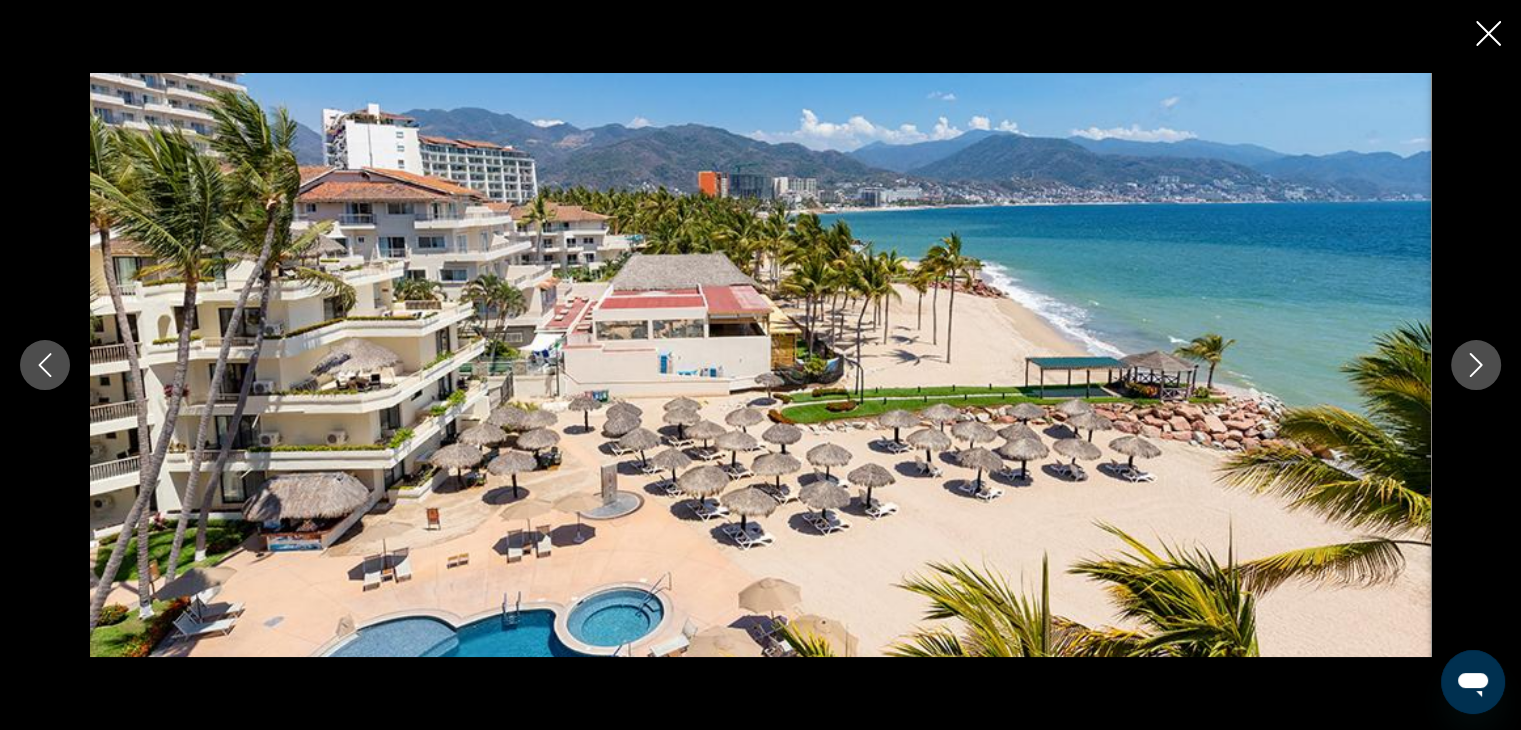click 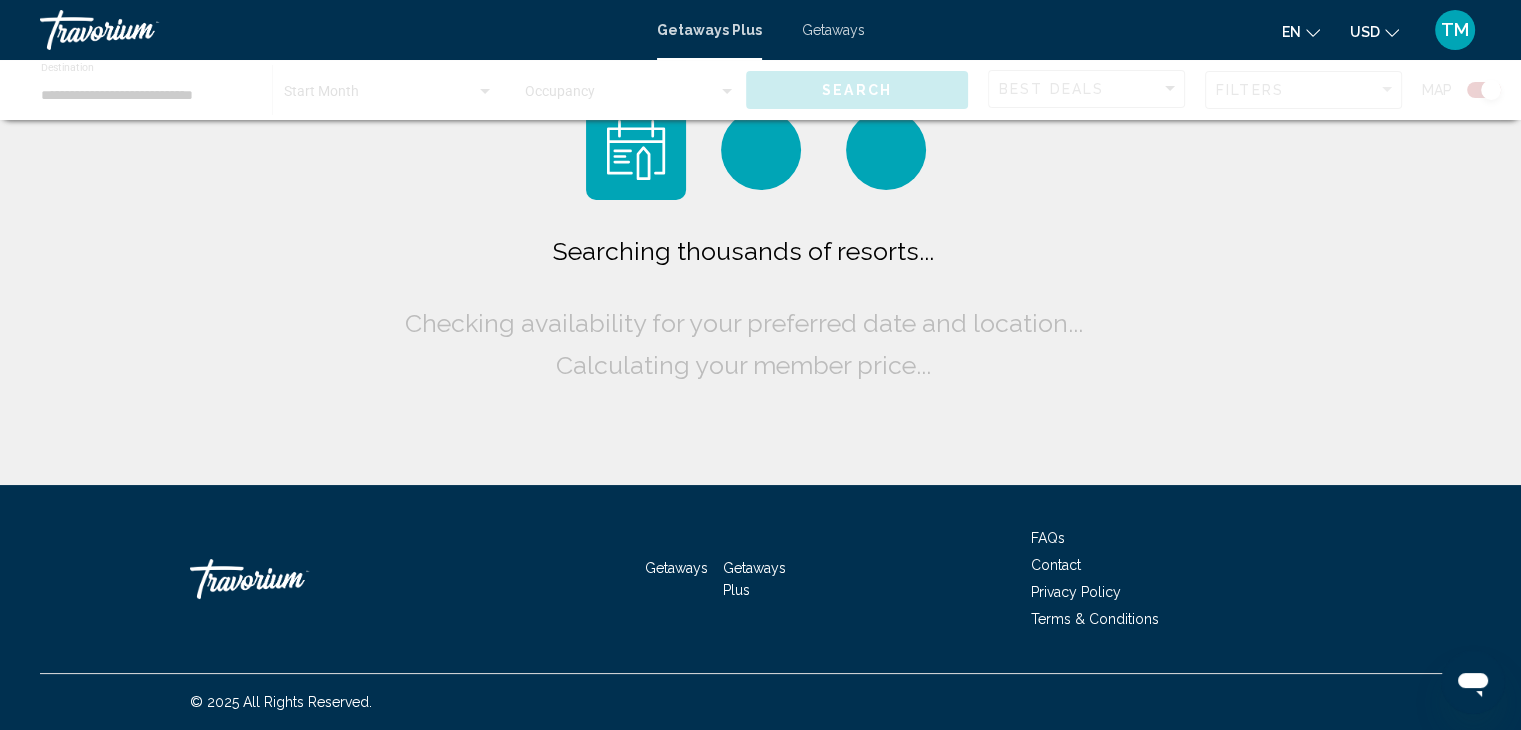 scroll, scrollTop: 0, scrollLeft: 0, axis: both 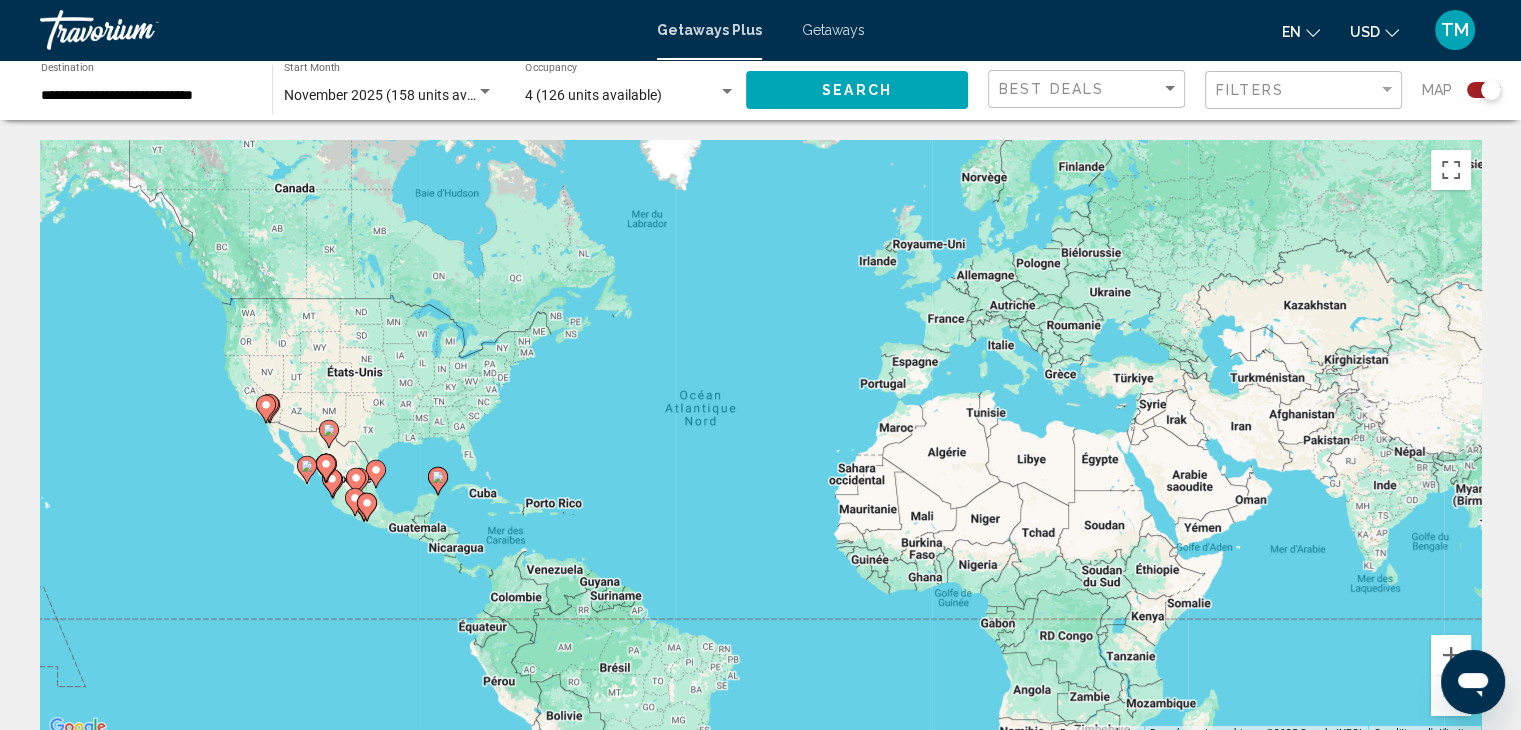 click on "**********" 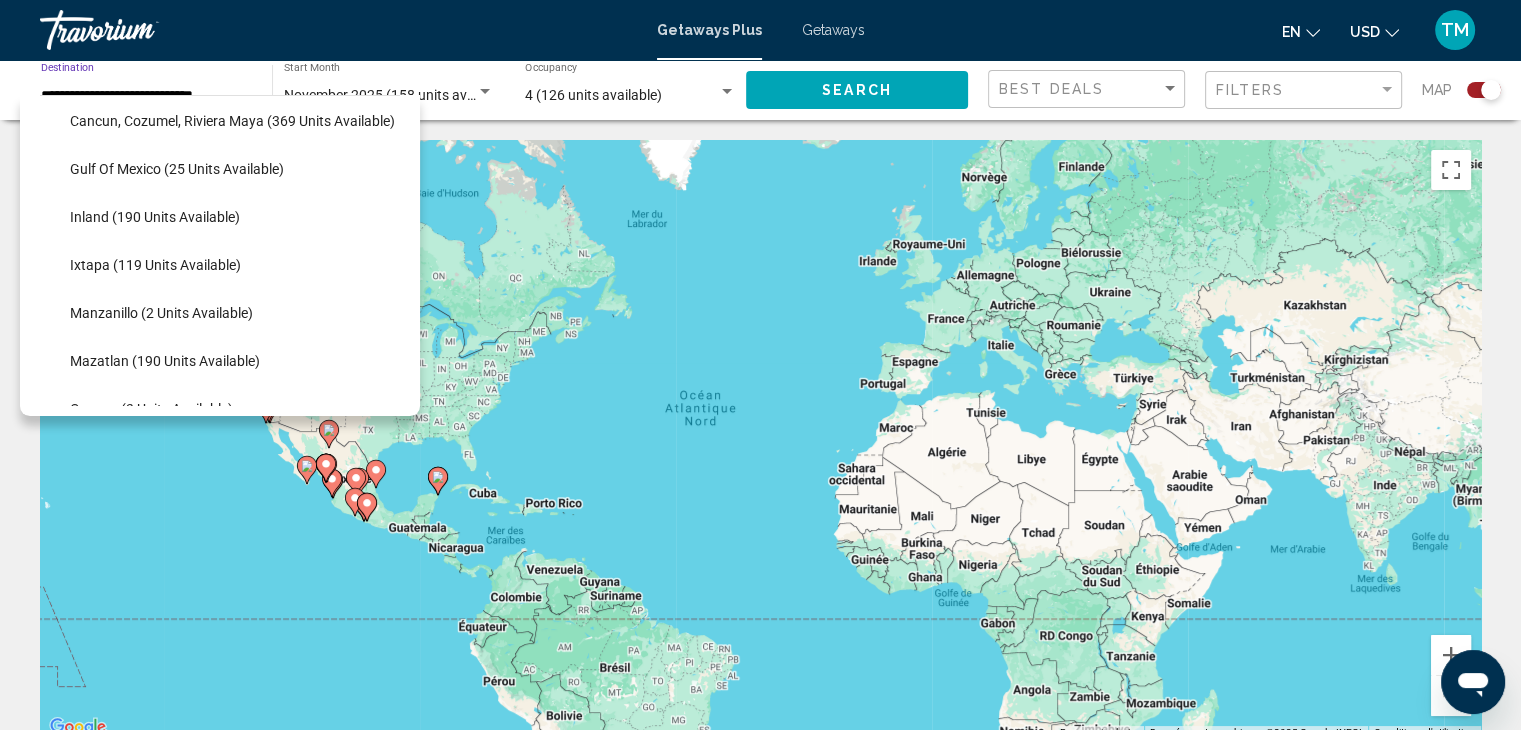 scroll, scrollTop: 272, scrollLeft: 0, axis: vertical 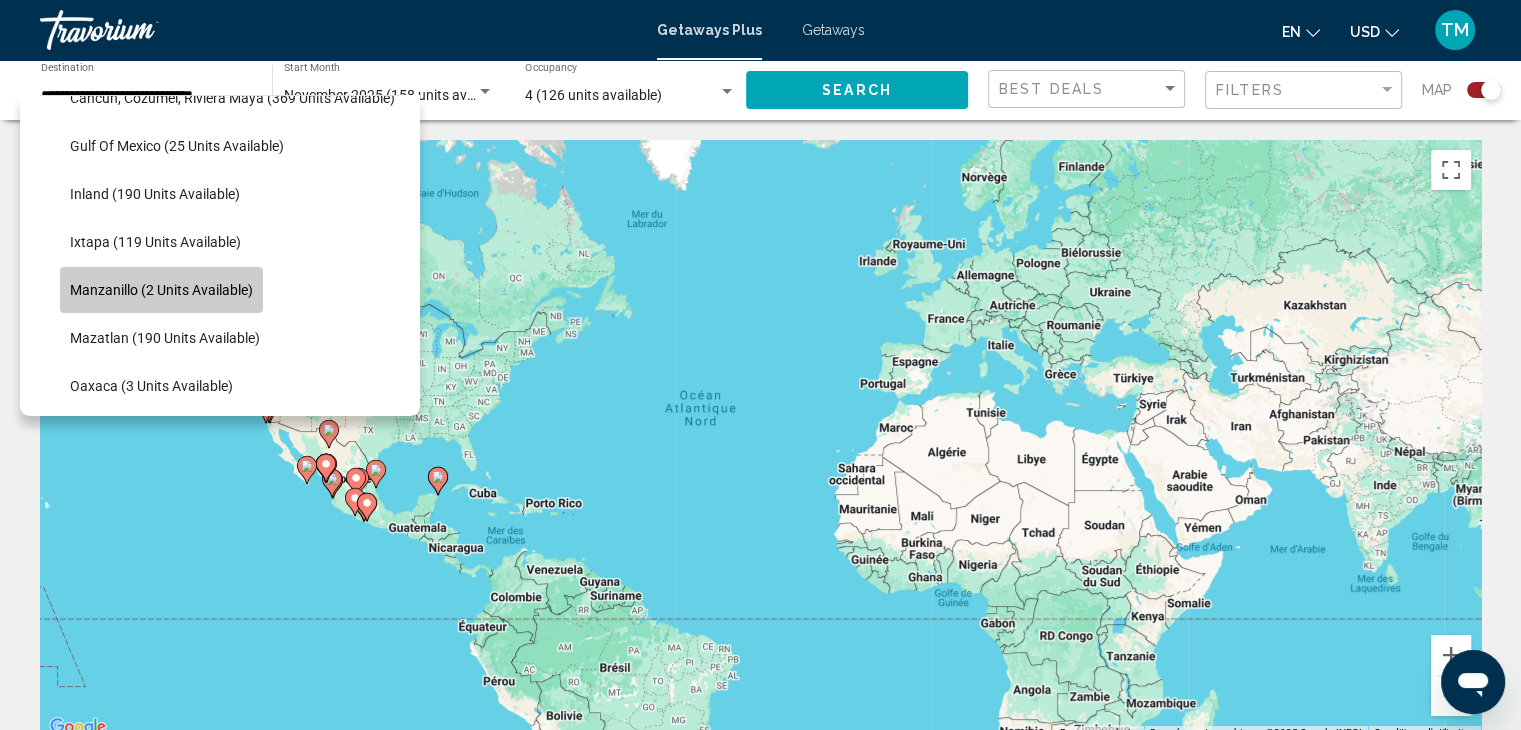 click on "Manzanillo (2 units available)" 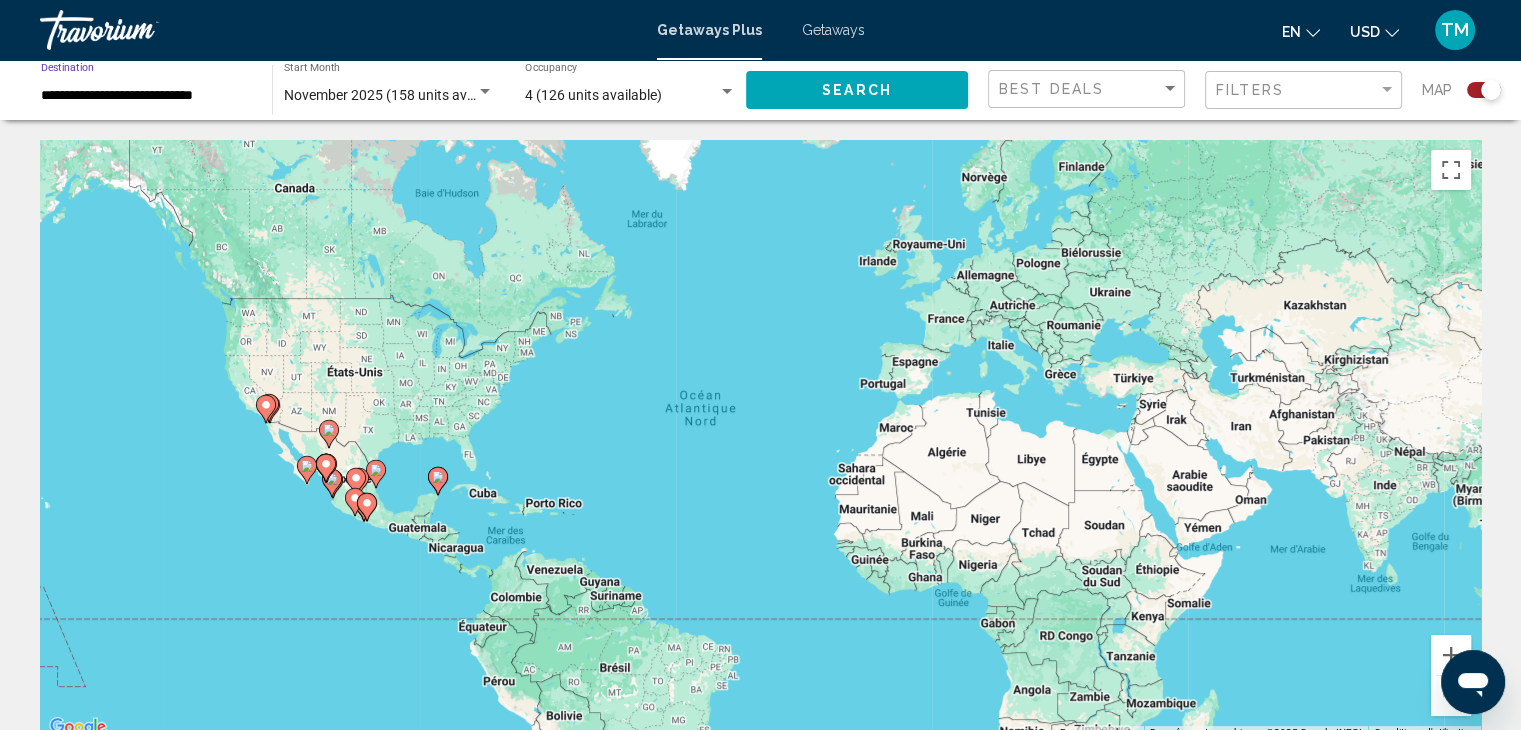 click on "Search" 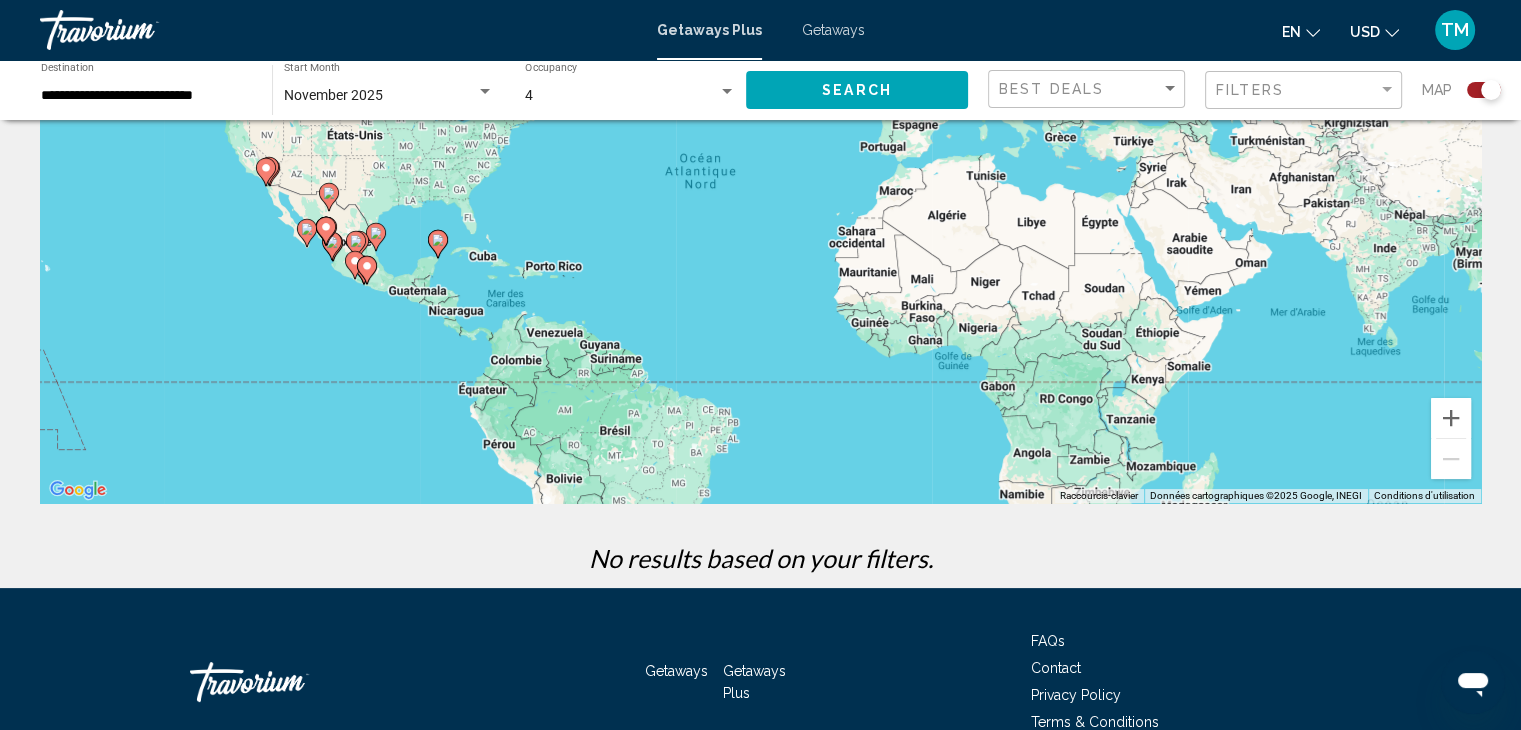 scroll, scrollTop: 0, scrollLeft: 0, axis: both 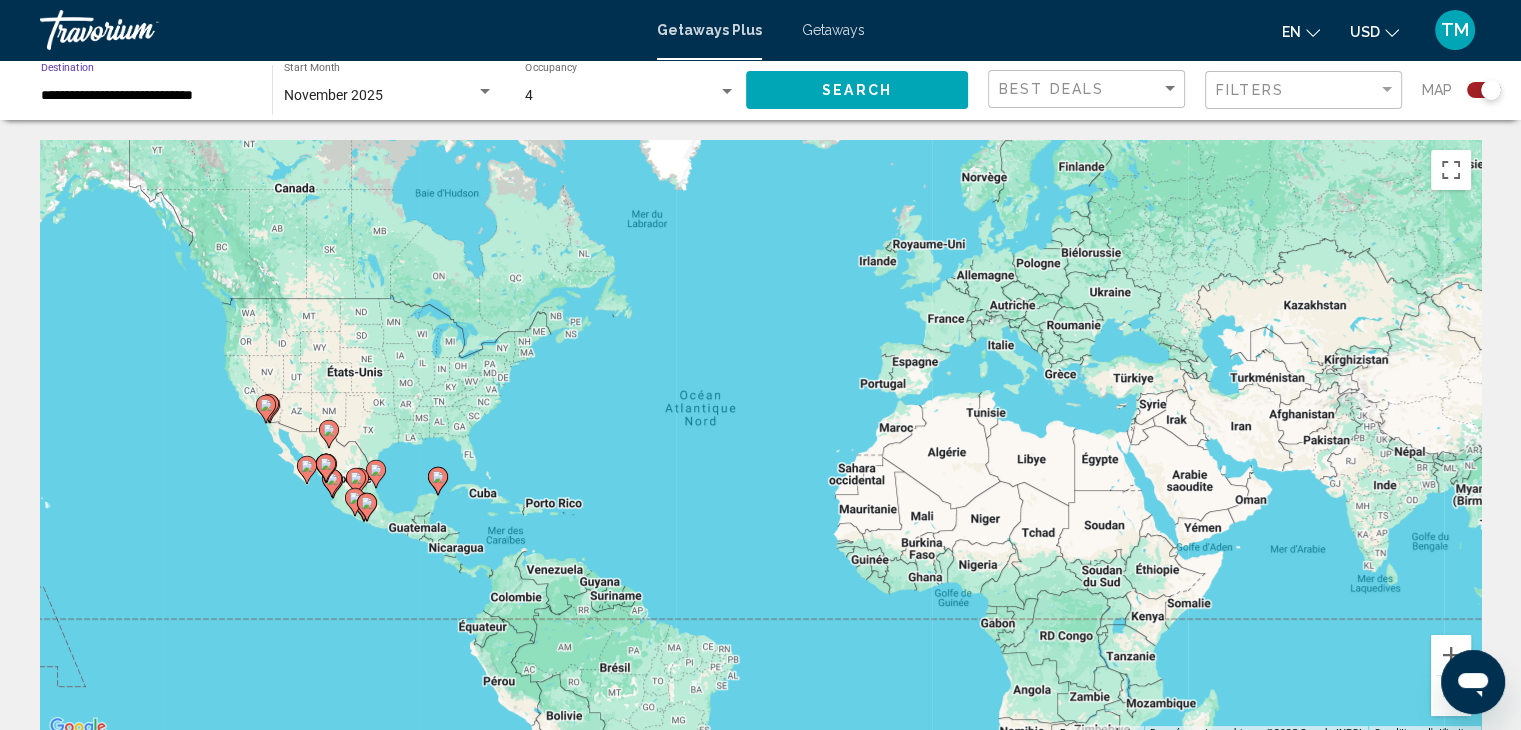 click on "**********" at bounding box center [146, 96] 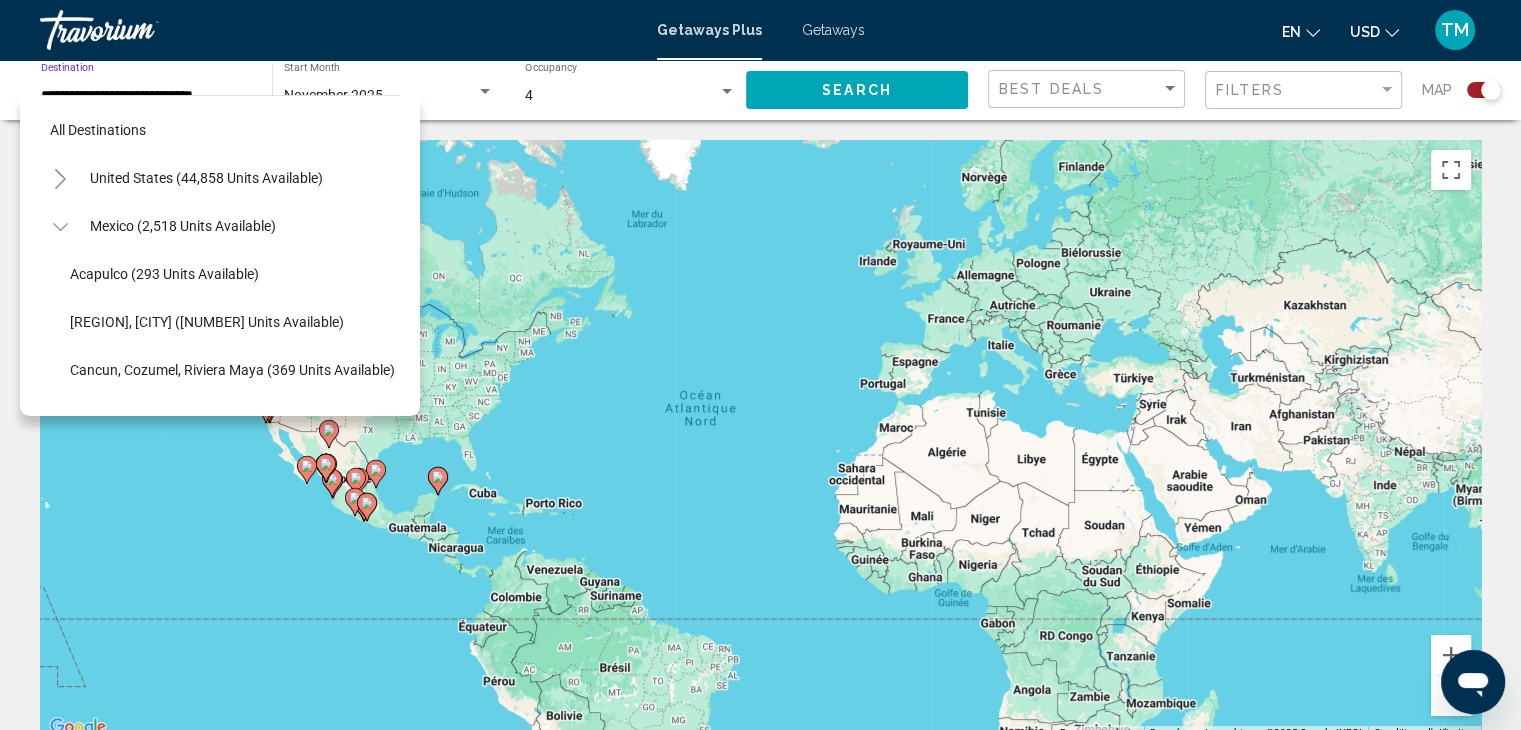 scroll, scrollTop: 318, scrollLeft: 0, axis: vertical 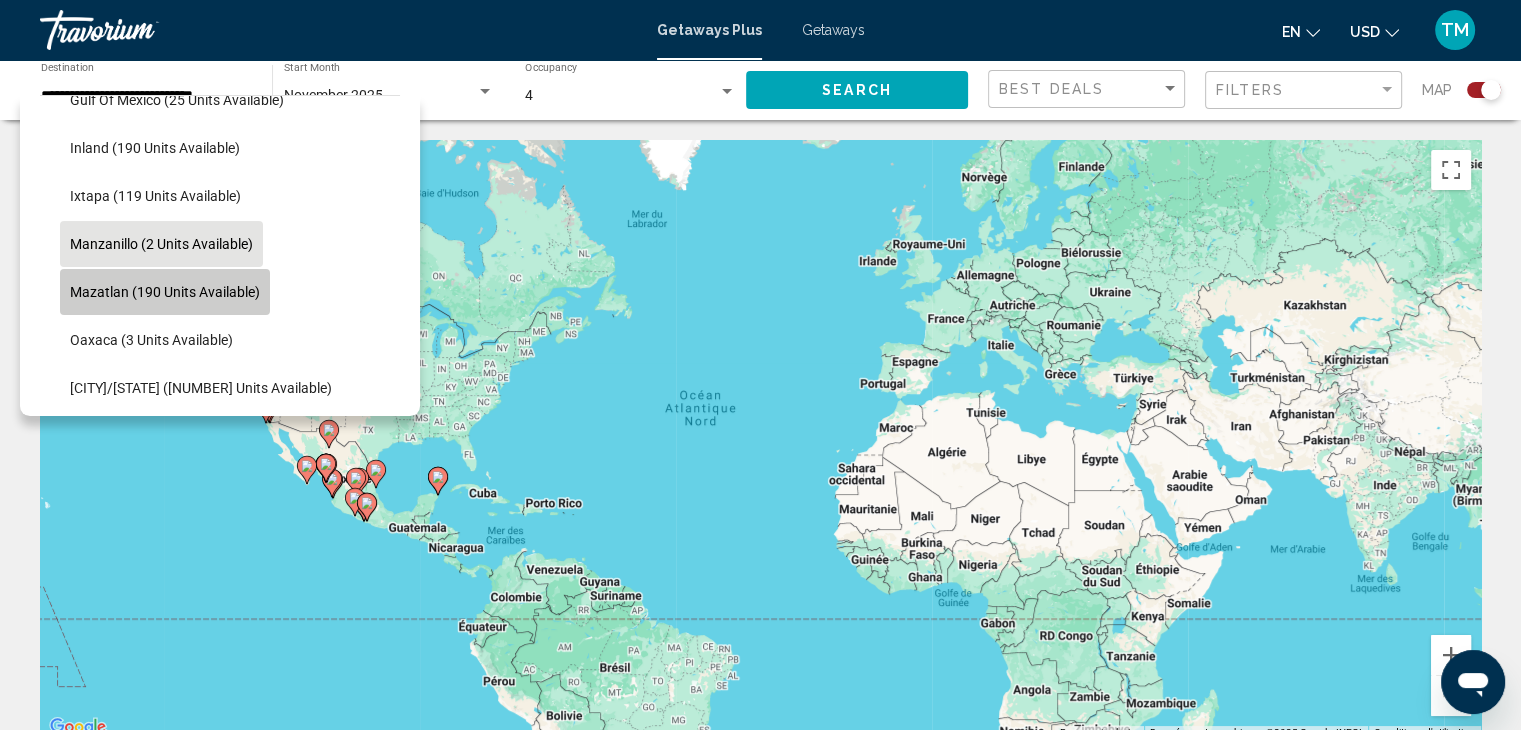 click on "Mazatlan (190 units available)" 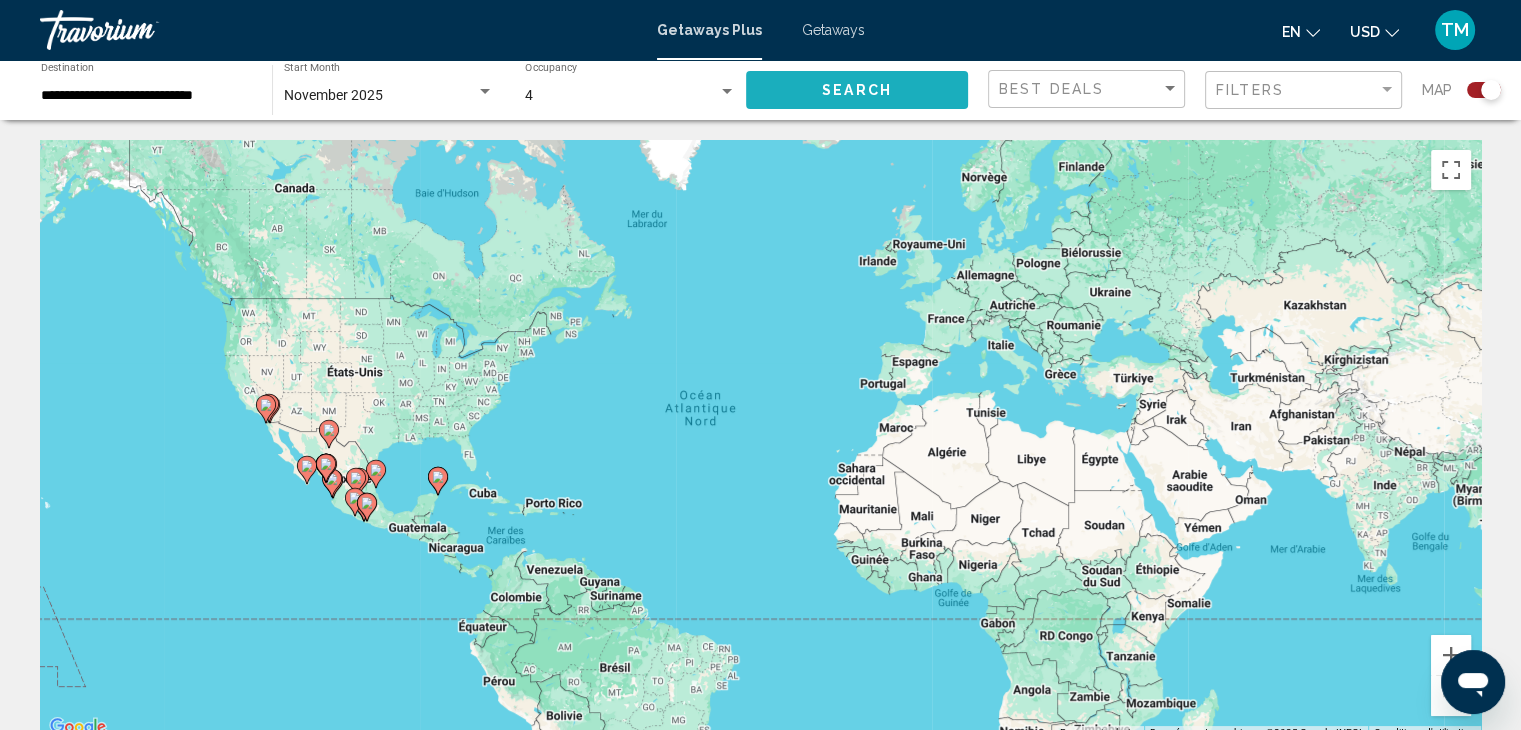 click on "Search" 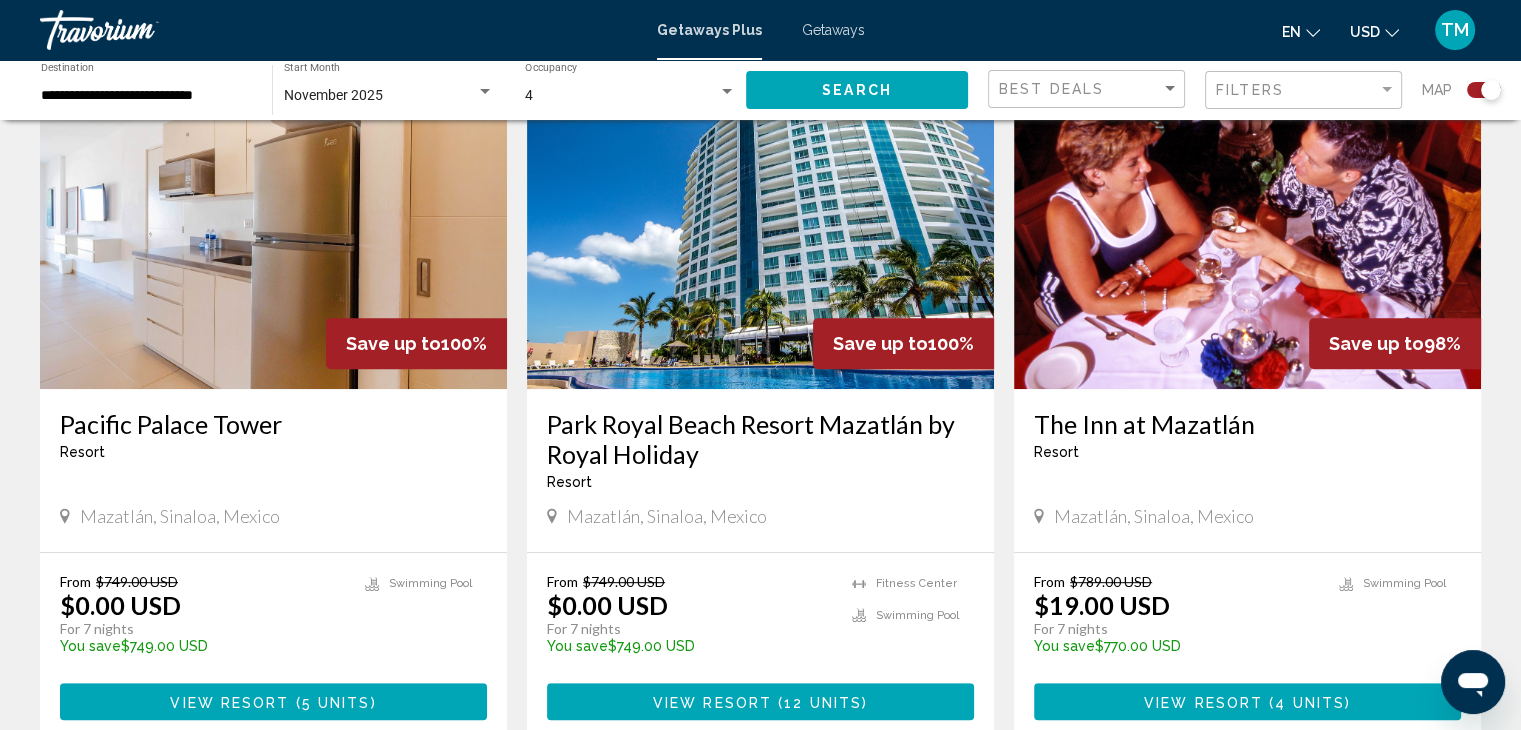 scroll, scrollTop: 782, scrollLeft: 0, axis: vertical 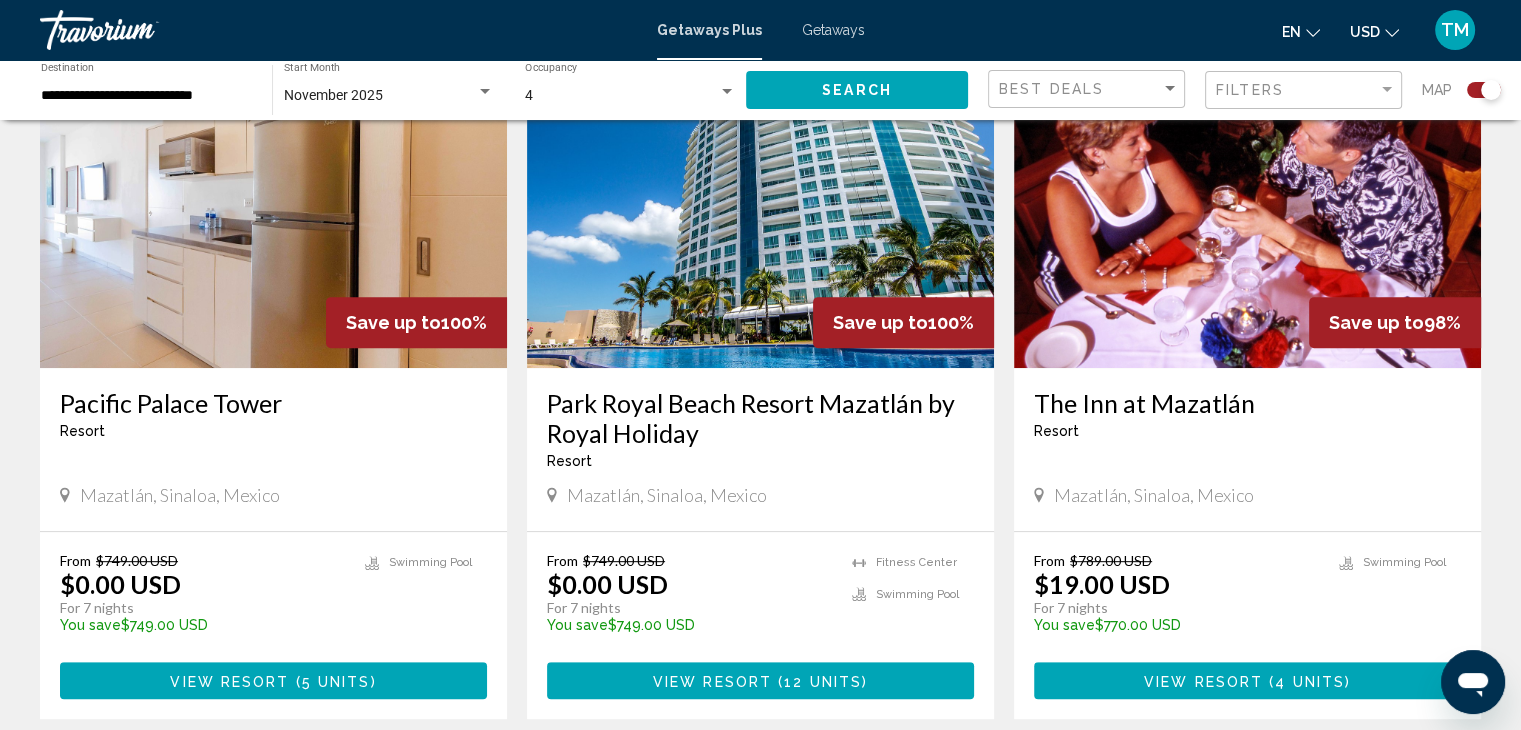 click on "View Resort" at bounding box center (712, 681) 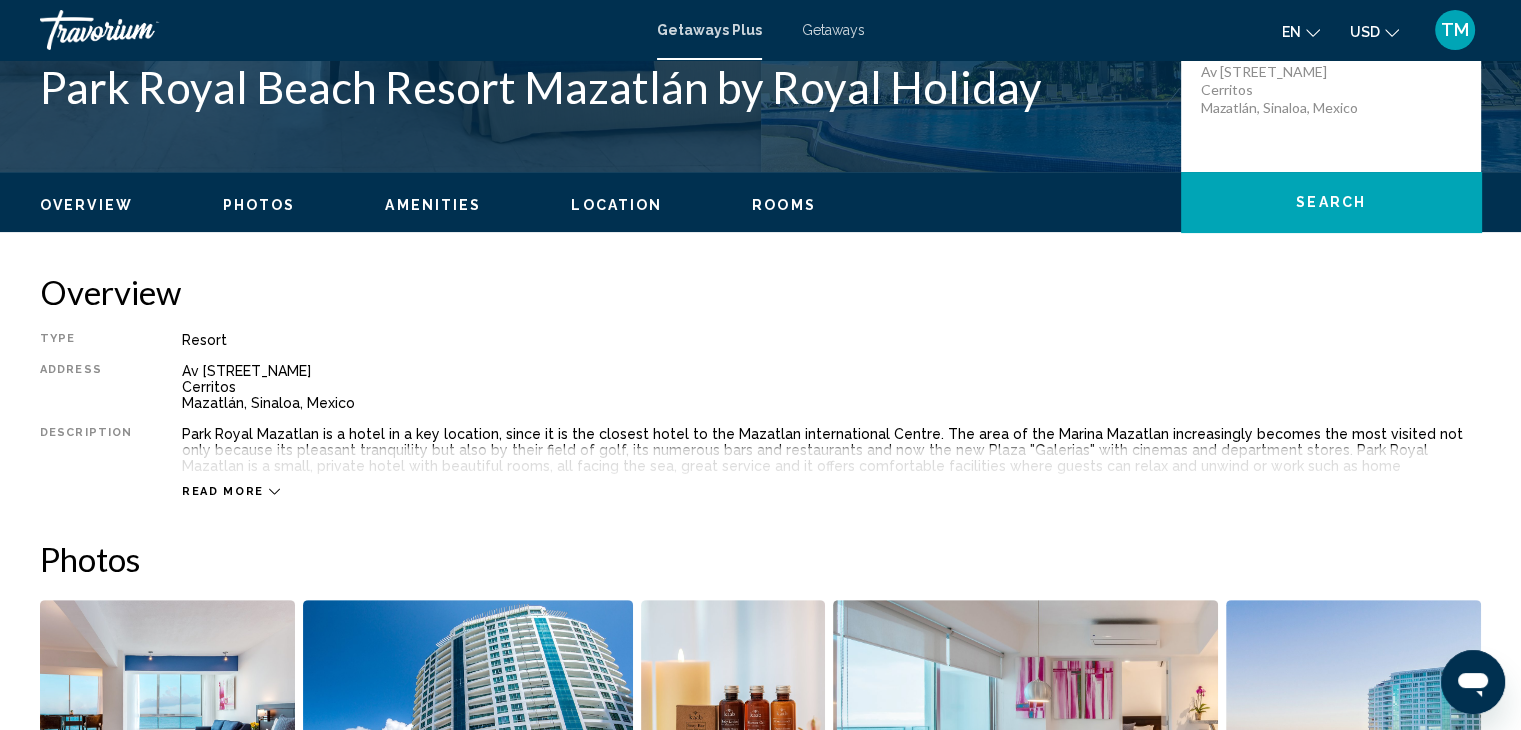 scroll, scrollTop: 486, scrollLeft: 0, axis: vertical 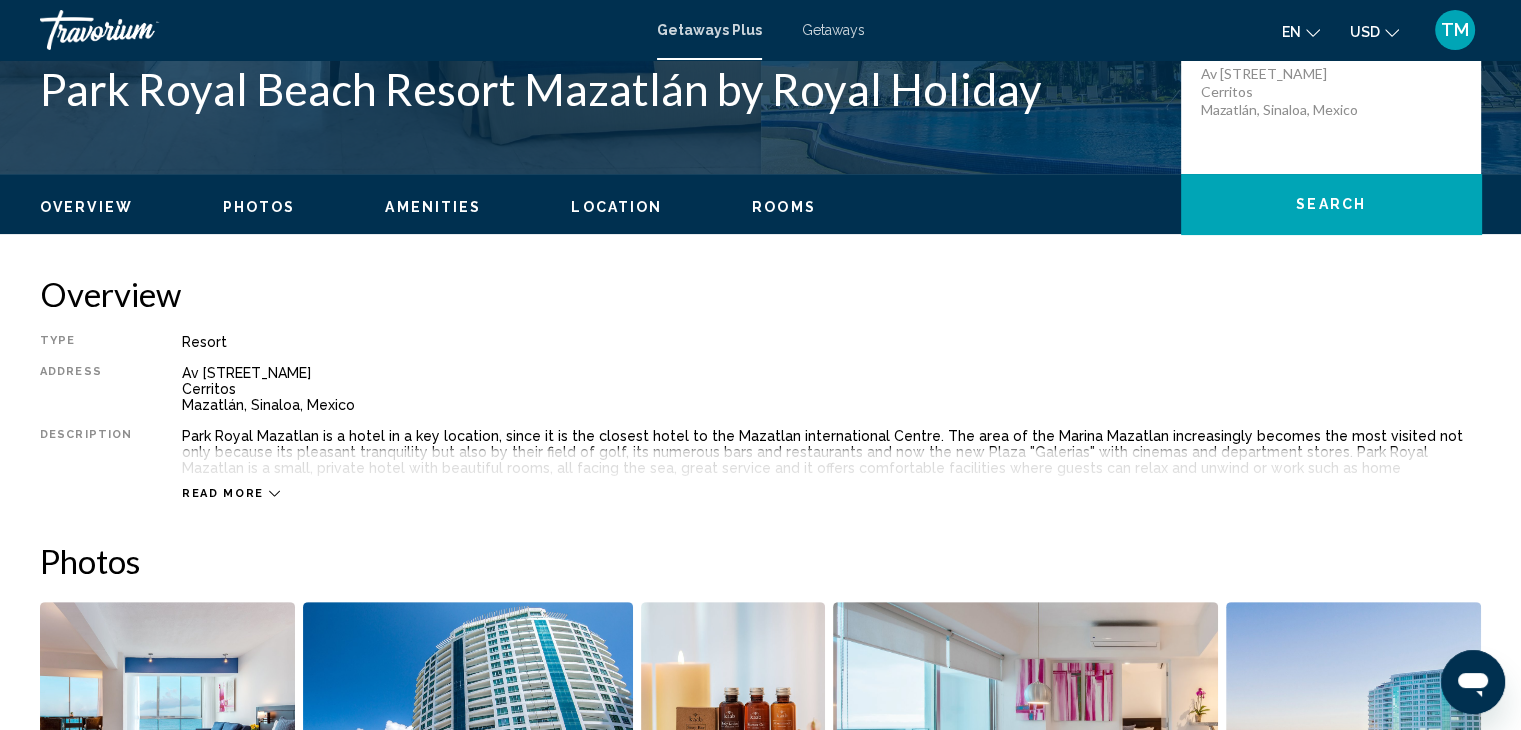 click on "Read more" at bounding box center (231, 493) 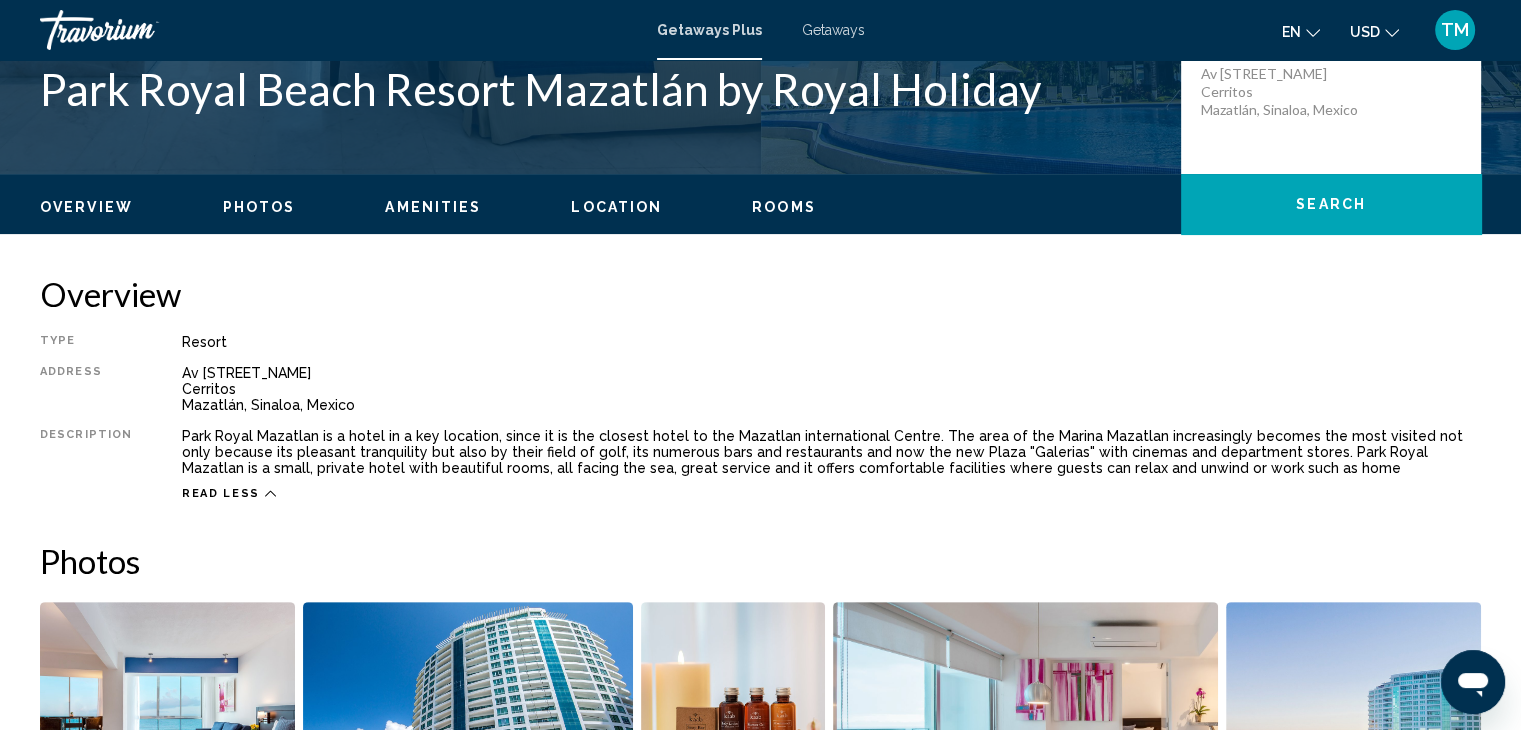 click on "Overview
Photos
Amenities
Location
Rooms
Search" 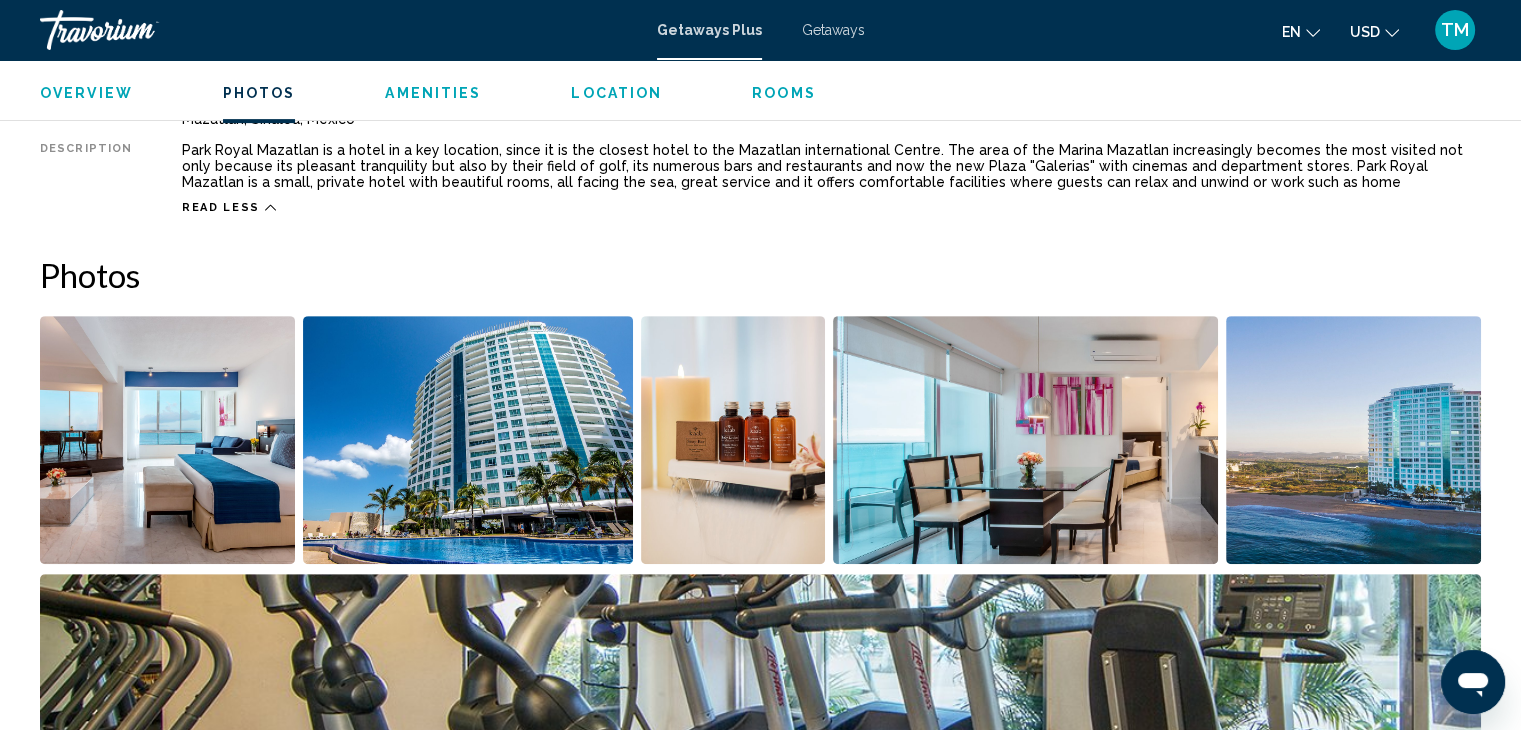 scroll, scrollTop: 907, scrollLeft: 0, axis: vertical 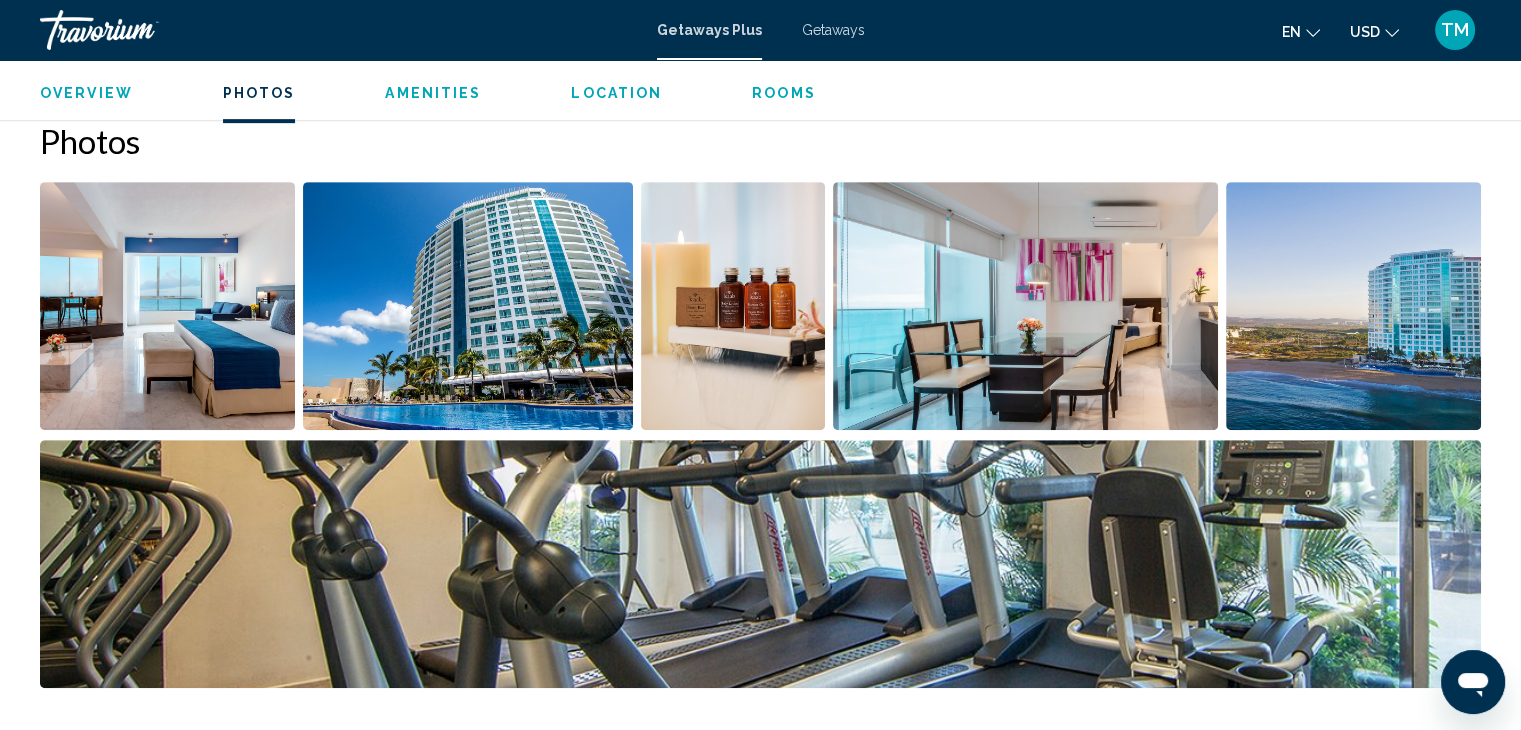 click at bounding box center [167, 306] 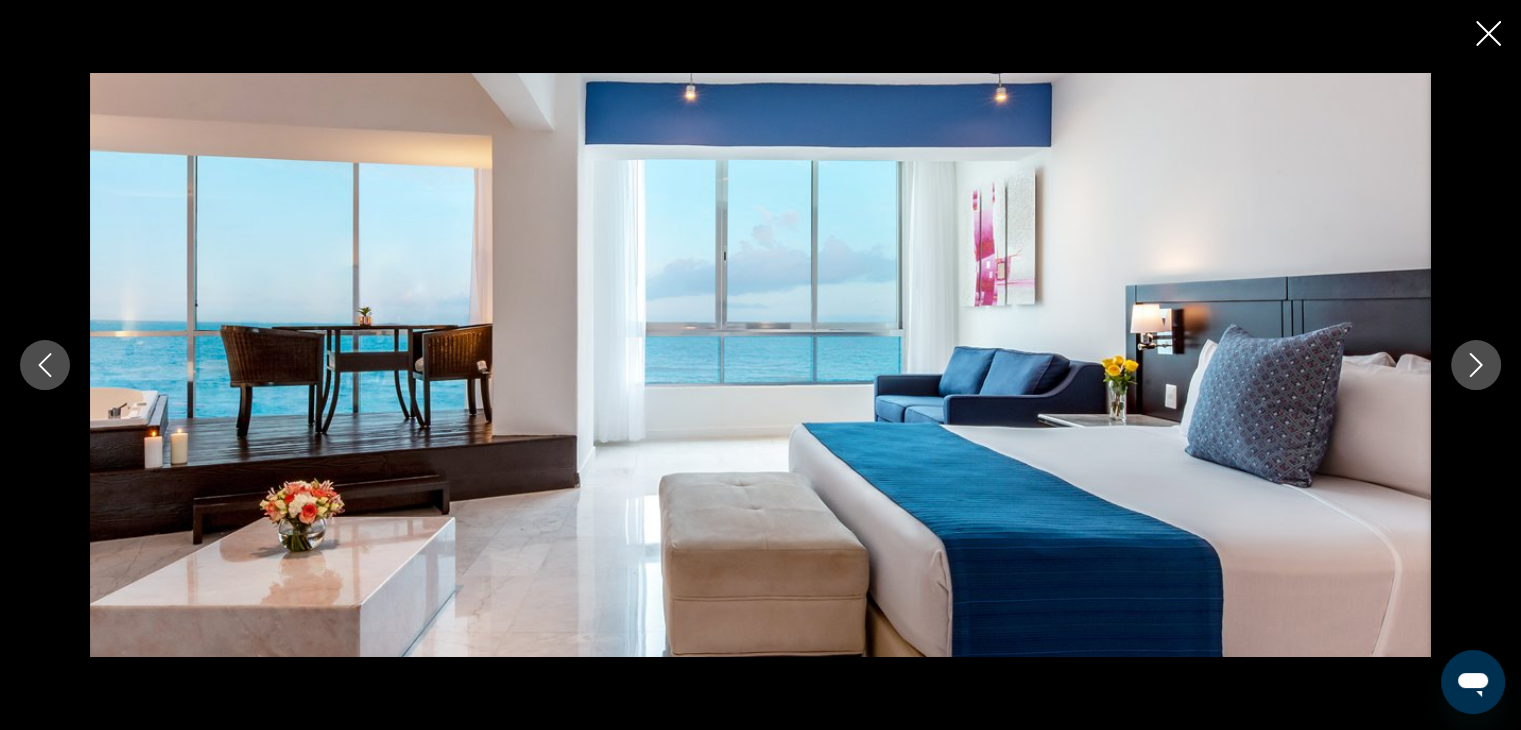 click 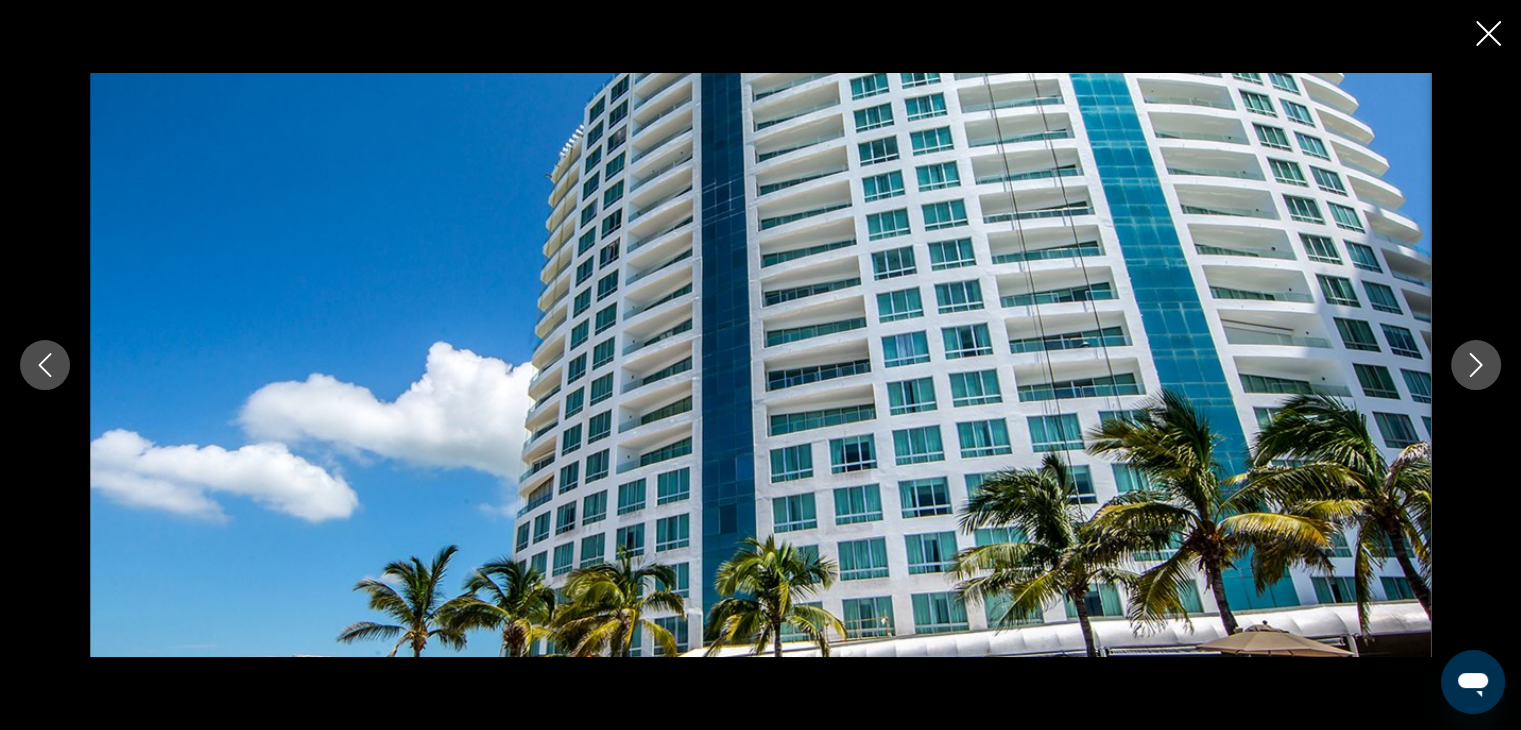 click 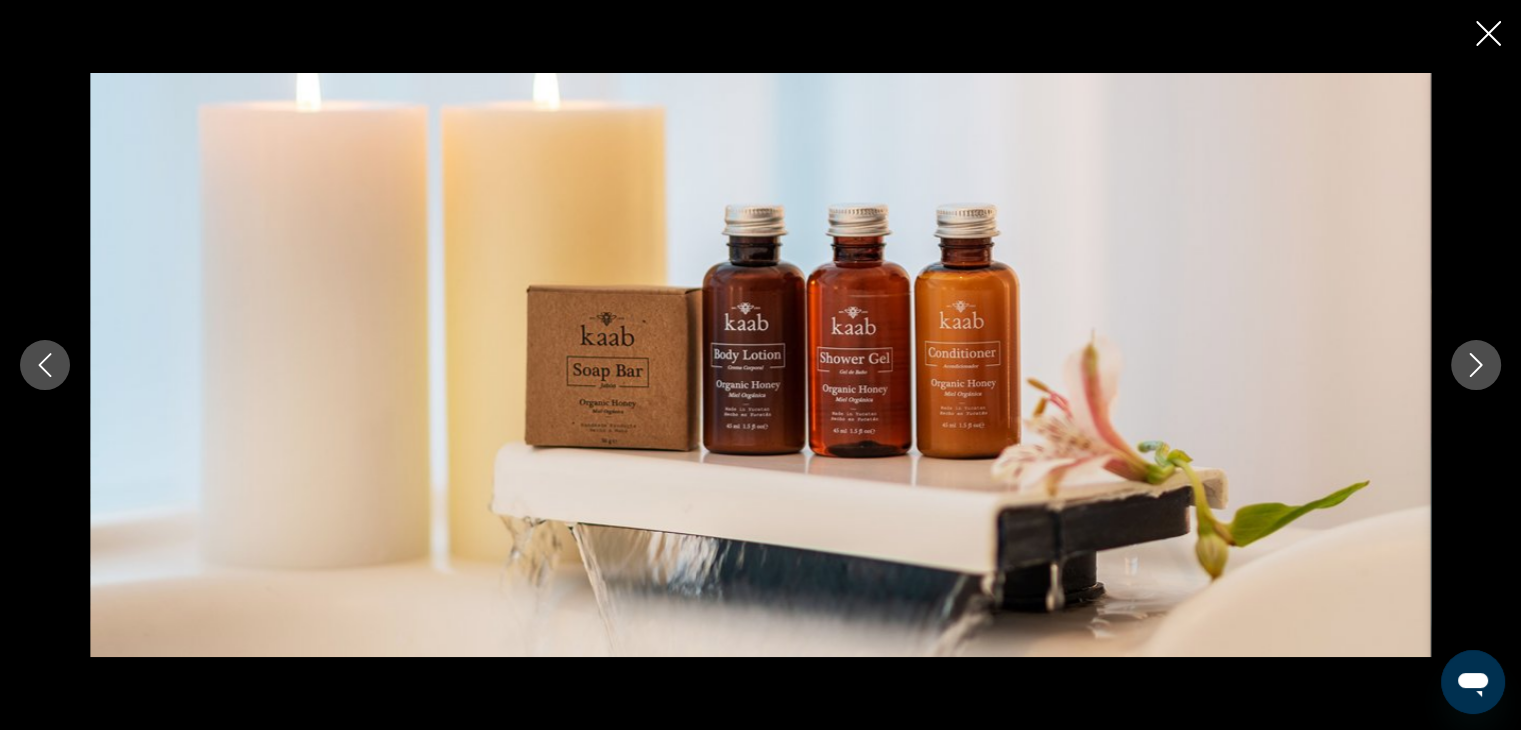 click 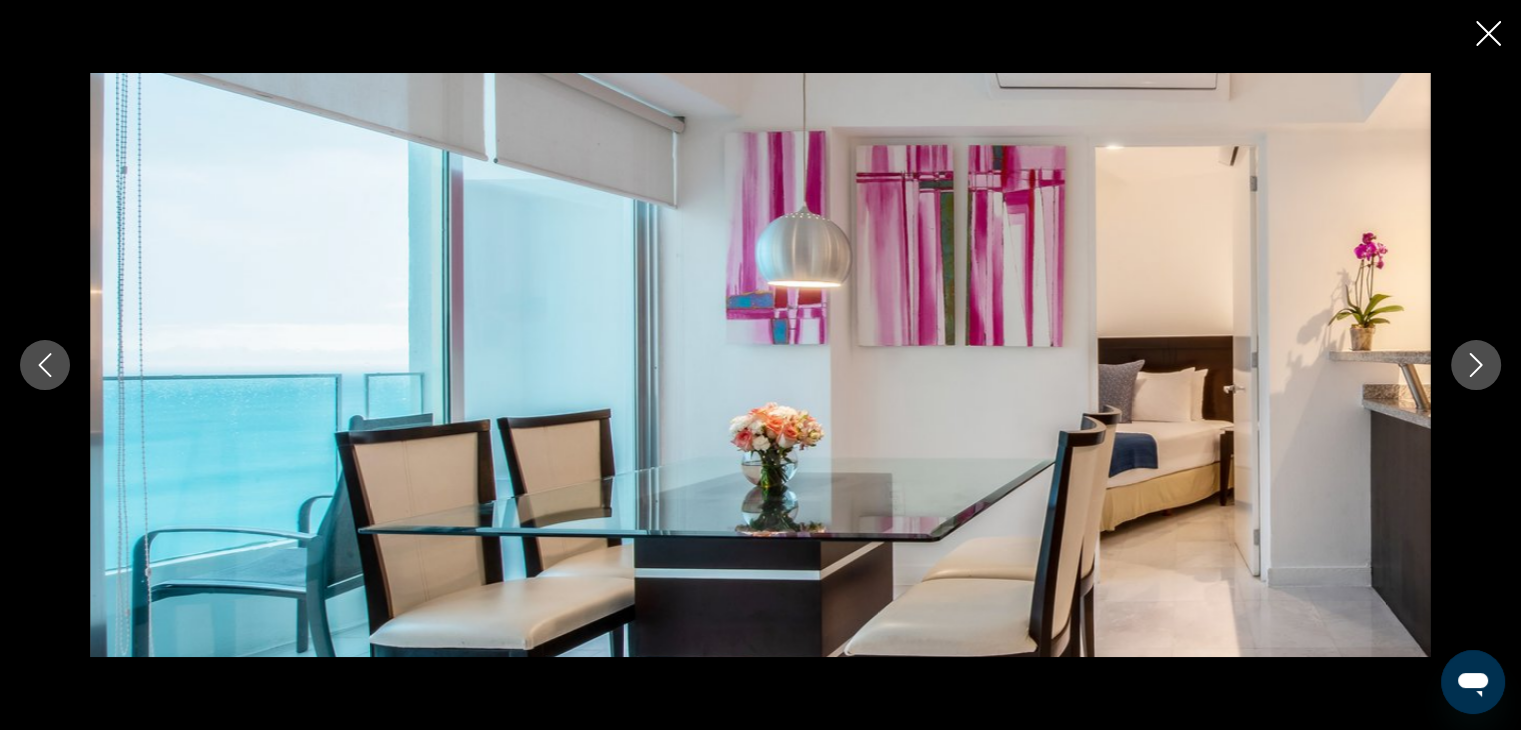 click 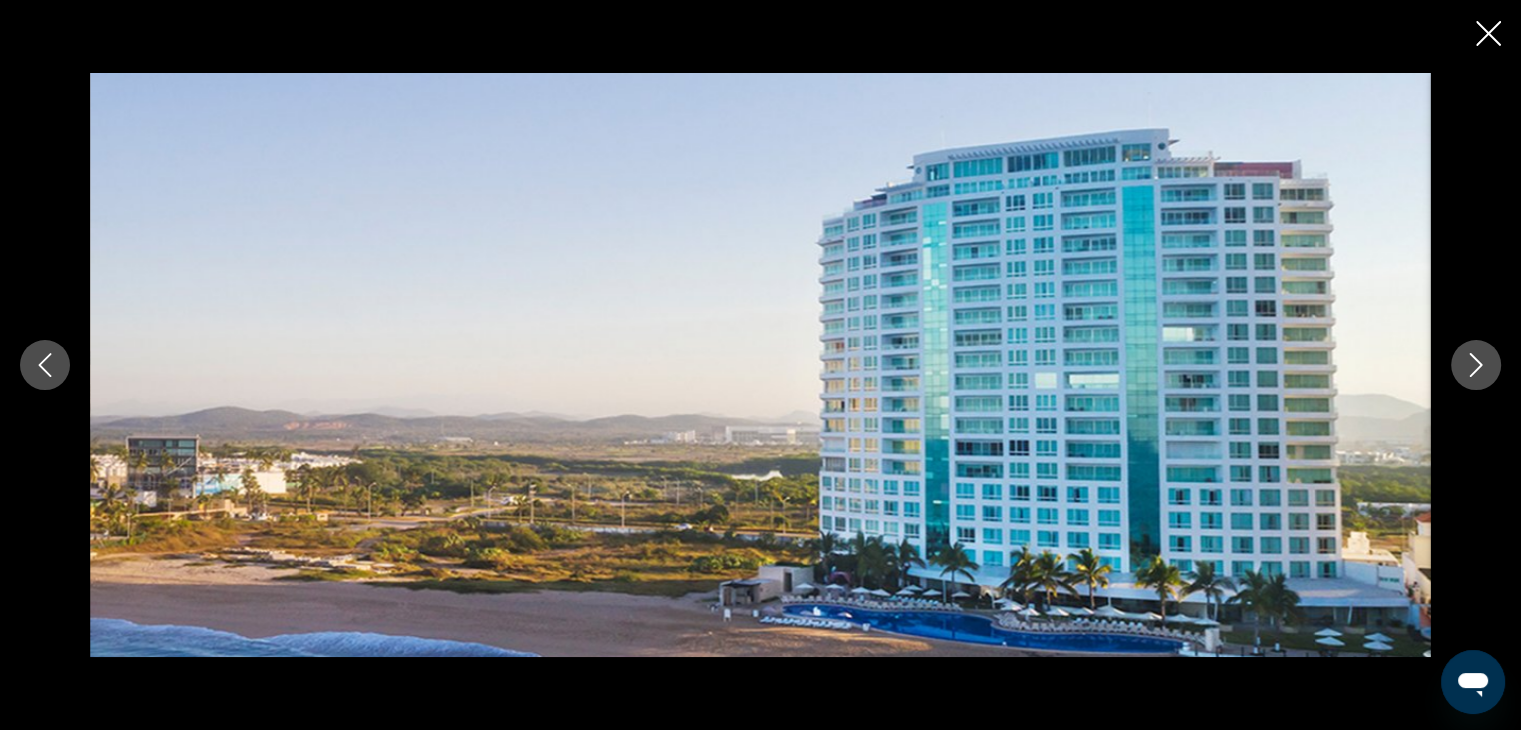 click 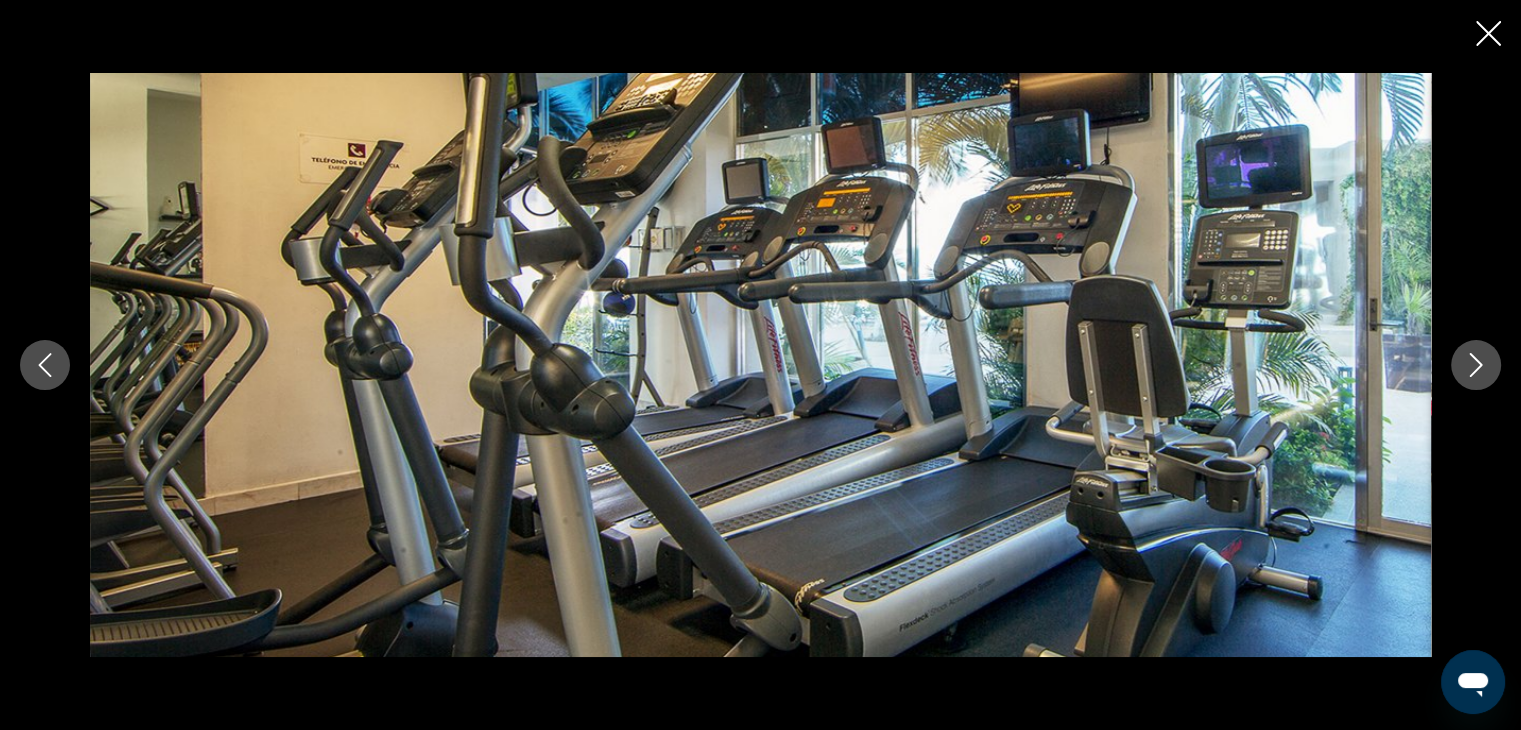 click 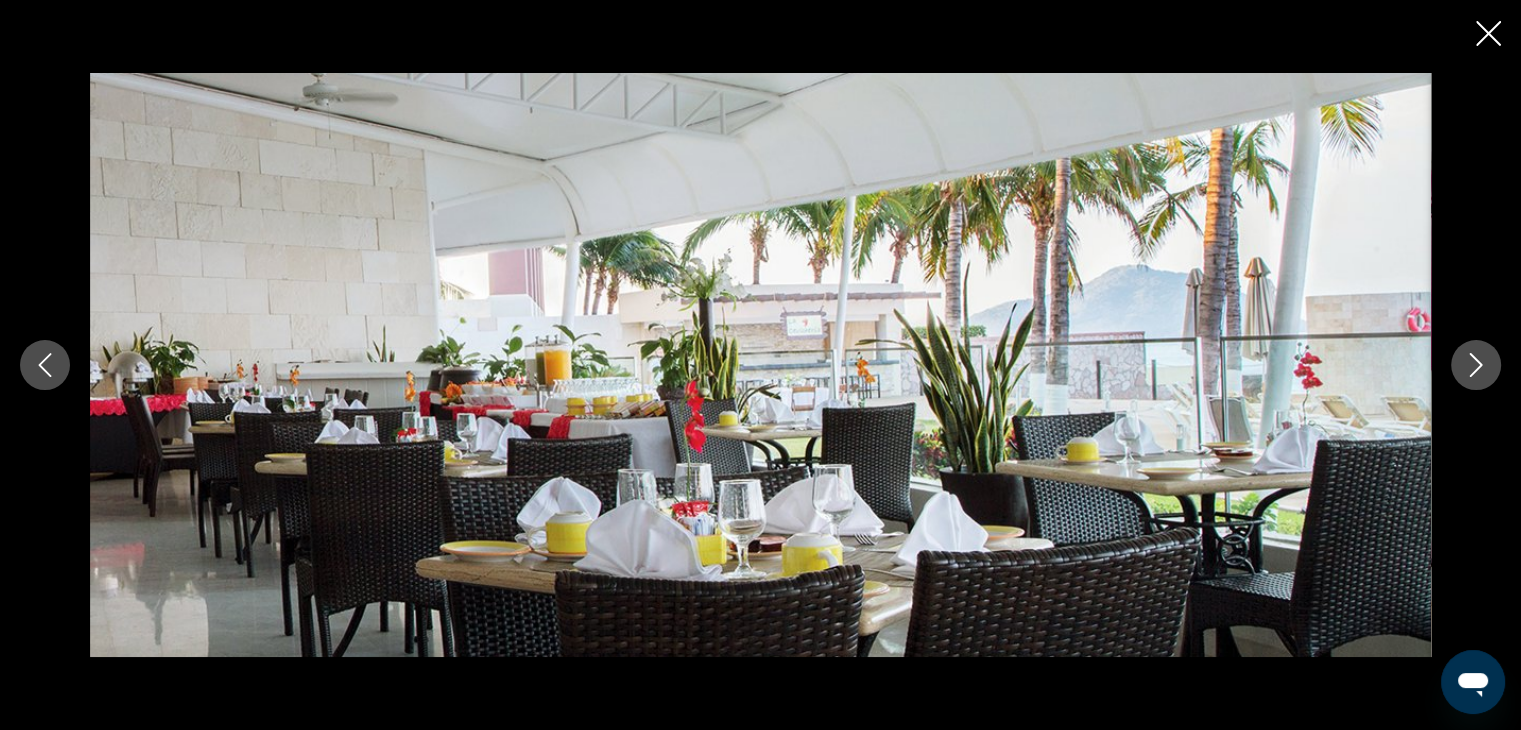 click 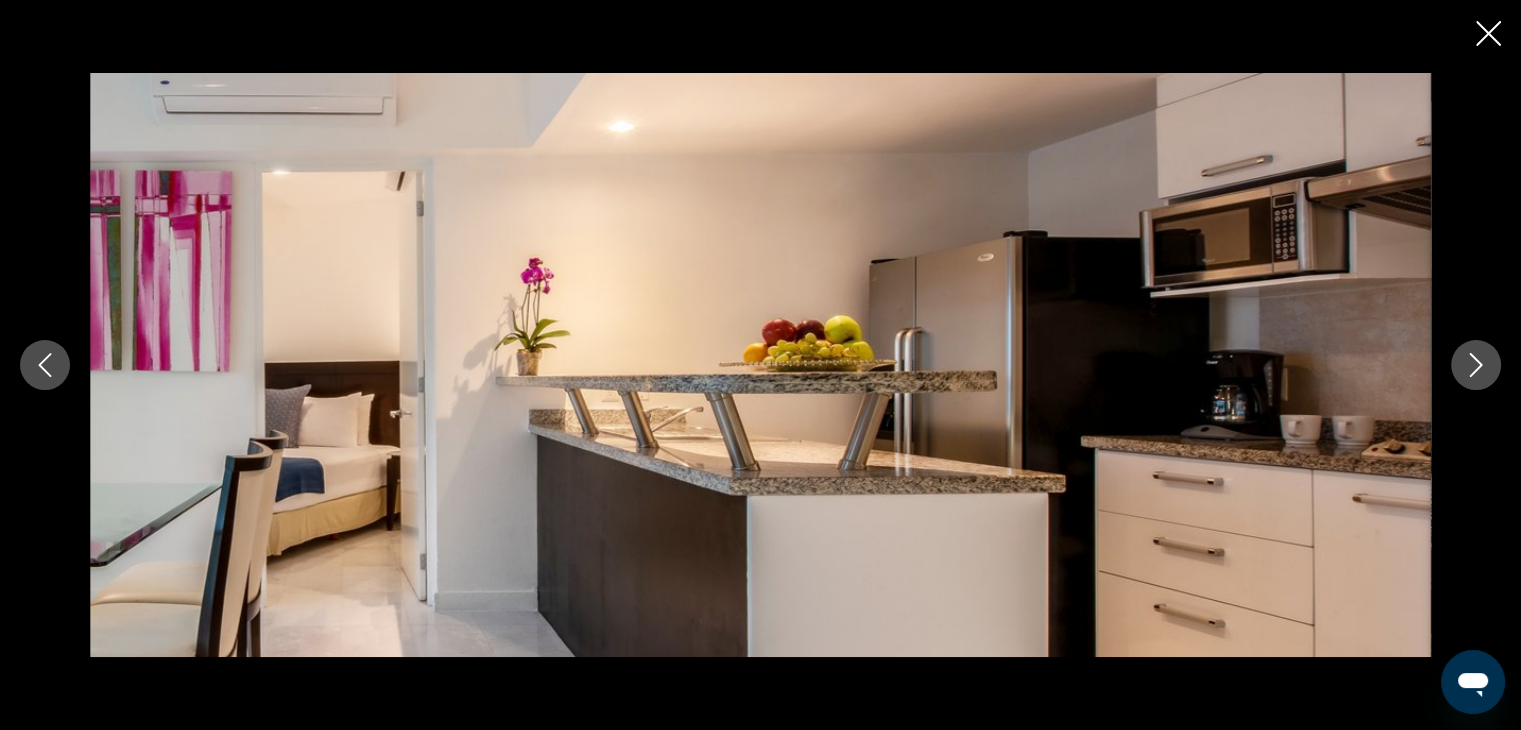 click 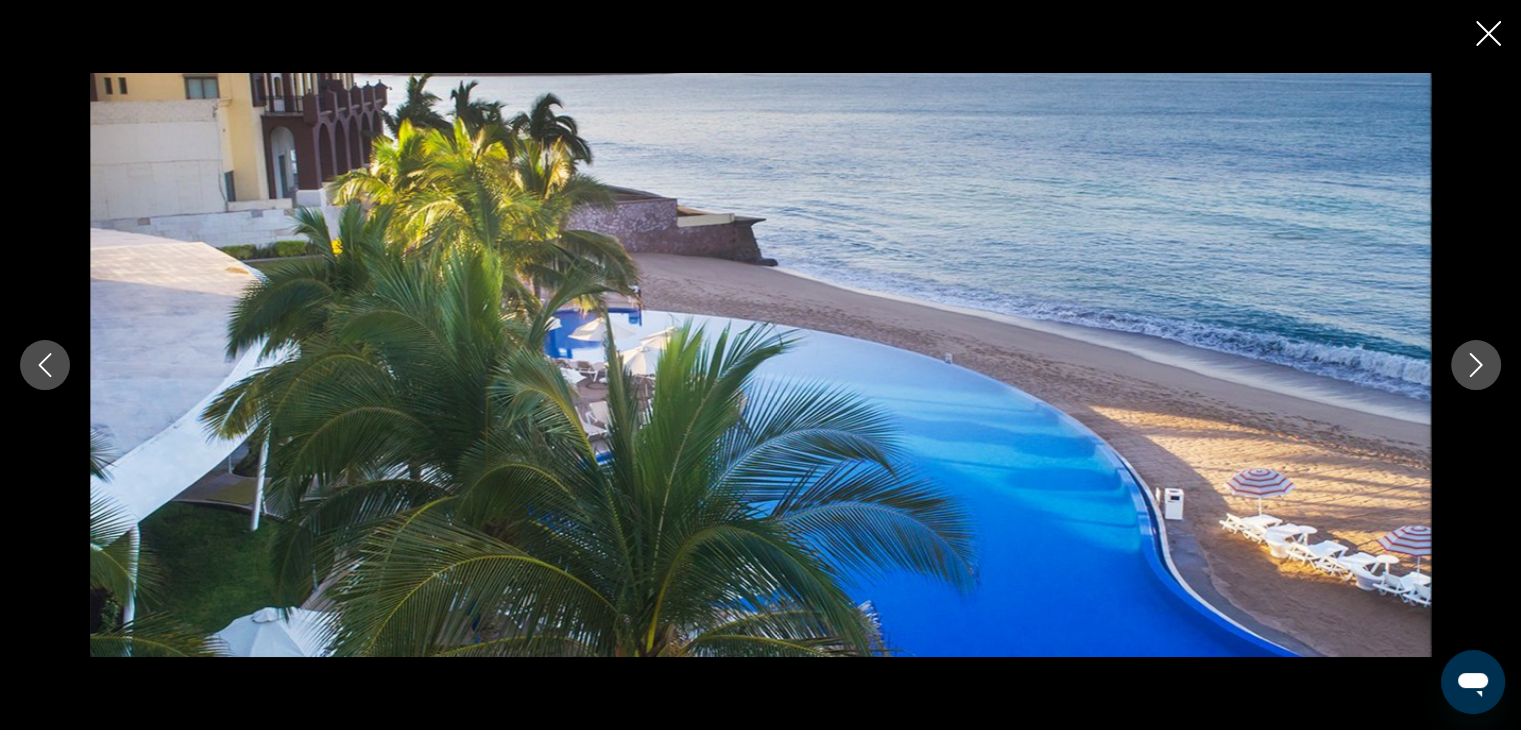 click 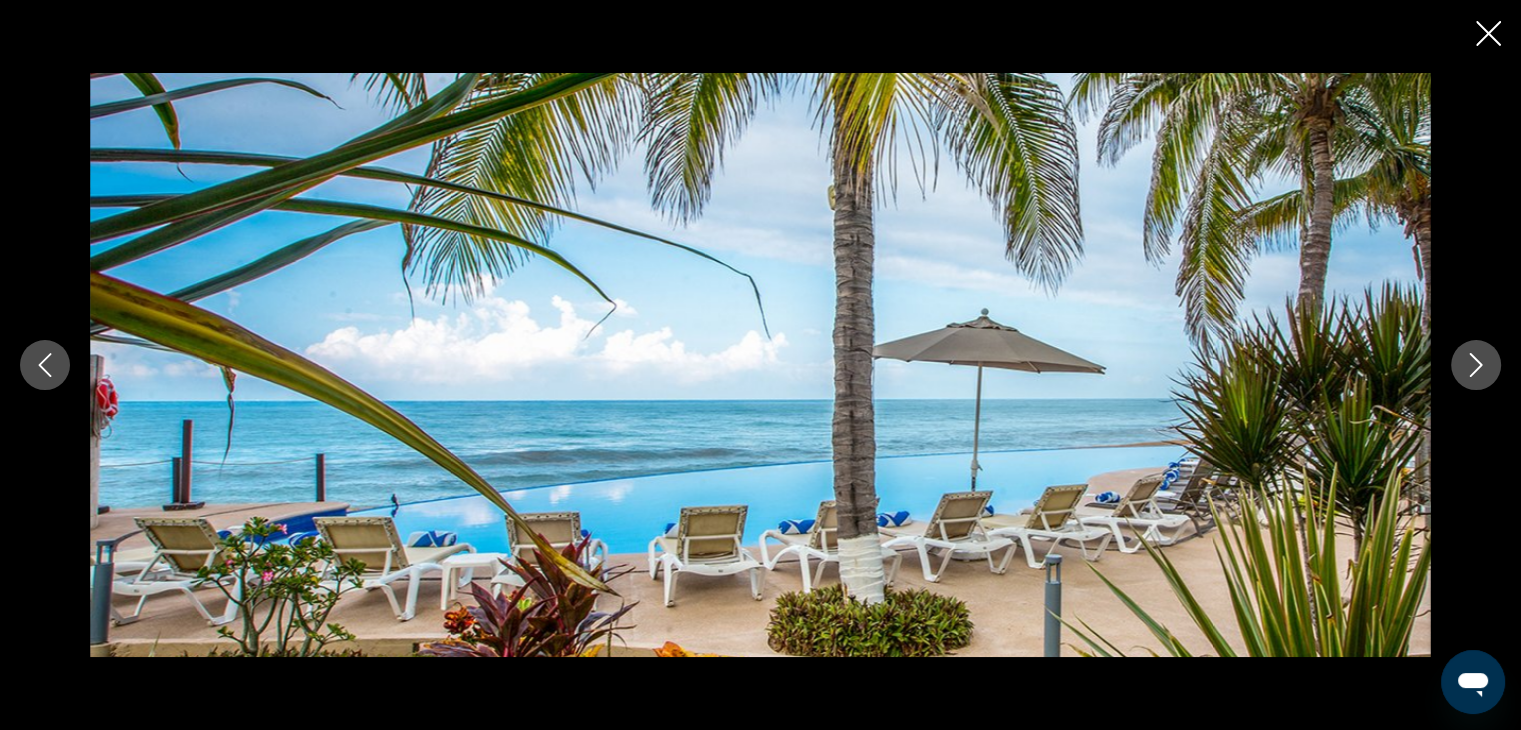 click 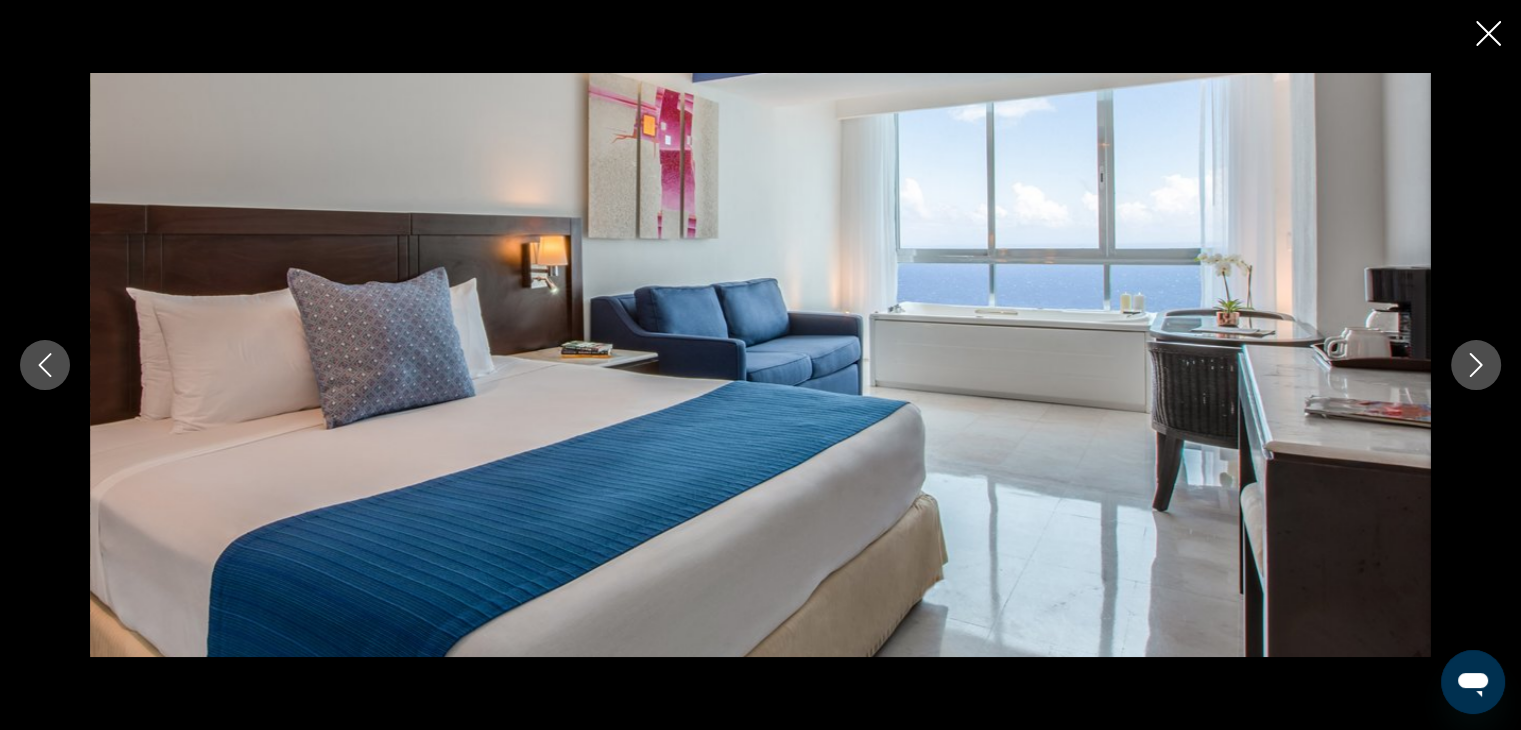 click 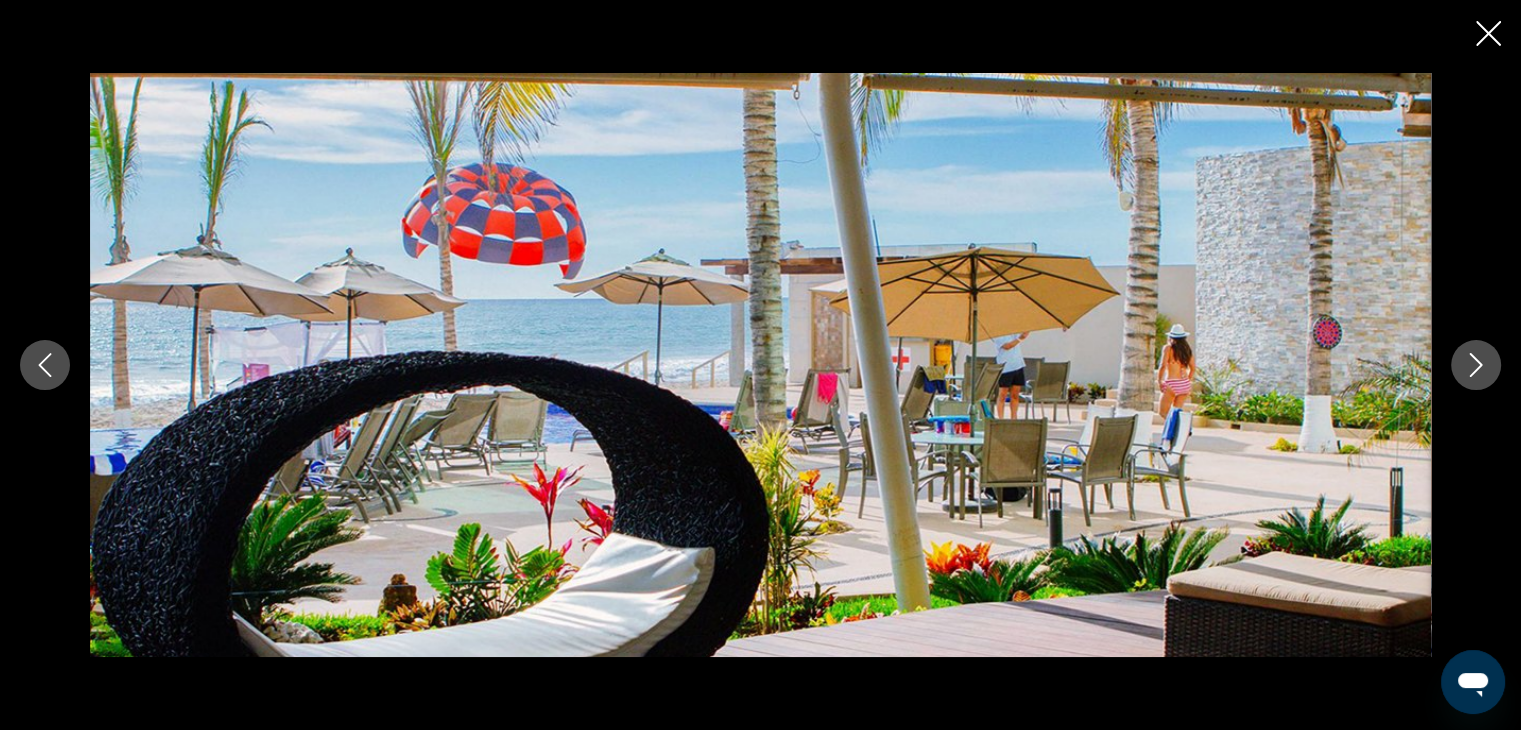 click 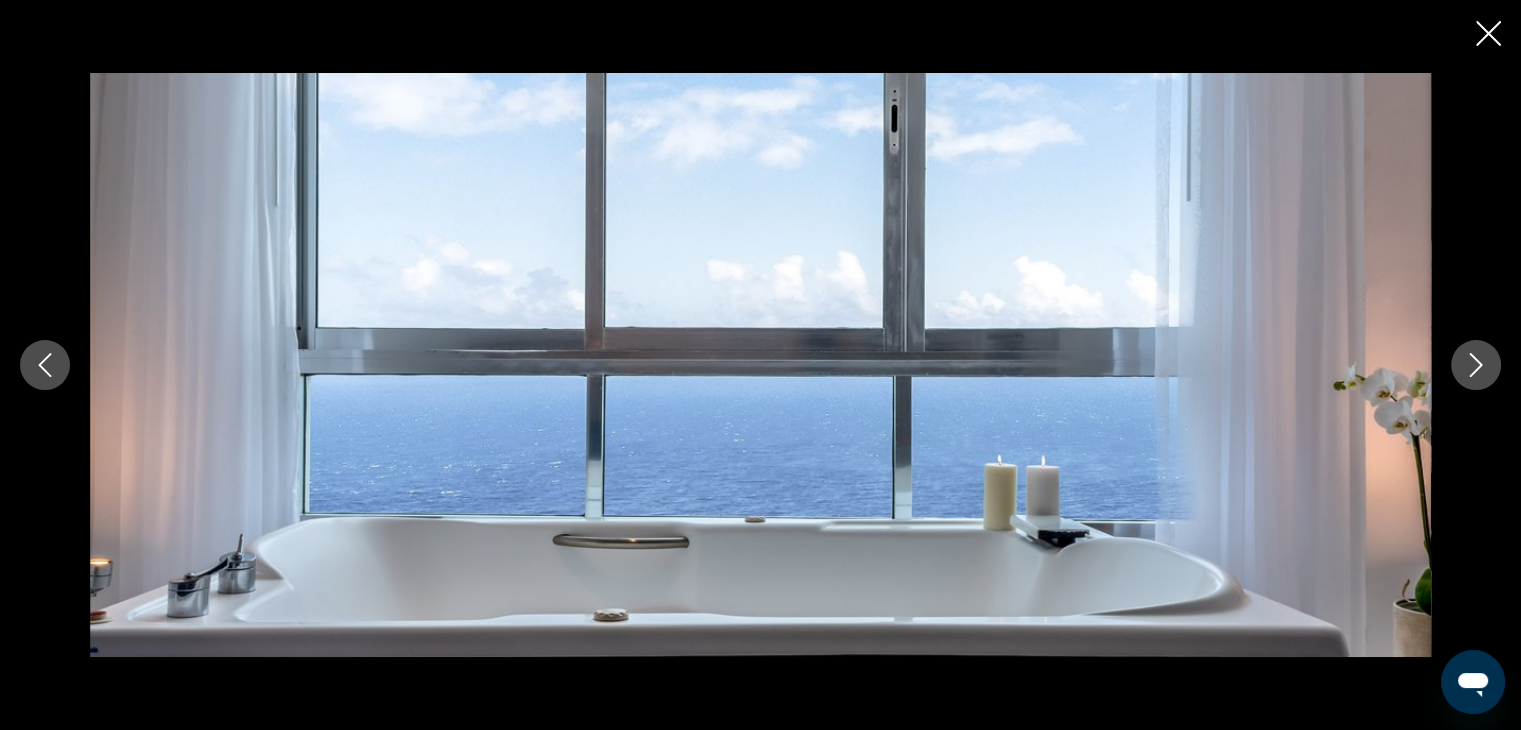 click 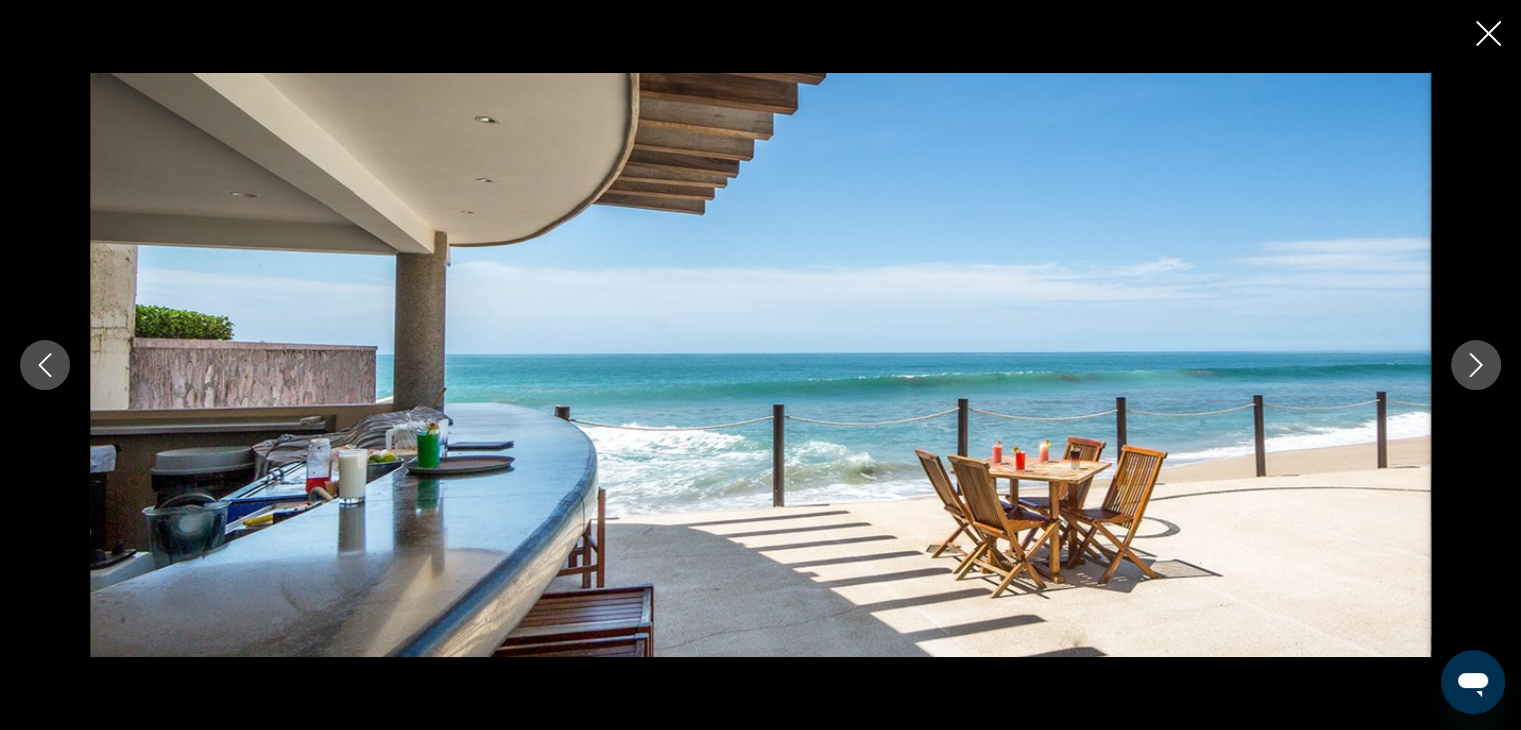 click 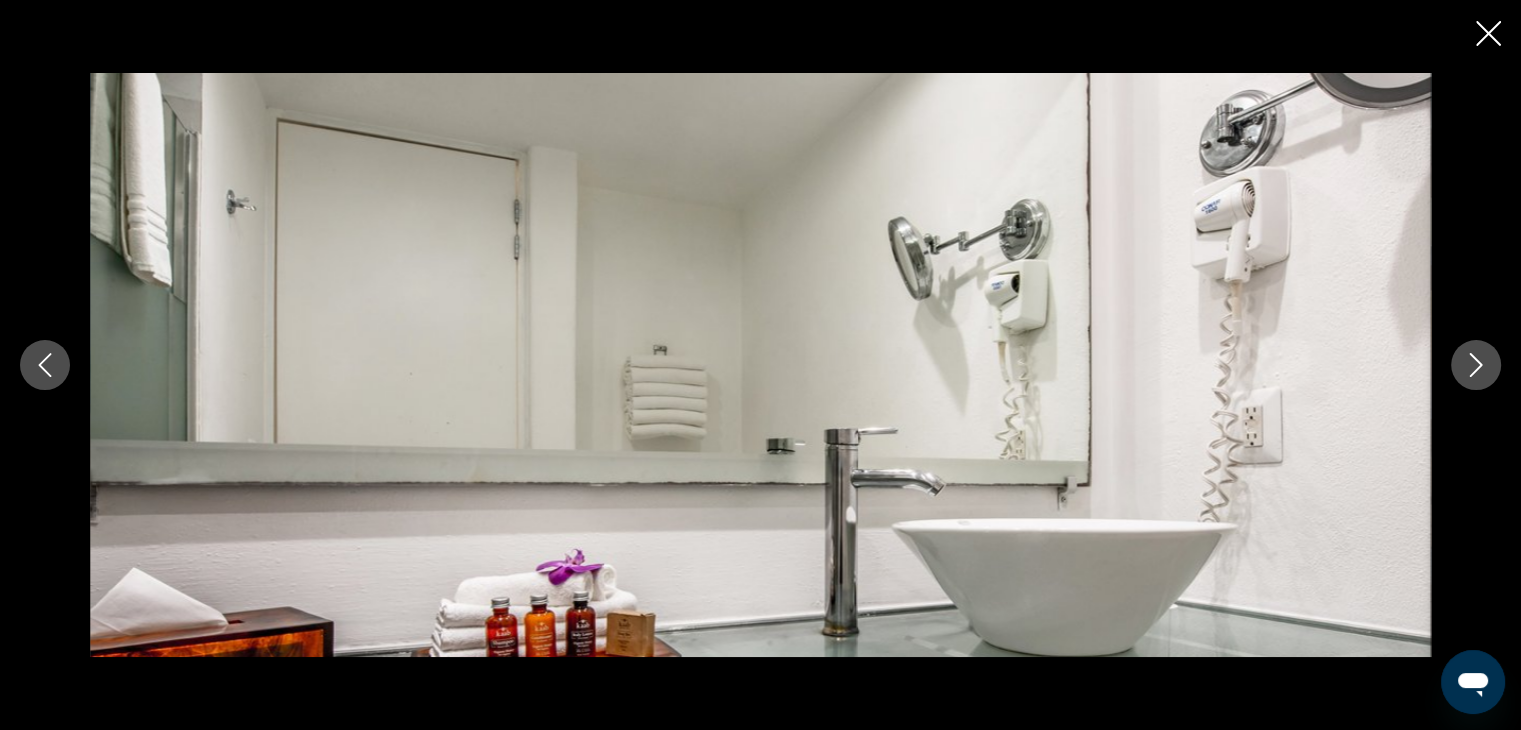 click 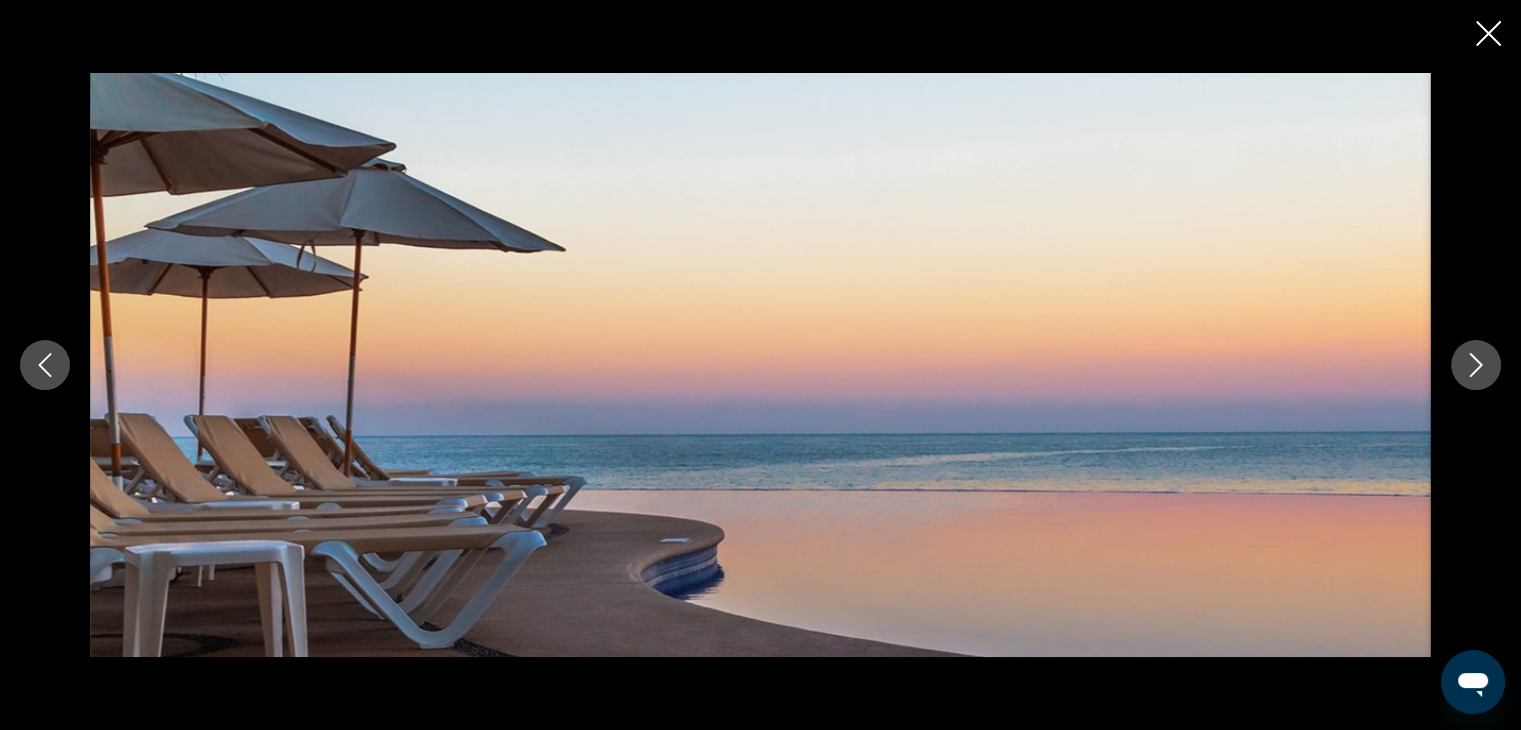 click 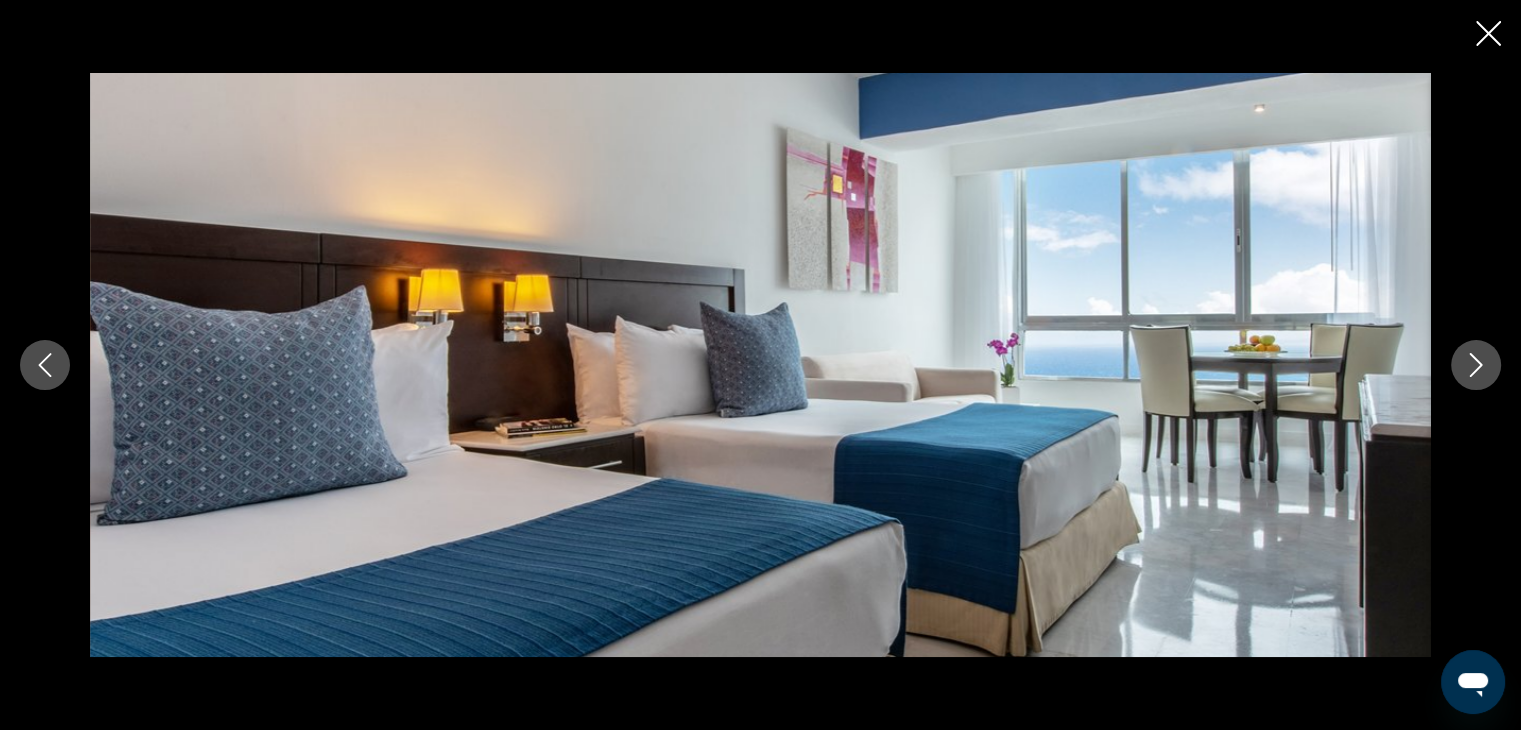 click 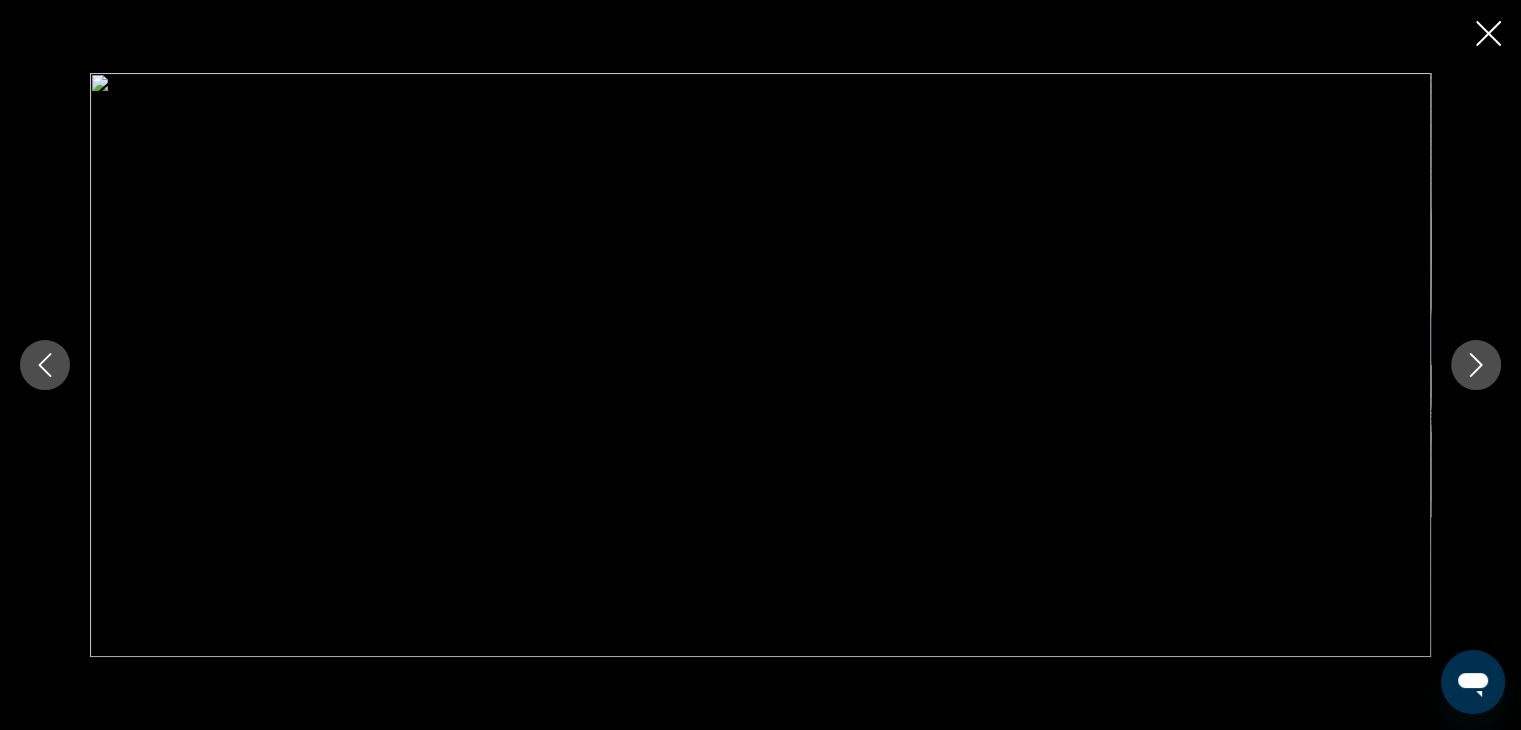 click 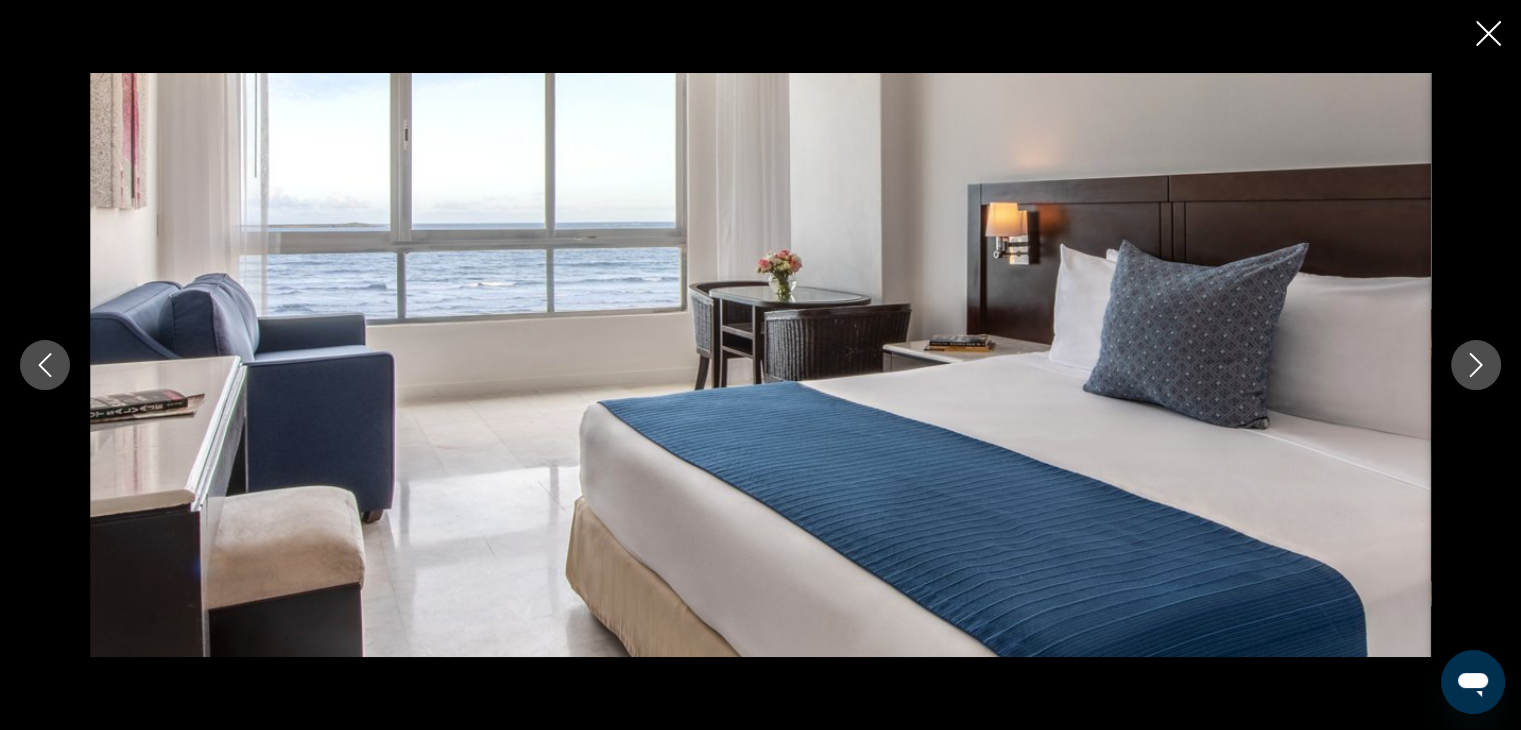 click 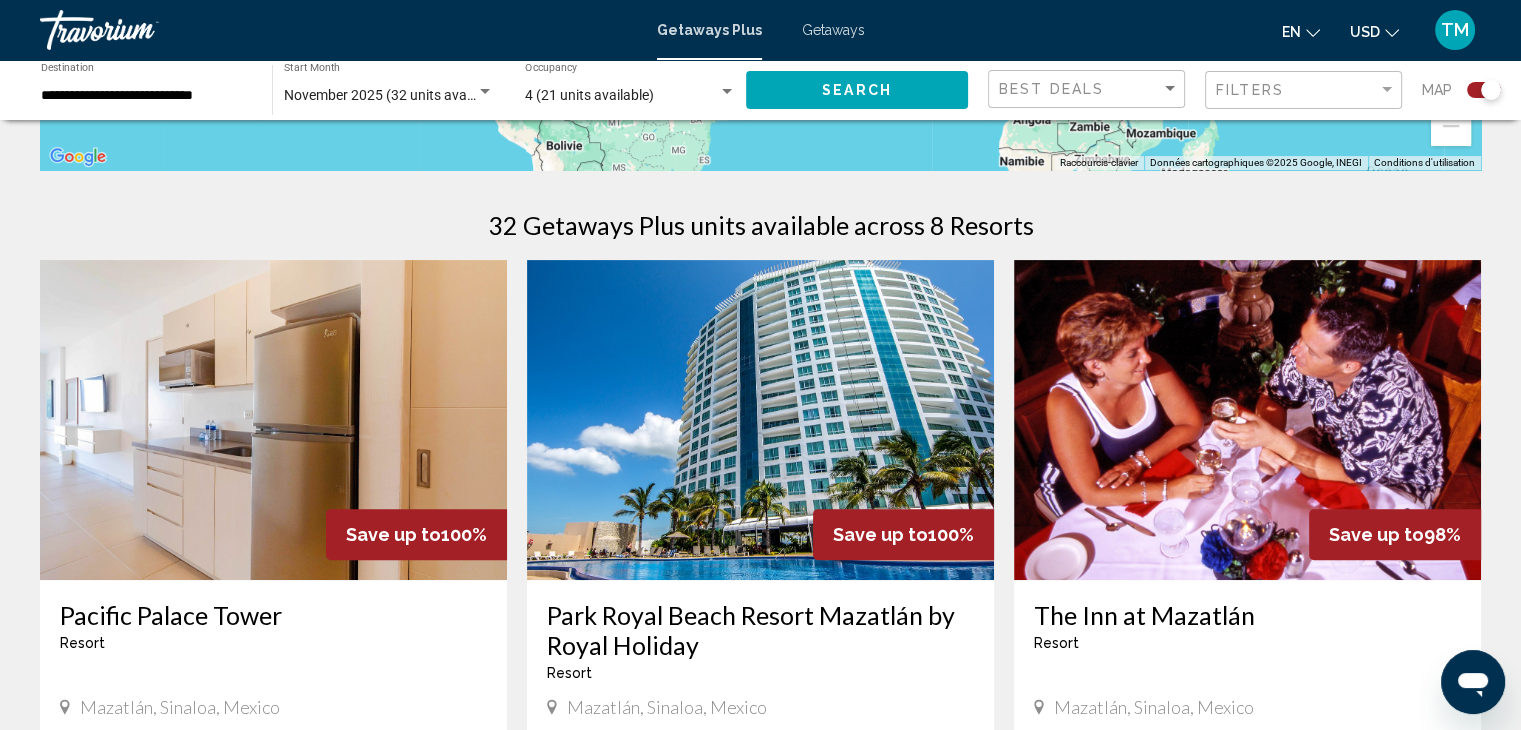 scroll, scrollTop: 571, scrollLeft: 0, axis: vertical 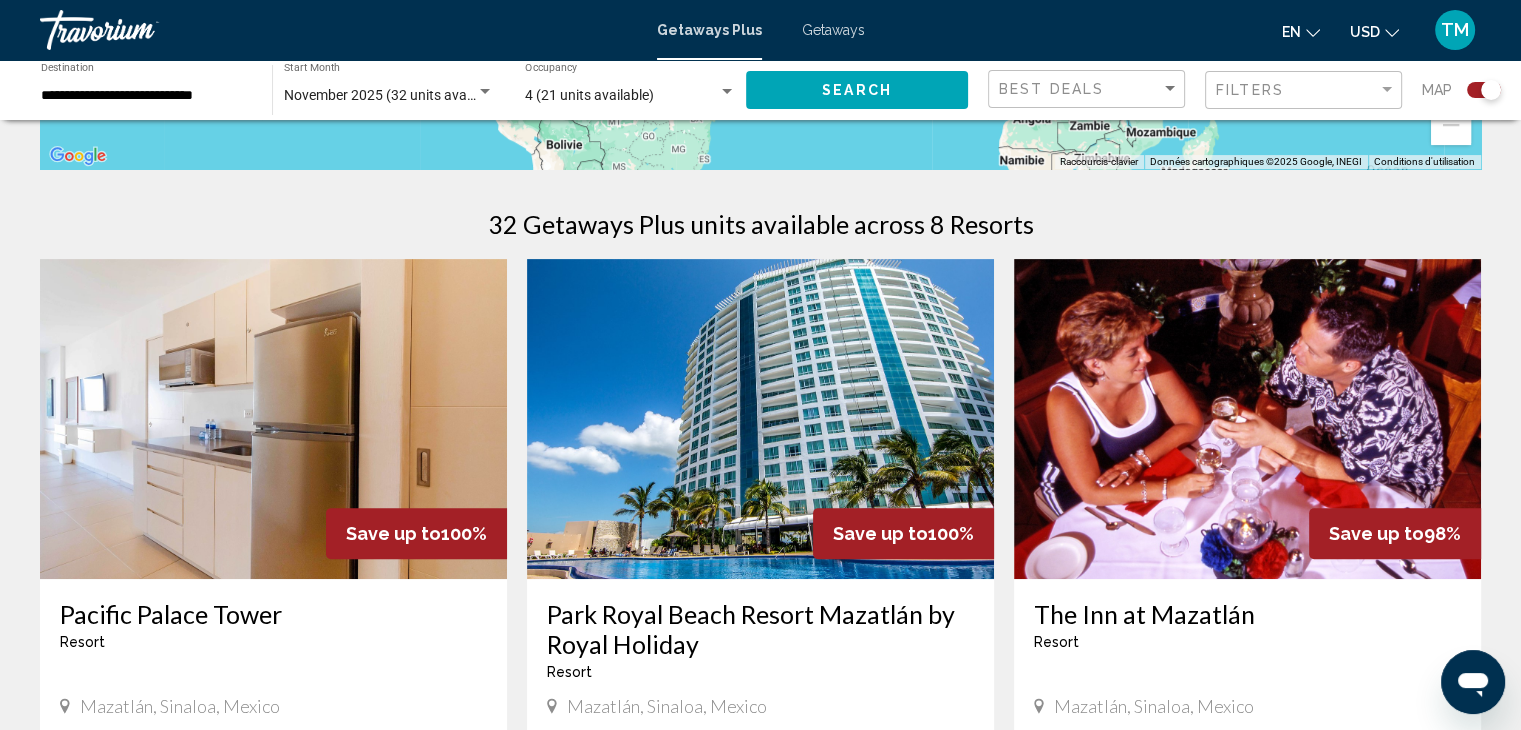 click at bounding box center (273, 419) 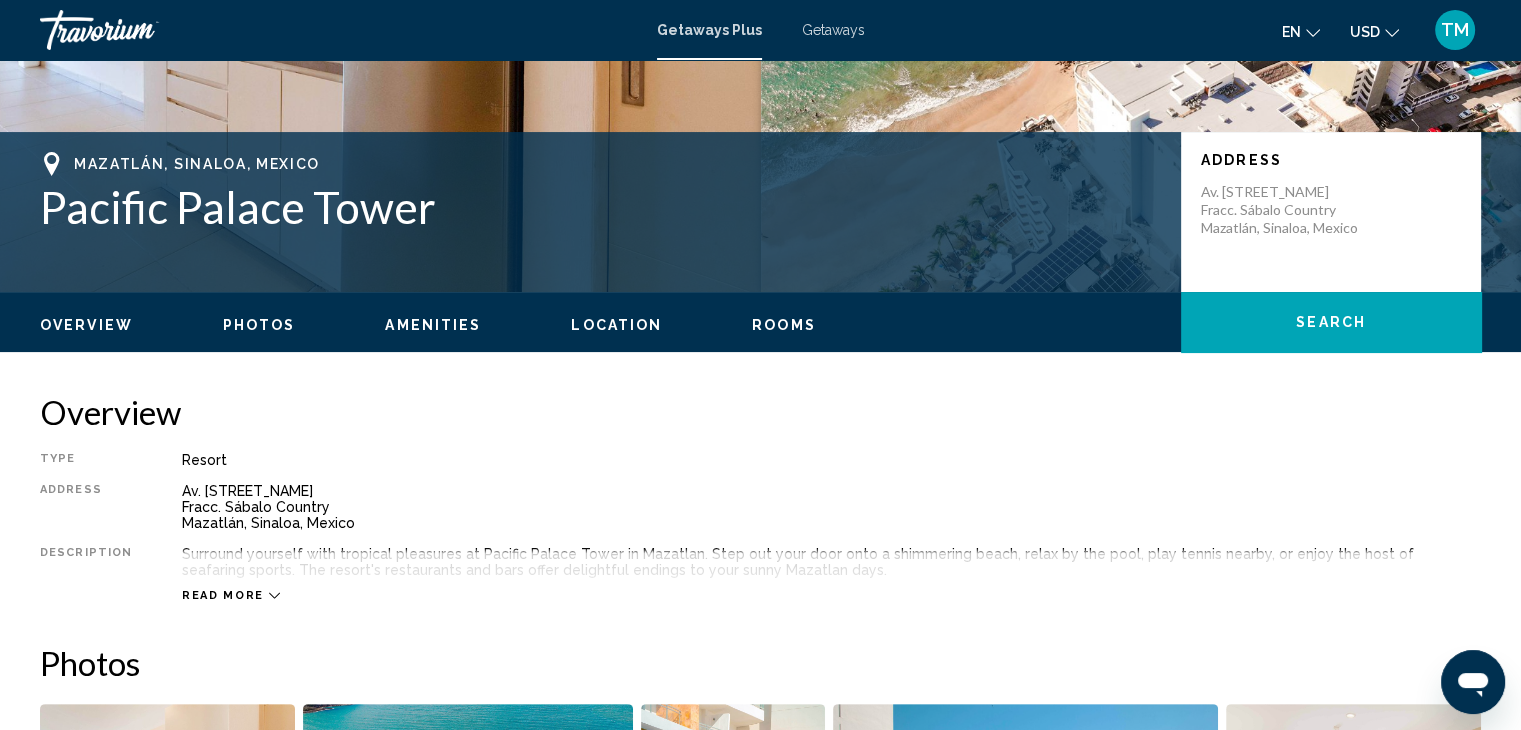 scroll, scrollTop: 370, scrollLeft: 0, axis: vertical 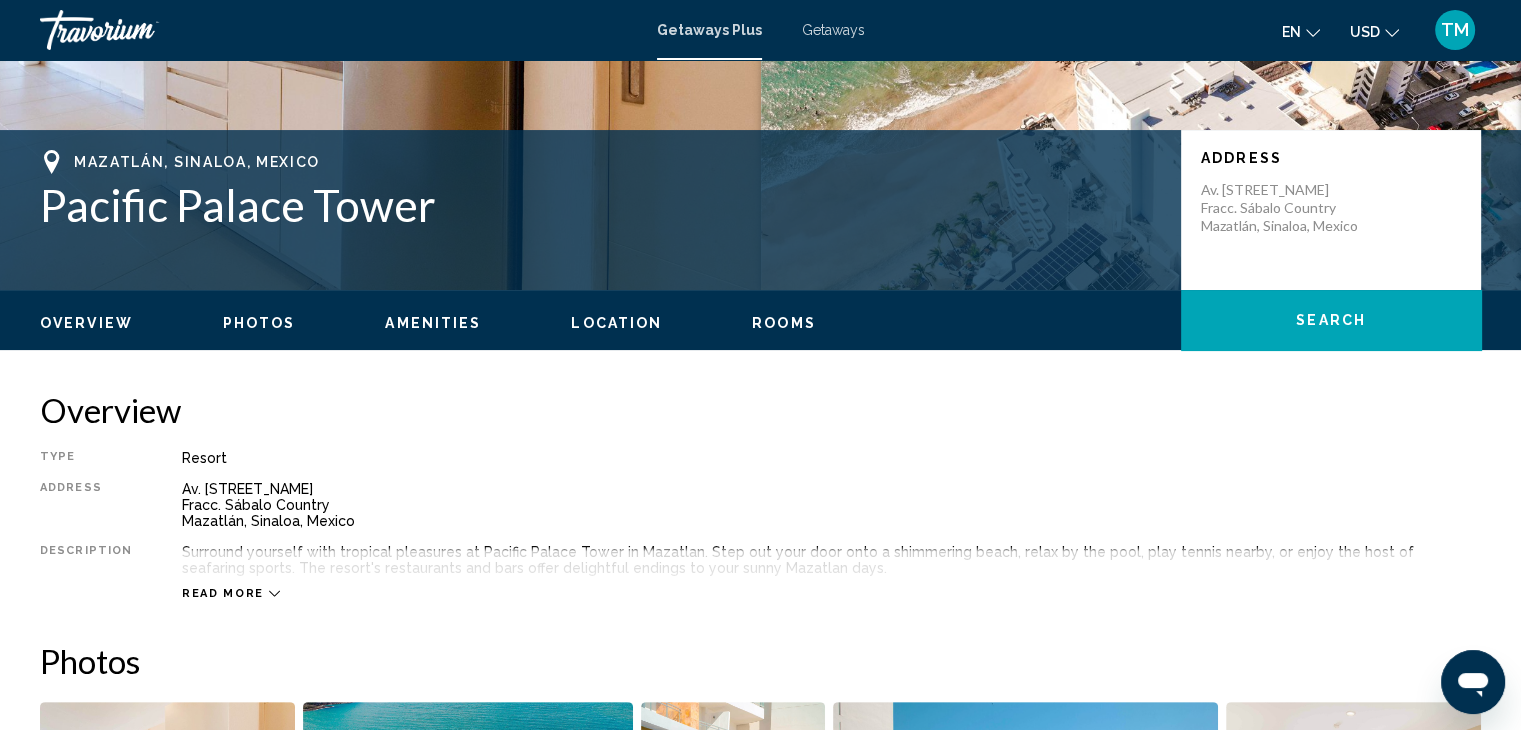 click on "Read more" at bounding box center [223, 593] 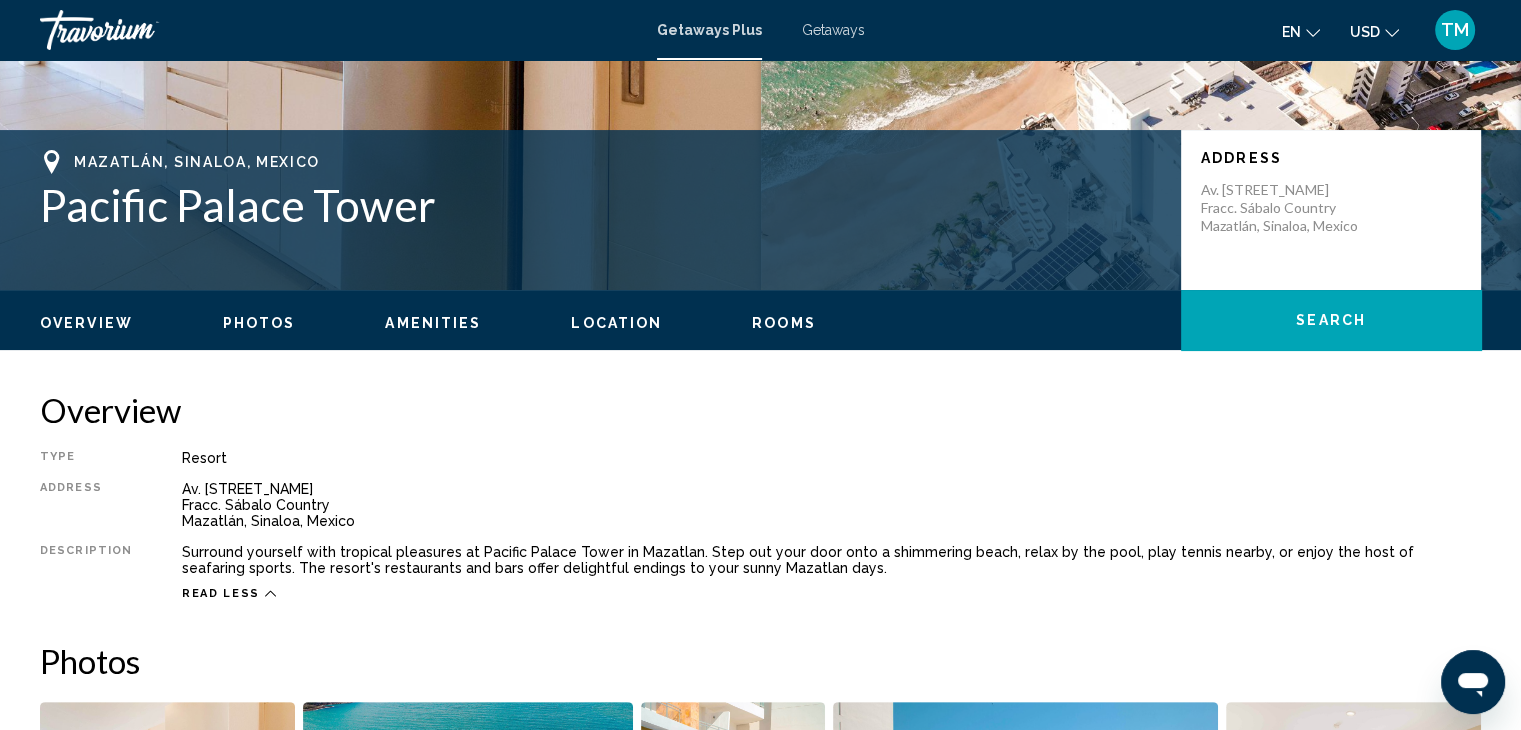 click on "Overview
Photos
Amenities
Location
Rooms
Search" 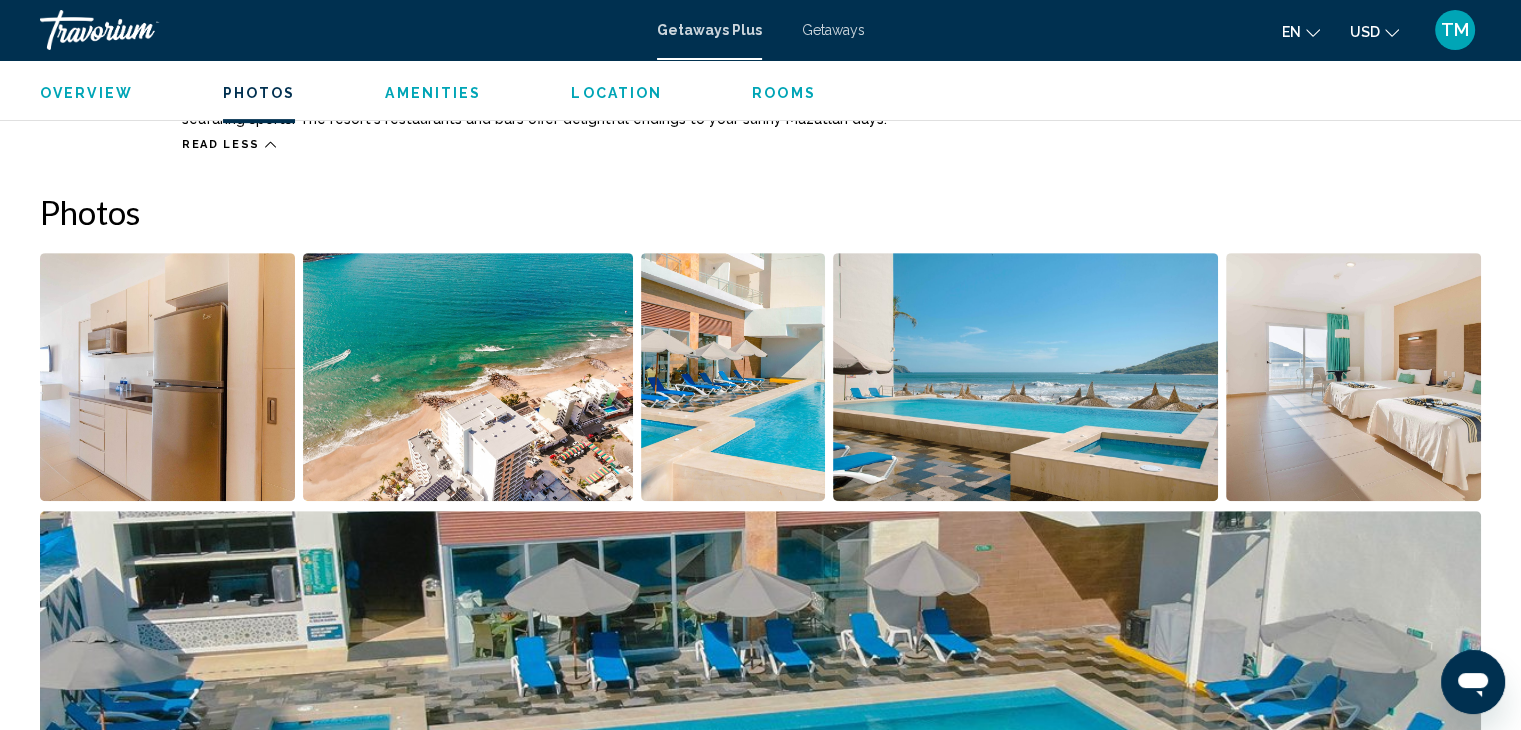 scroll, scrollTop: 891, scrollLeft: 0, axis: vertical 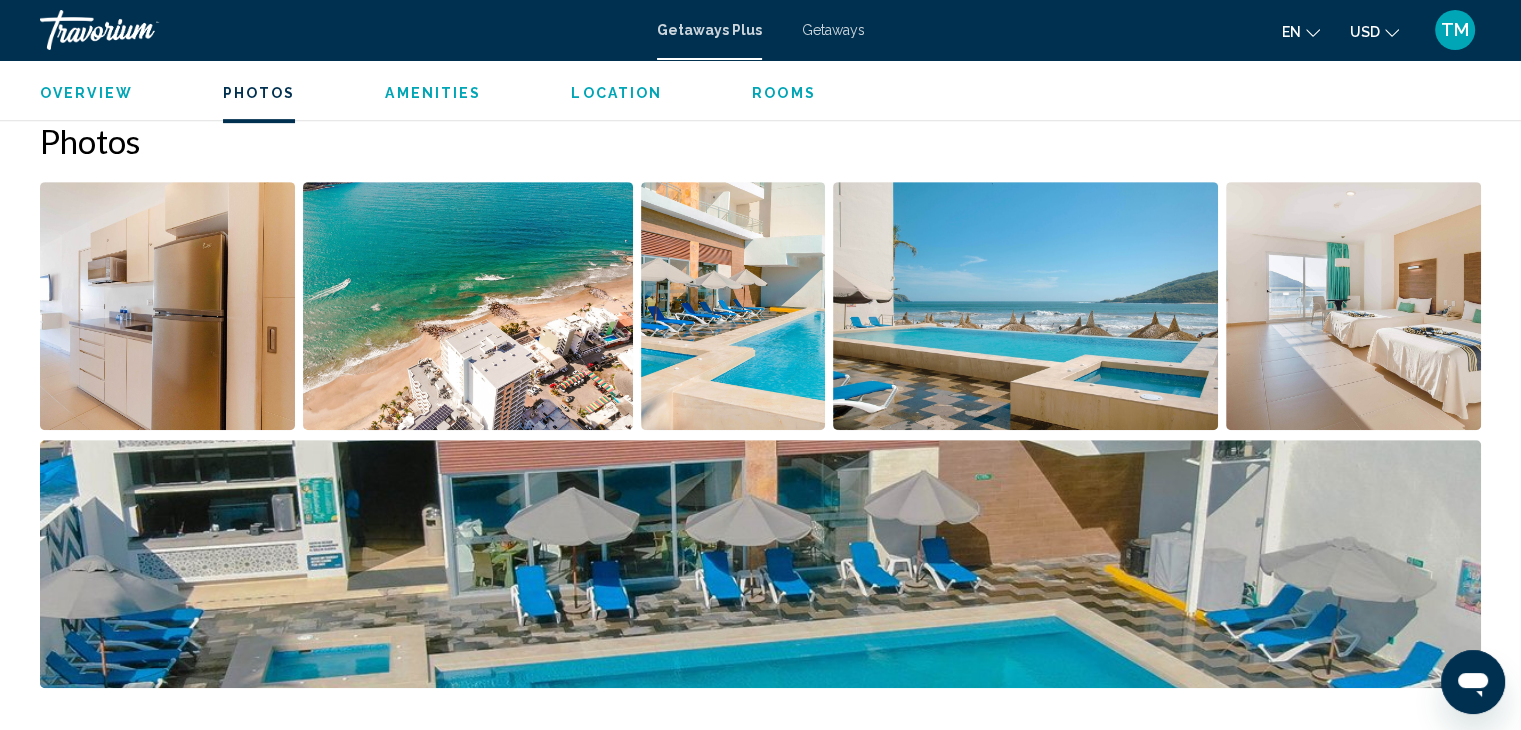 click at bounding box center (167, 306) 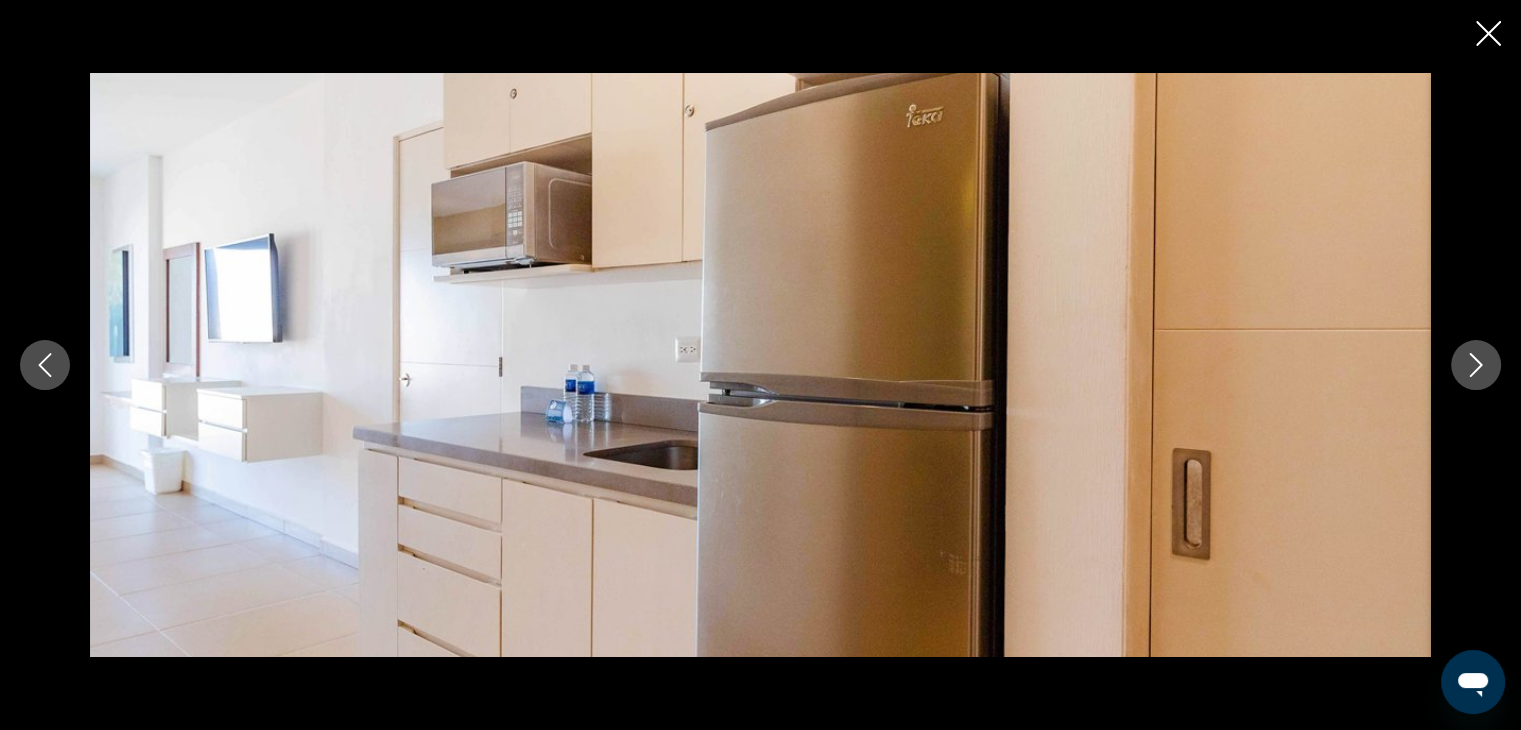 click 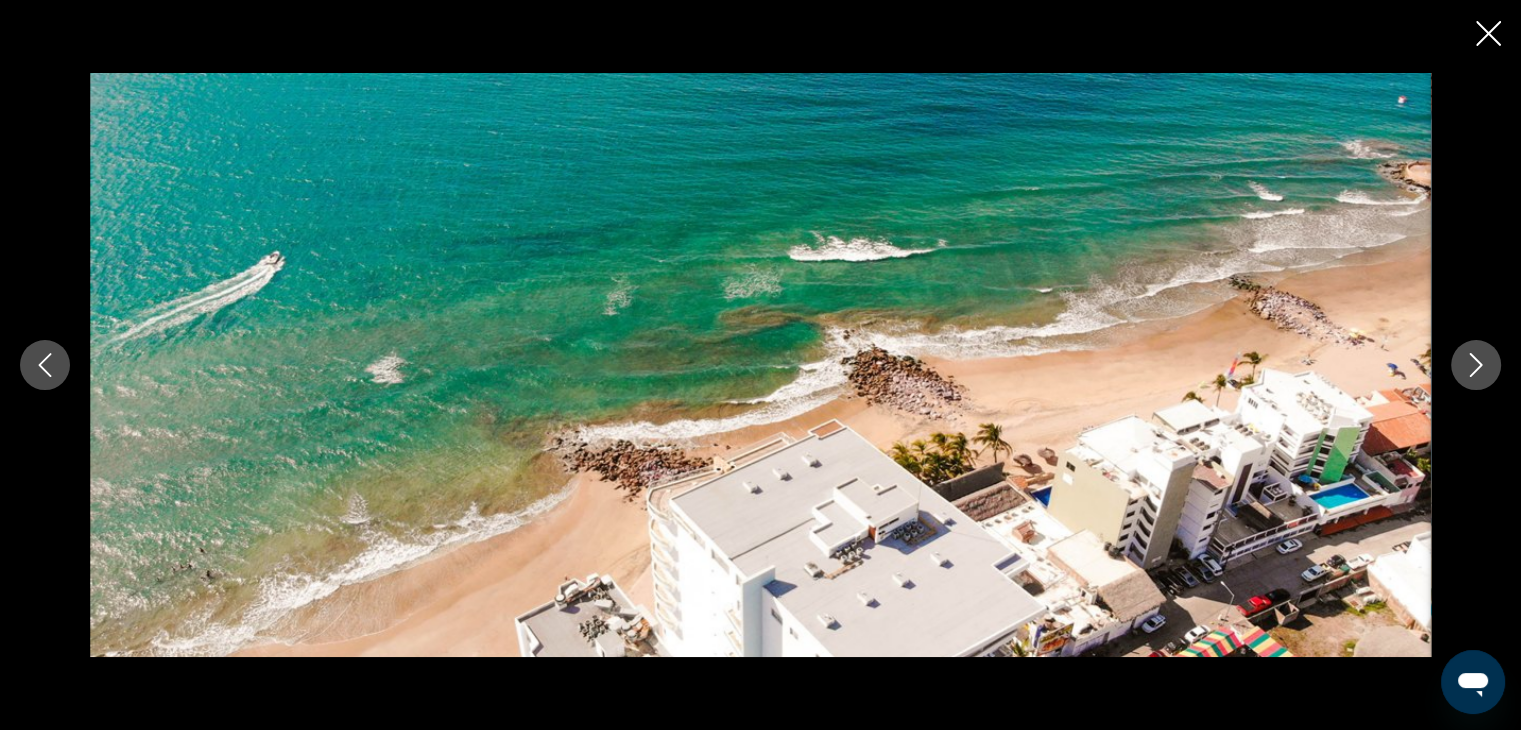 click 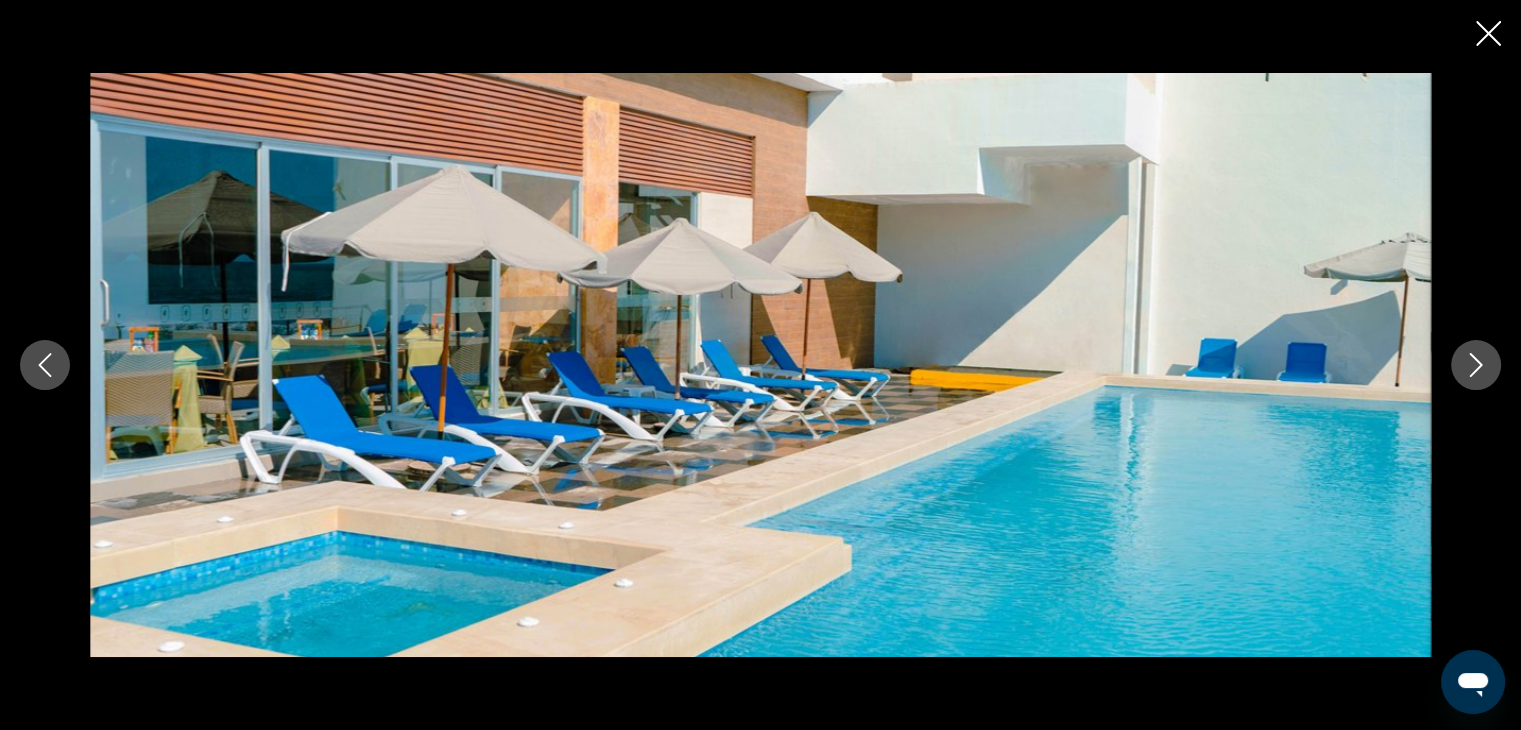 click 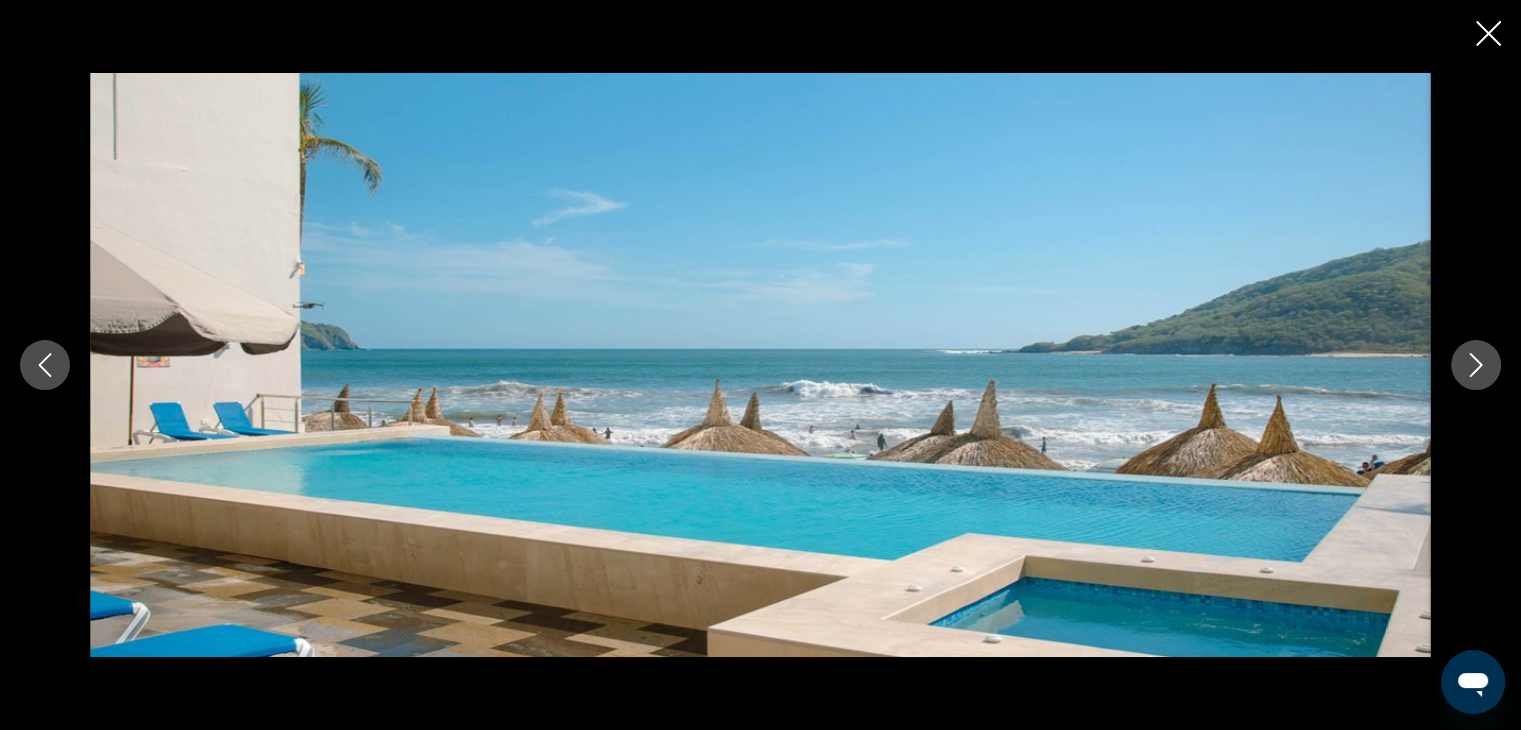 click 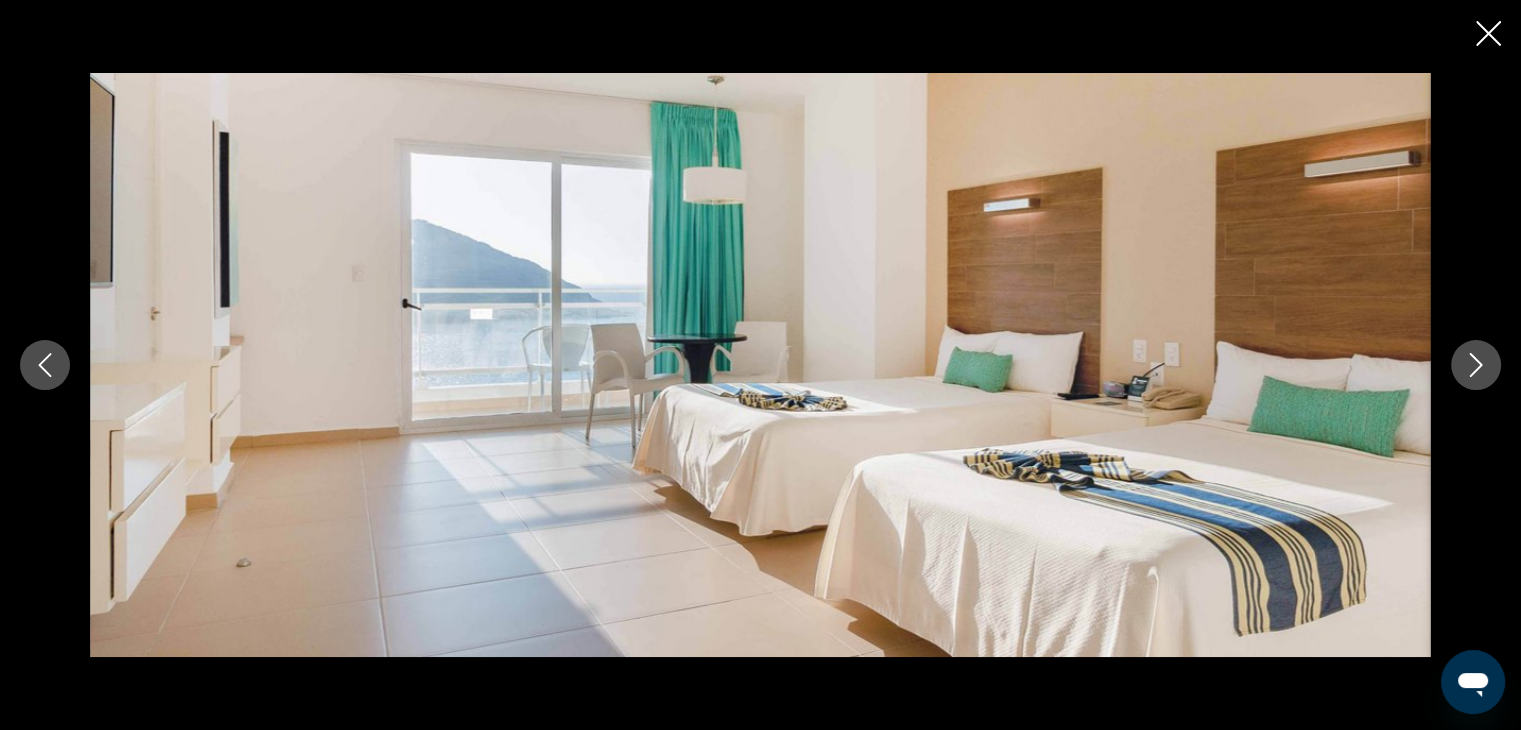 click 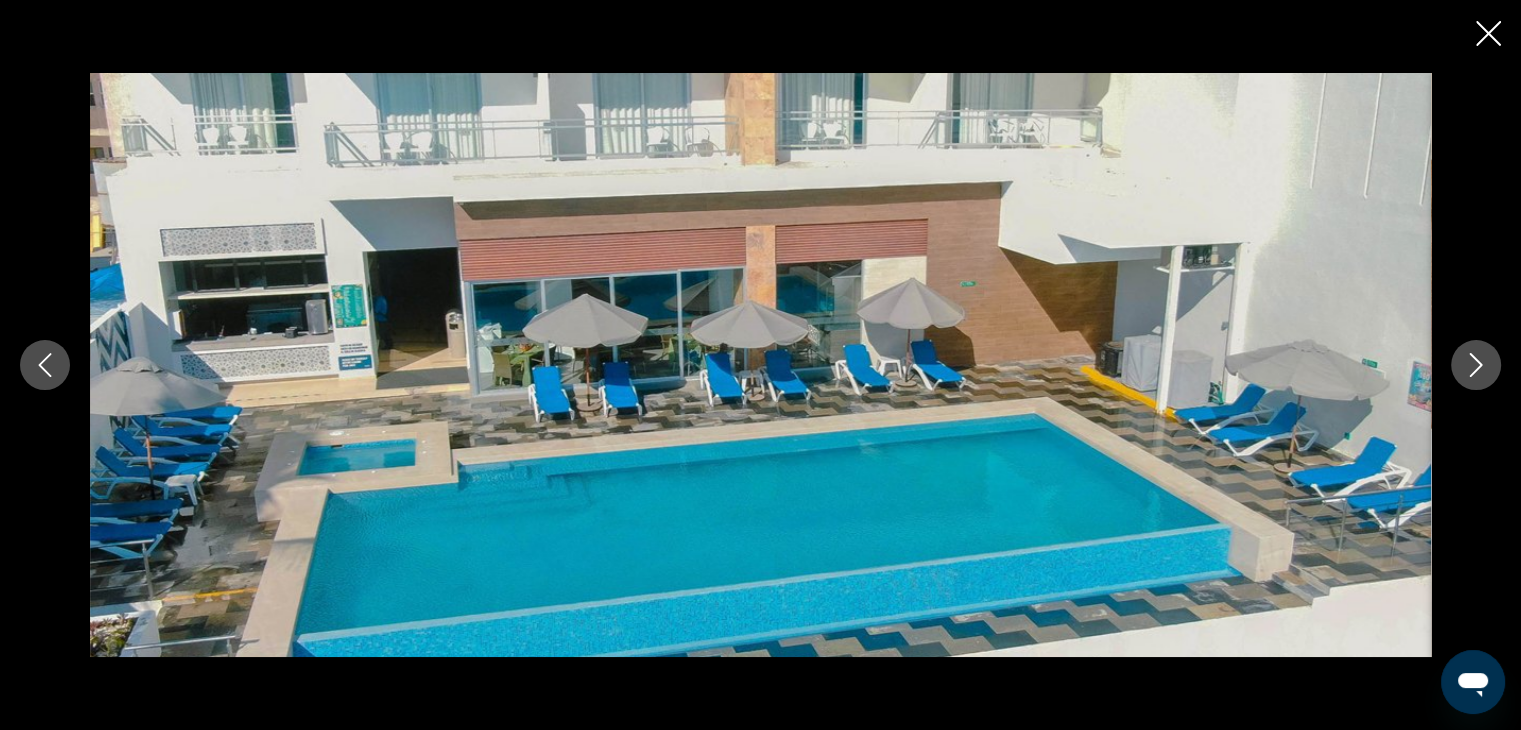 click 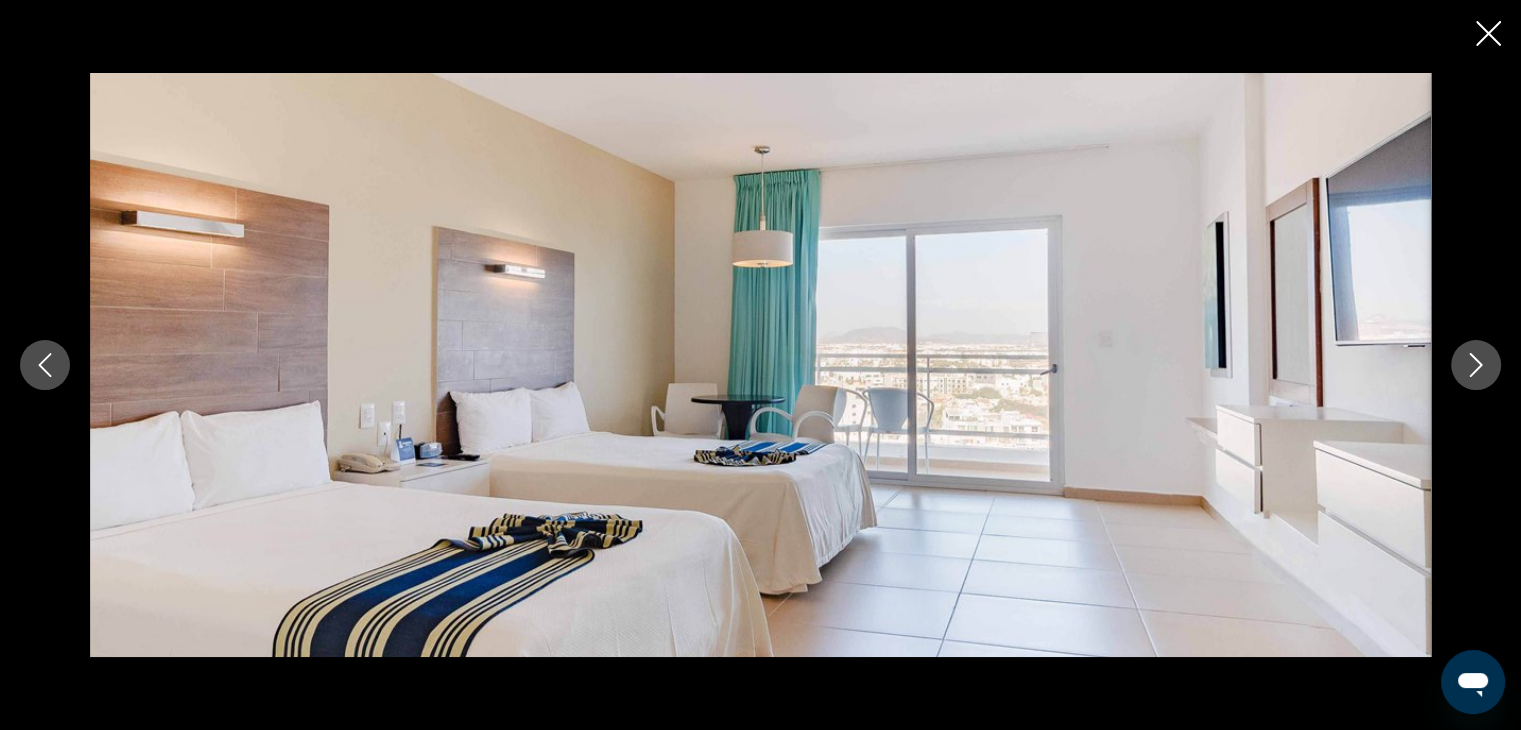 click 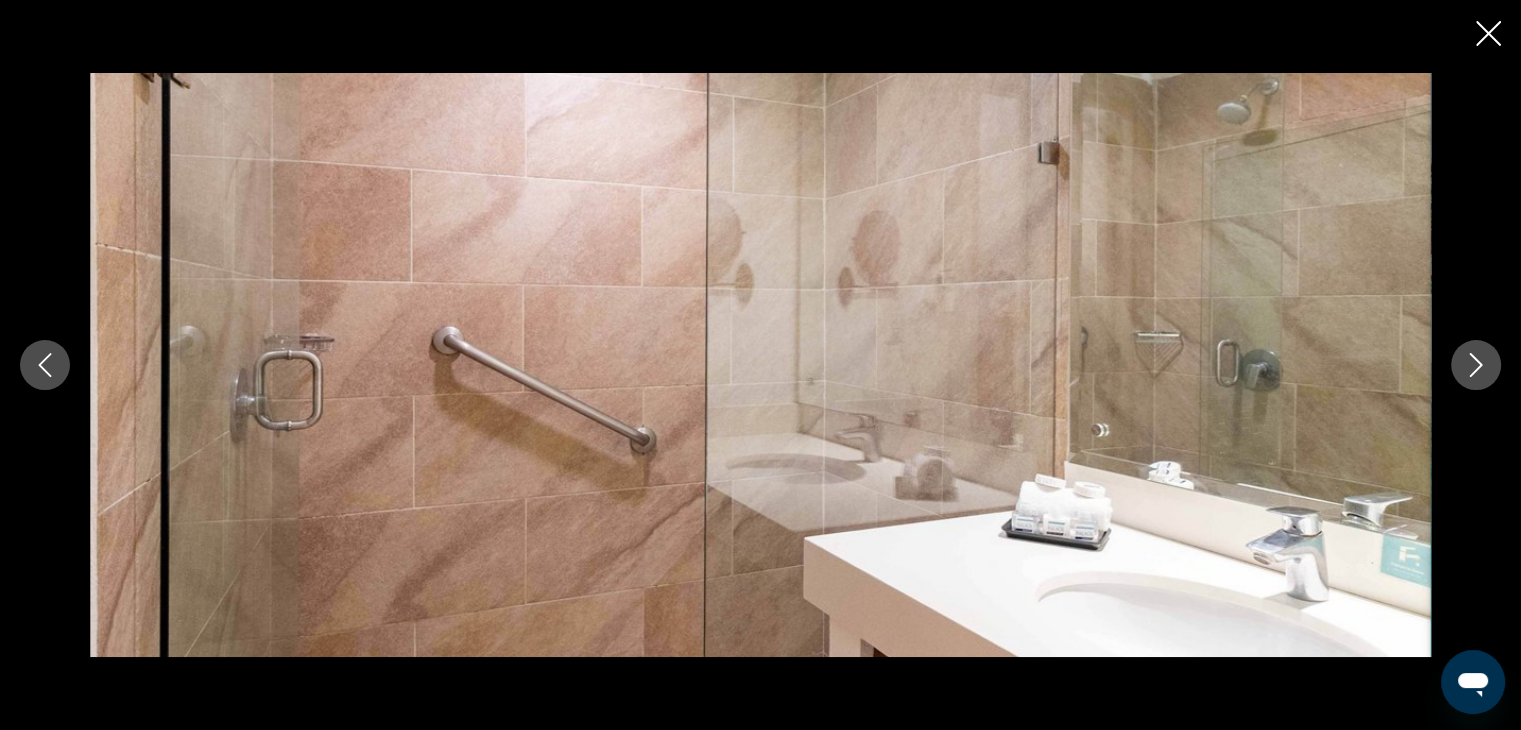 click 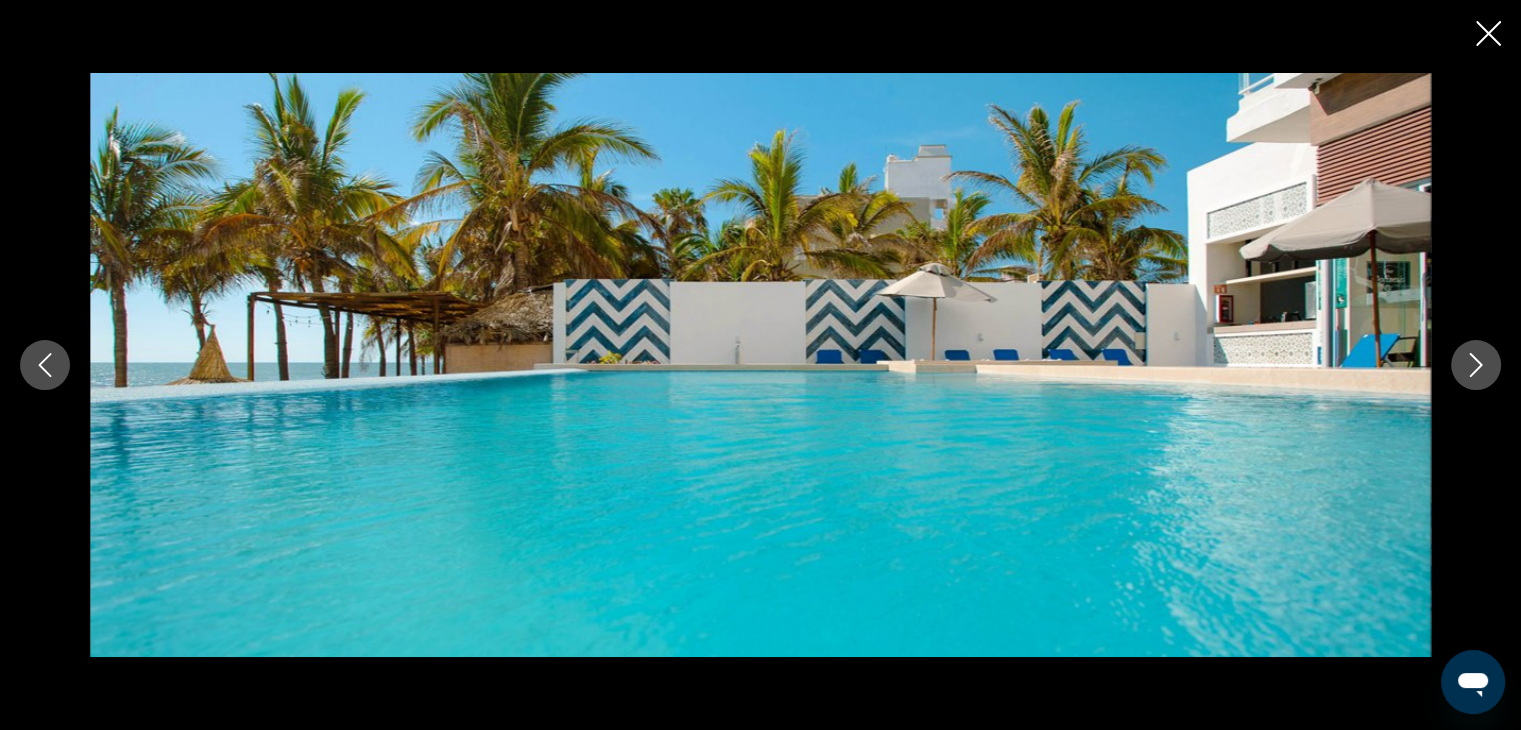 click 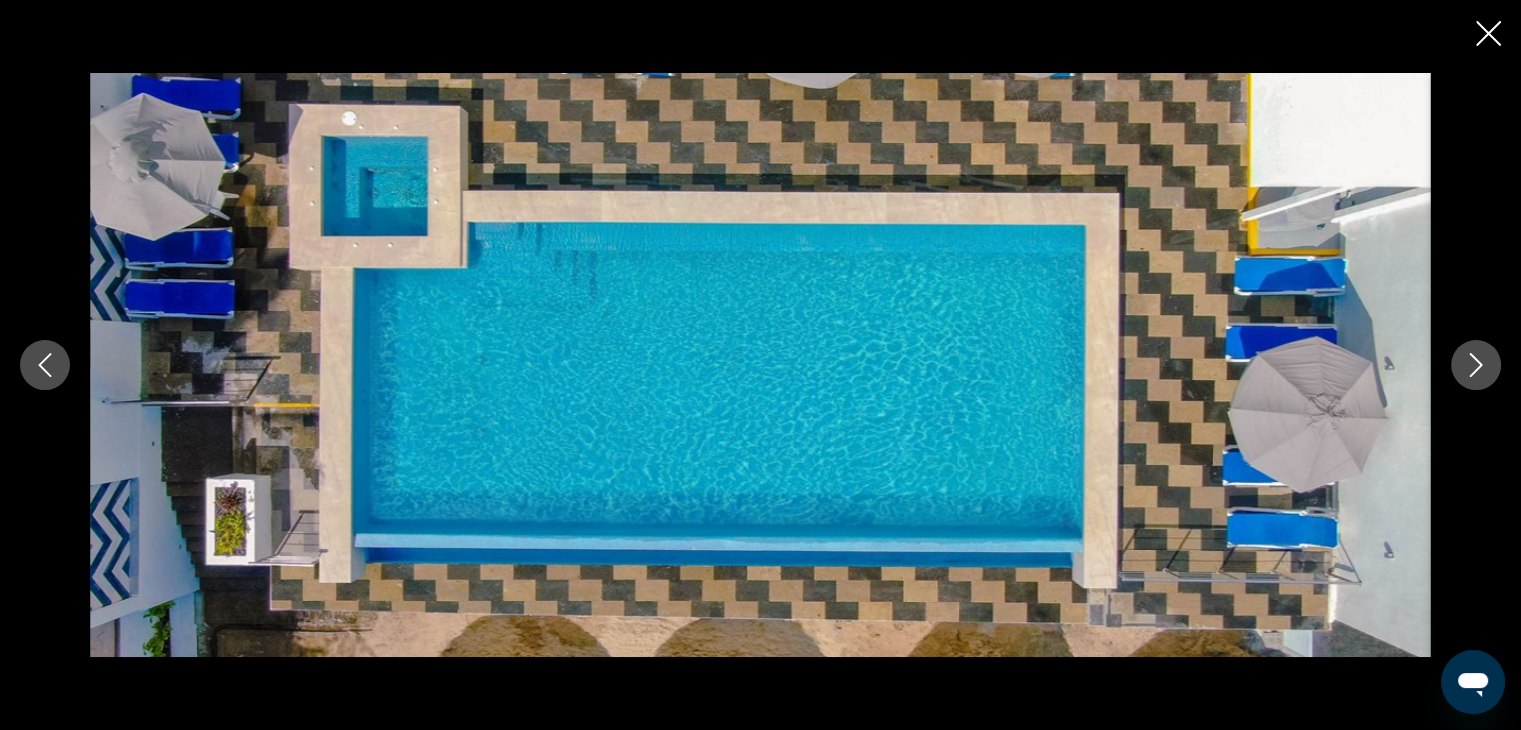 click 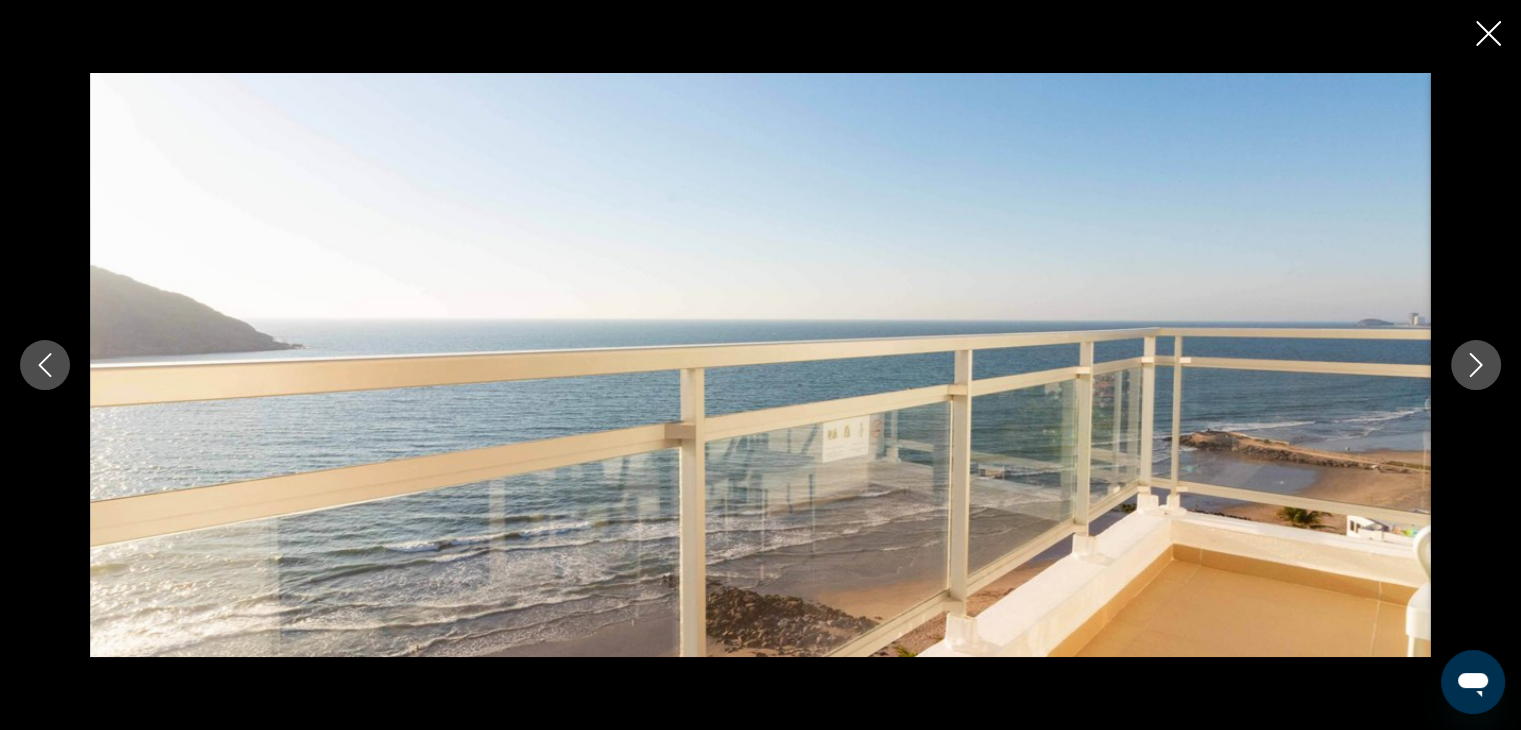 click 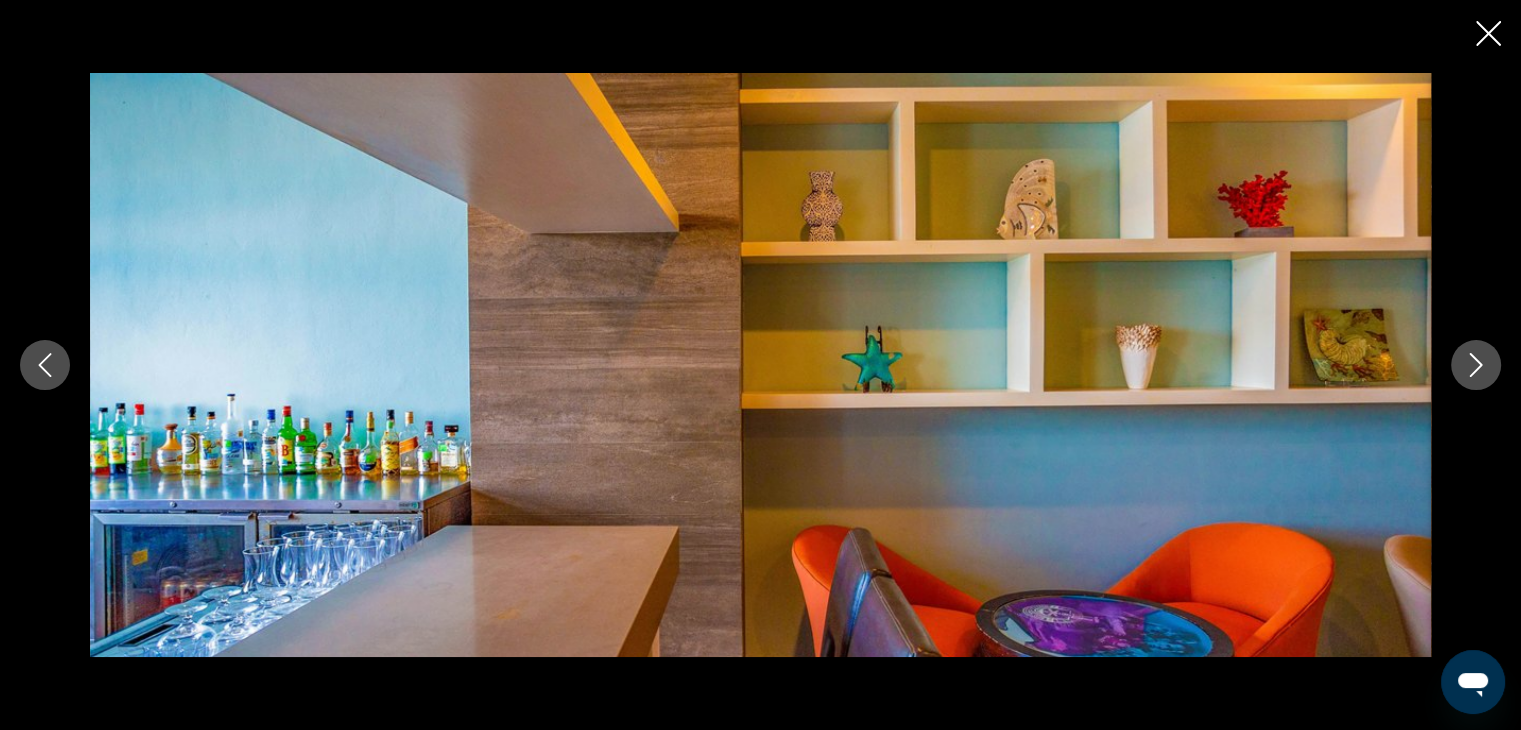 click 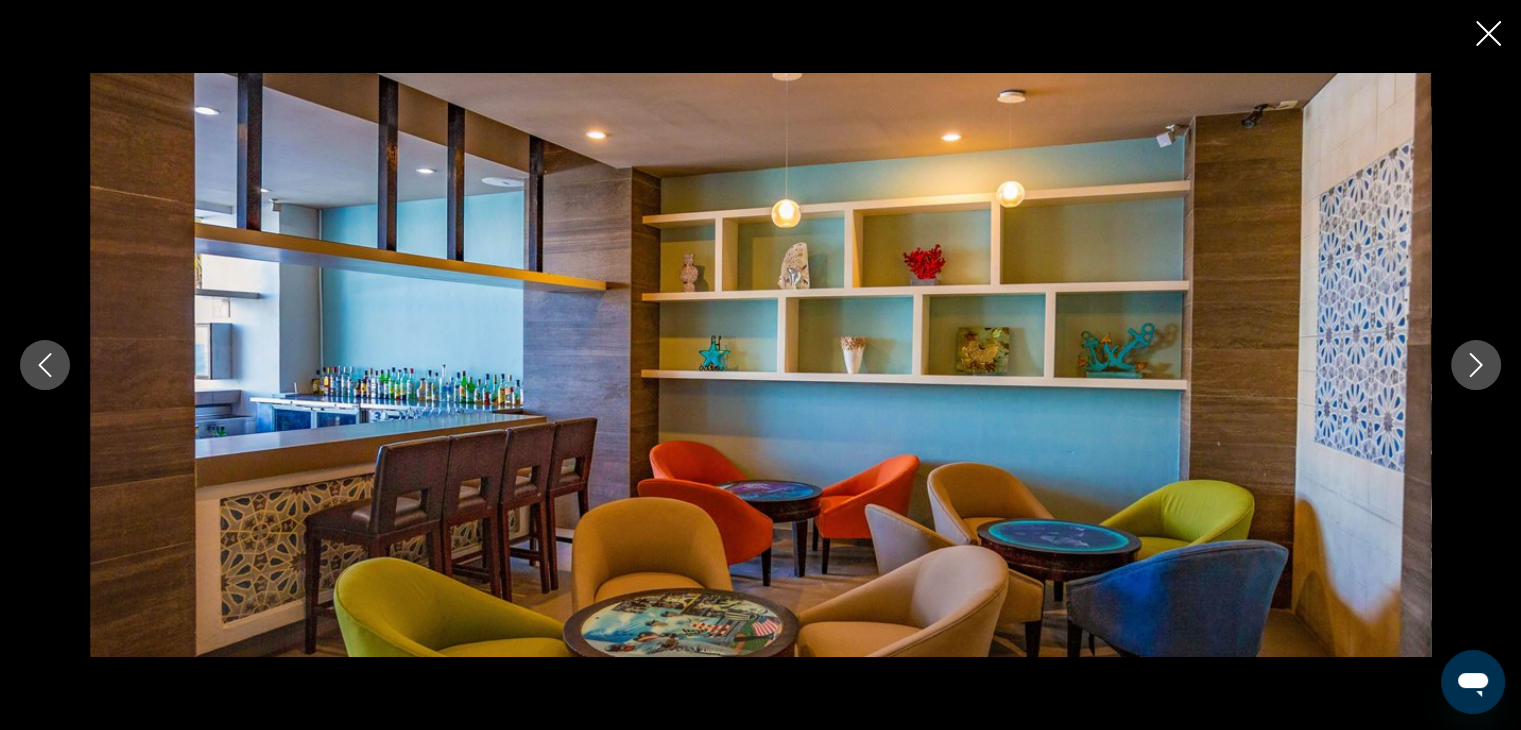 click 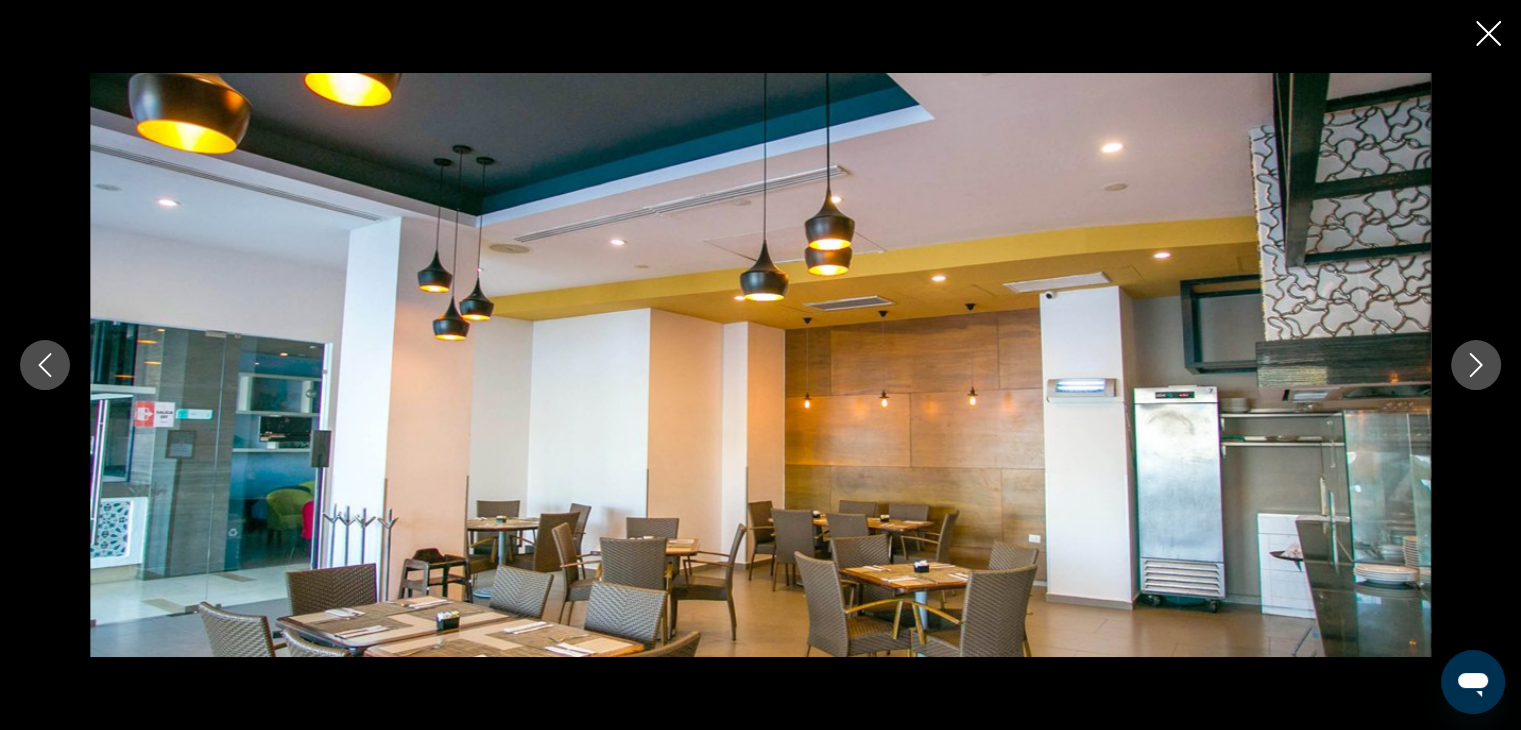 click 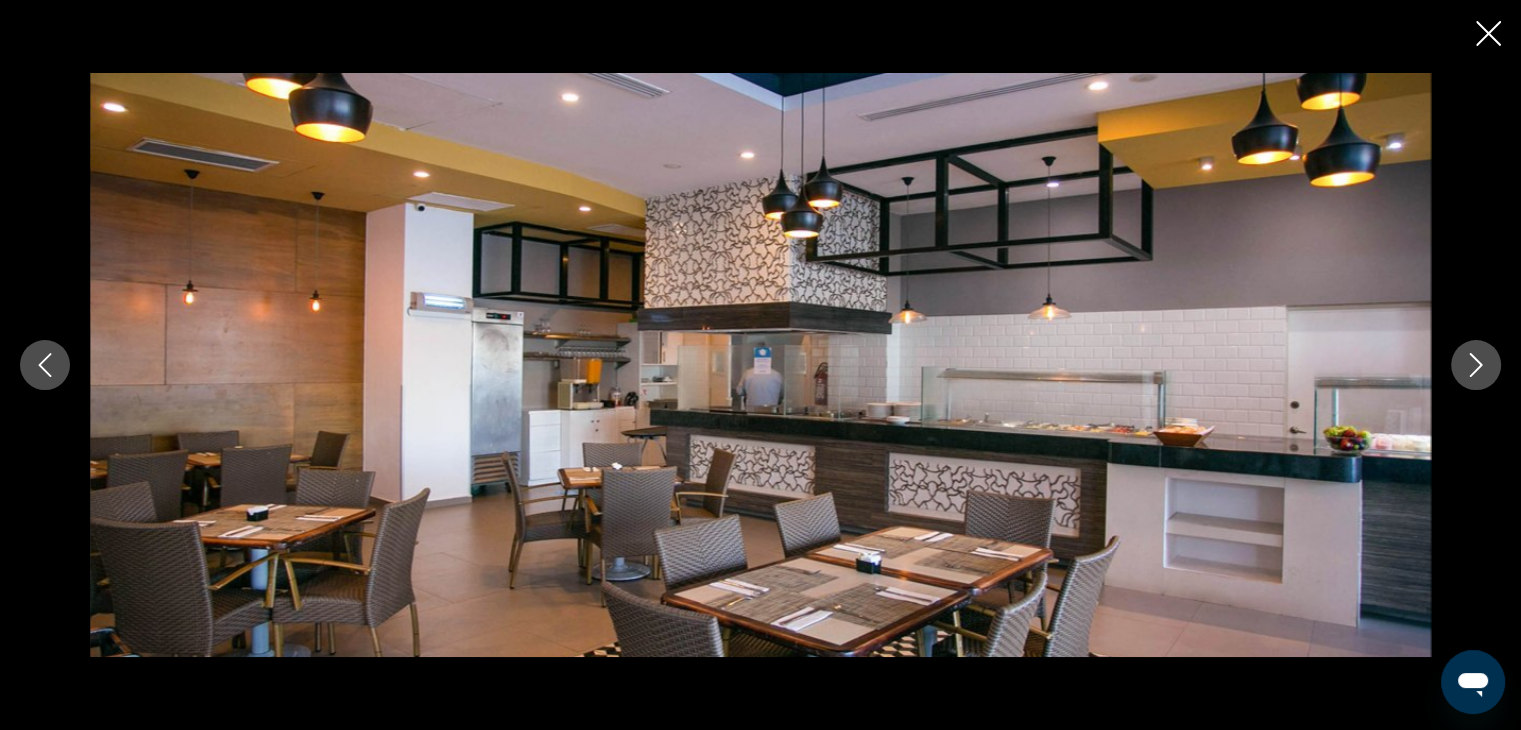 click 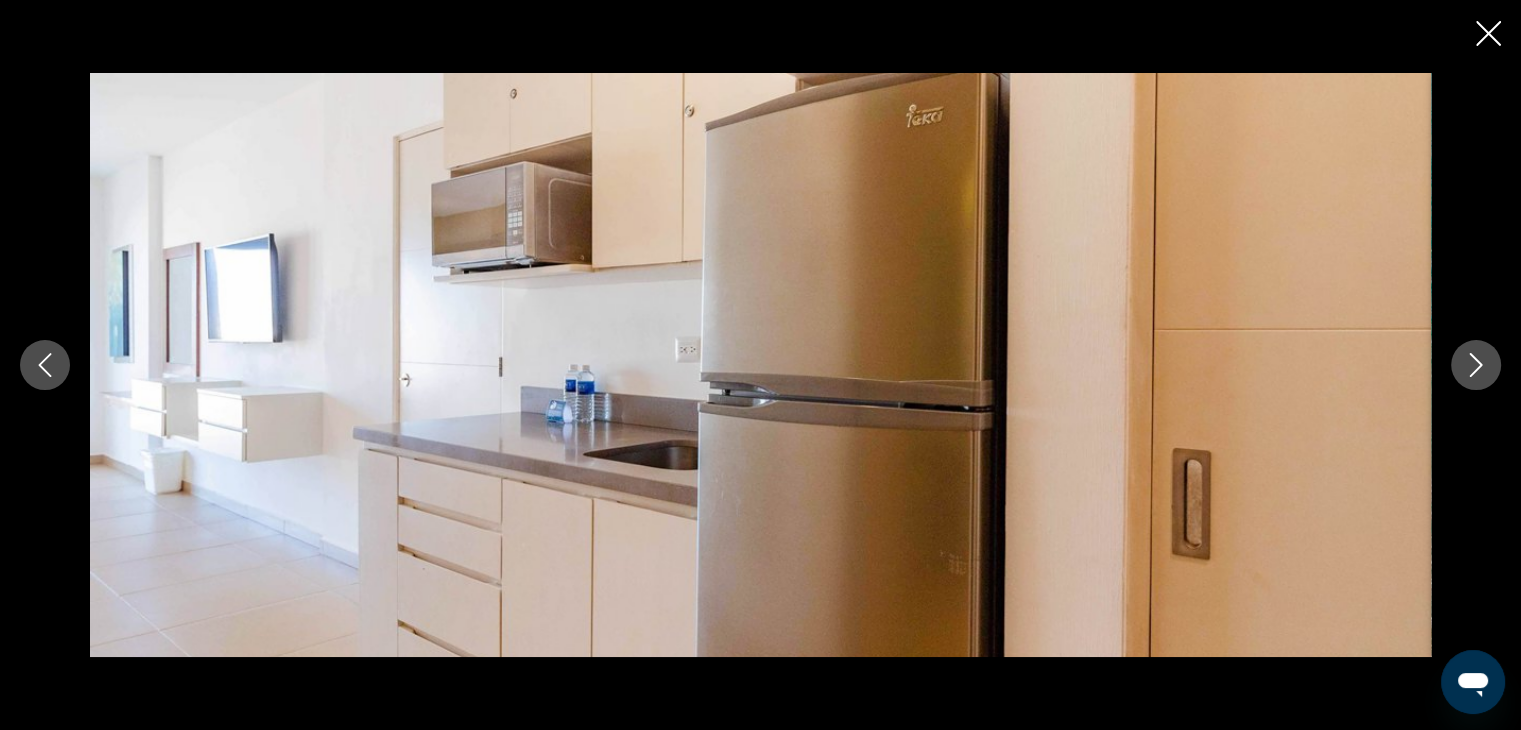 click 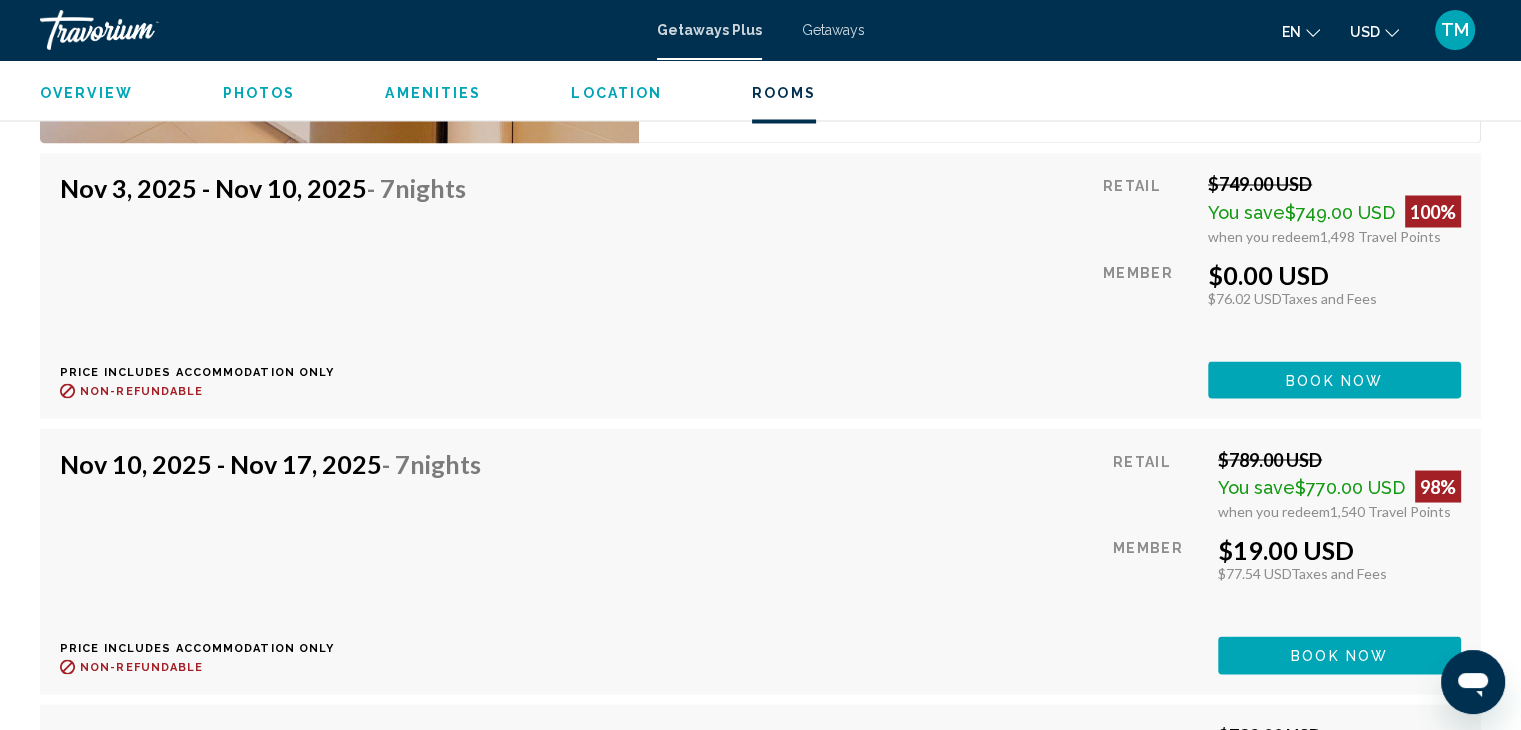 scroll, scrollTop: 3583, scrollLeft: 0, axis: vertical 